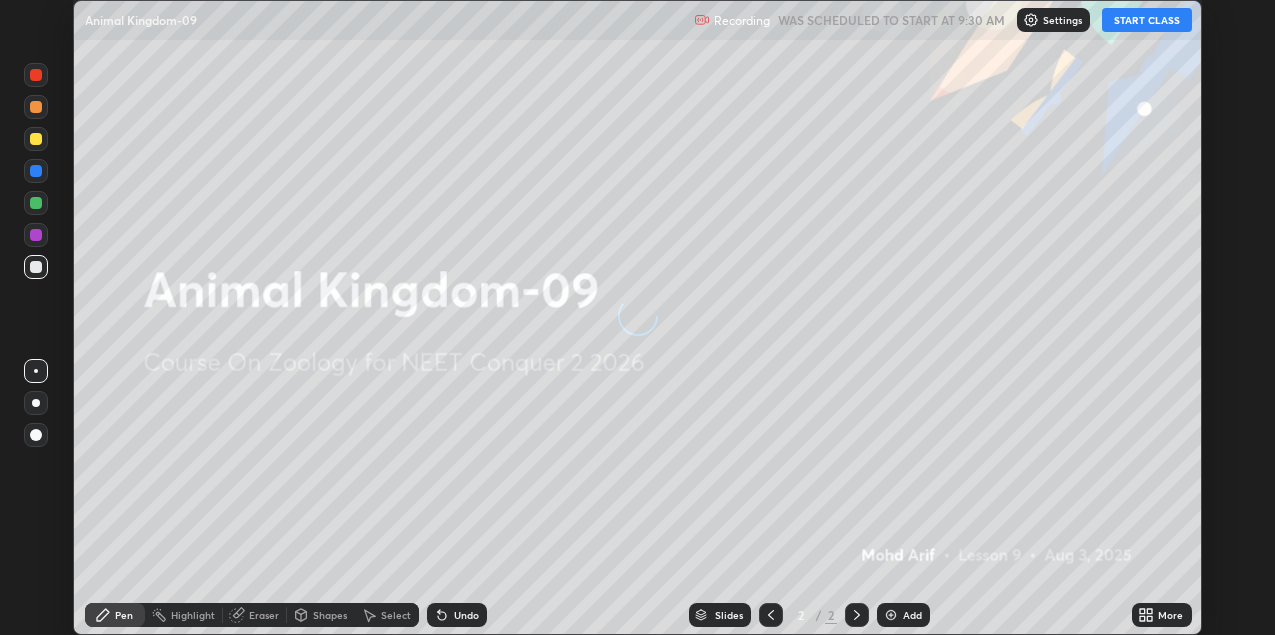 scroll, scrollTop: 0, scrollLeft: 0, axis: both 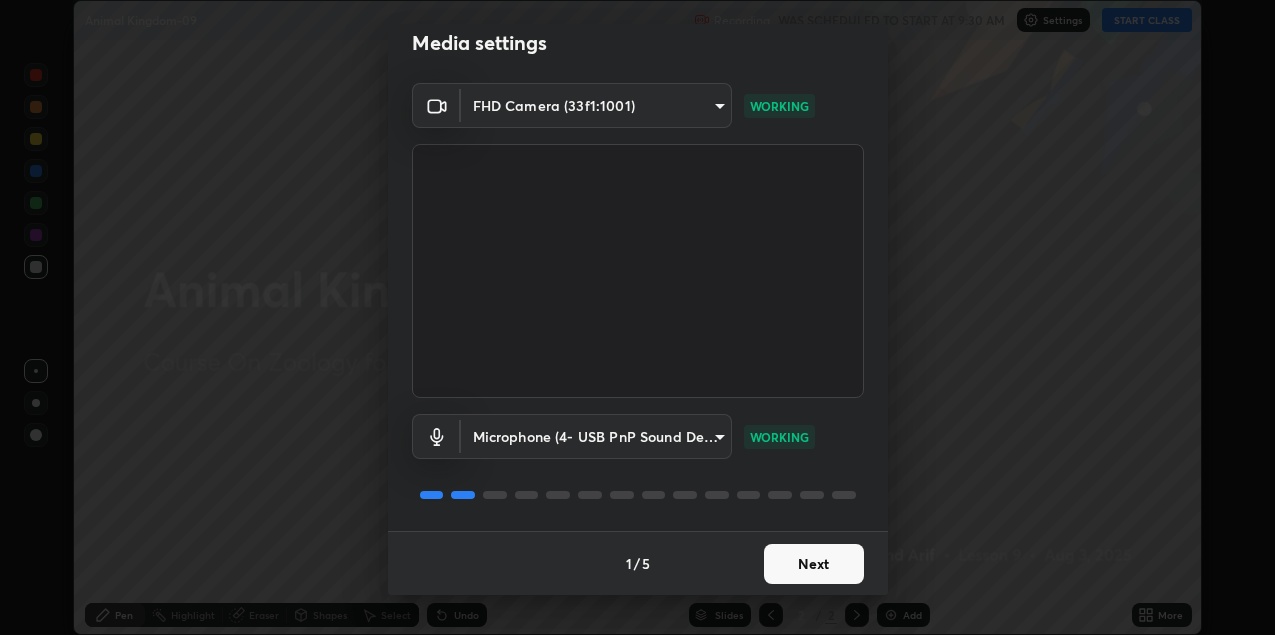 click at bounding box center [638, 271] 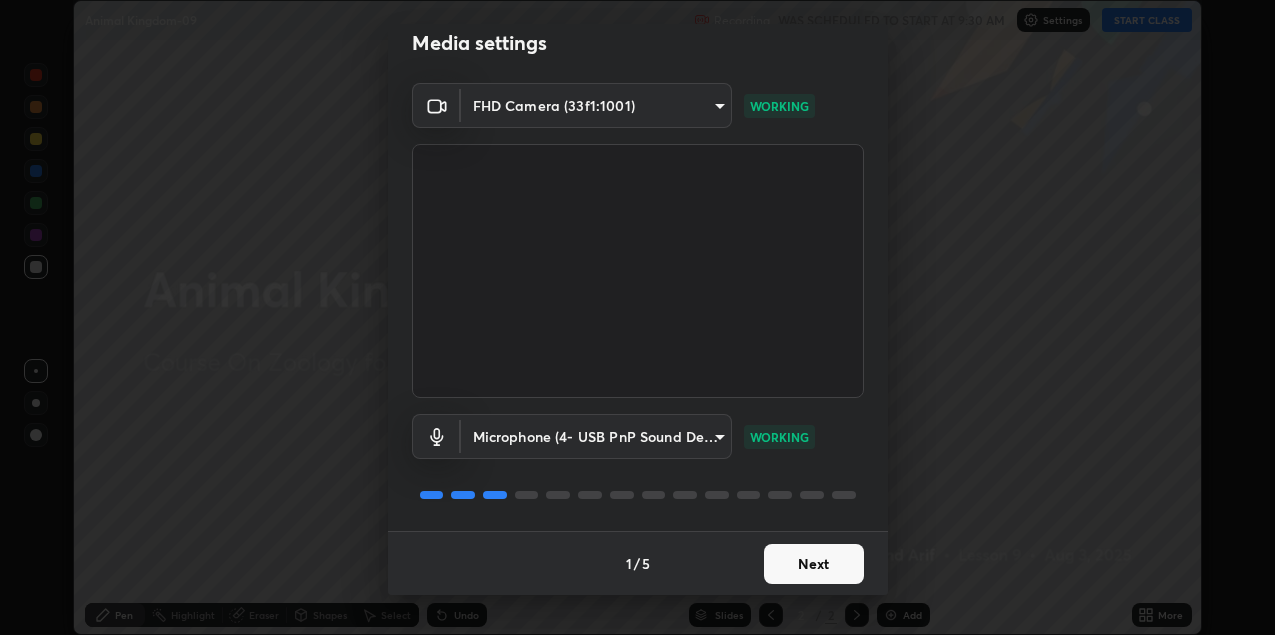 click on "Next" at bounding box center (814, 564) 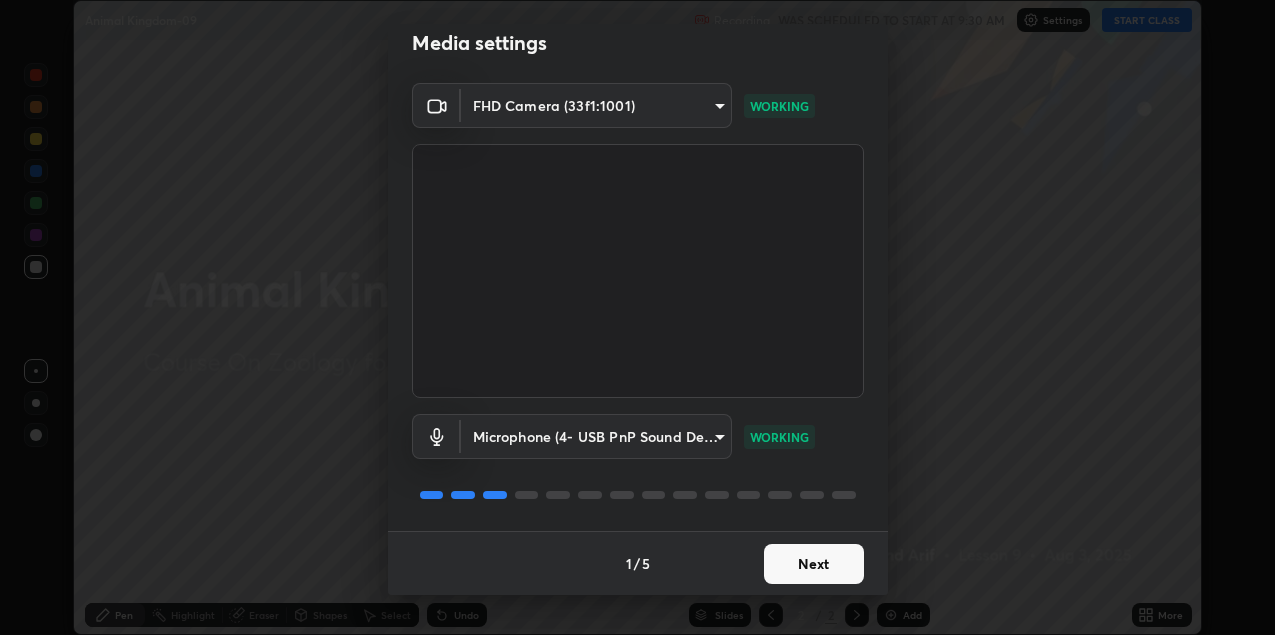 scroll, scrollTop: 0, scrollLeft: 0, axis: both 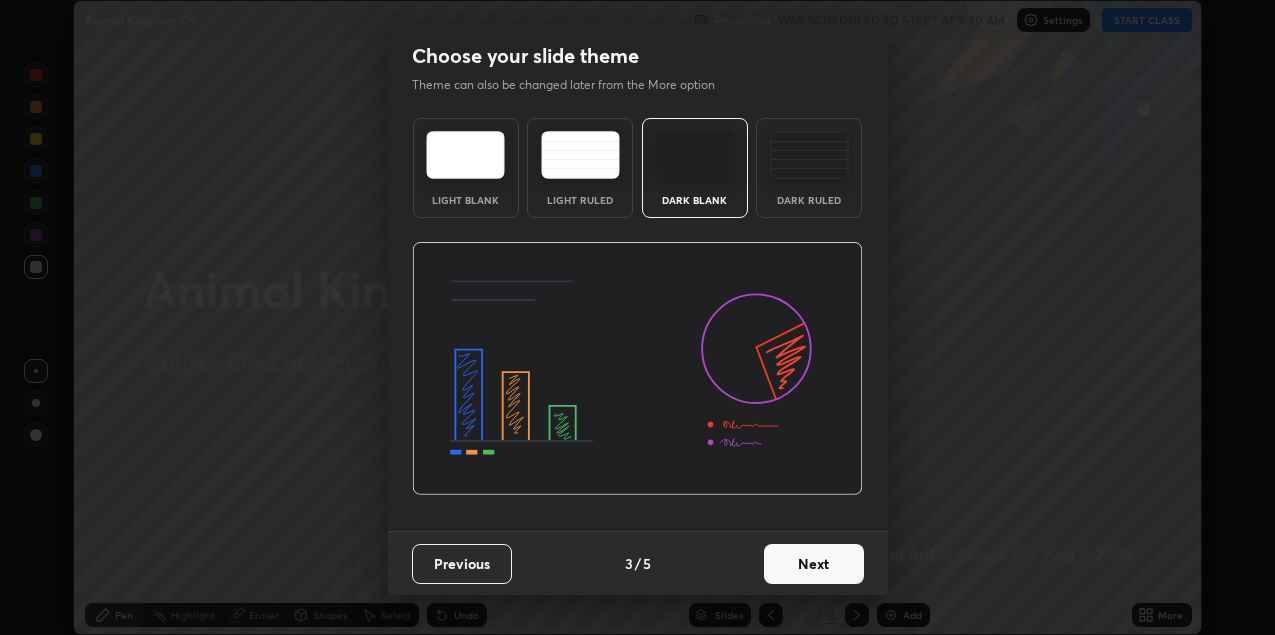 click on "Next" at bounding box center [814, 564] 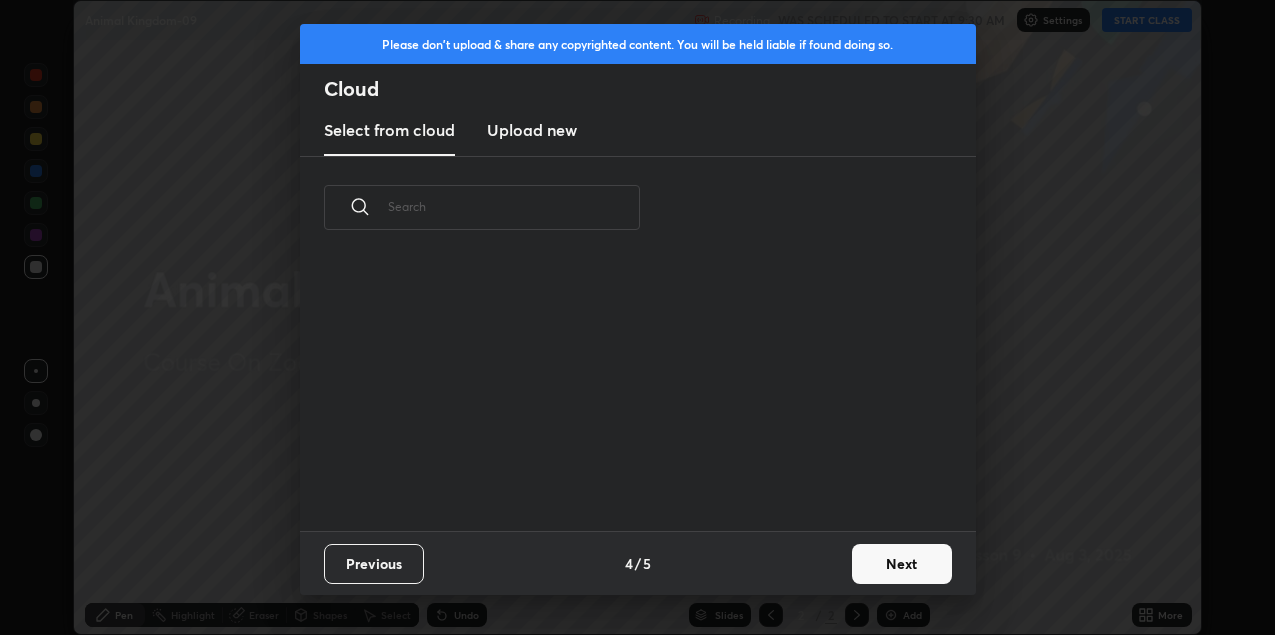 click on "Next" at bounding box center [902, 564] 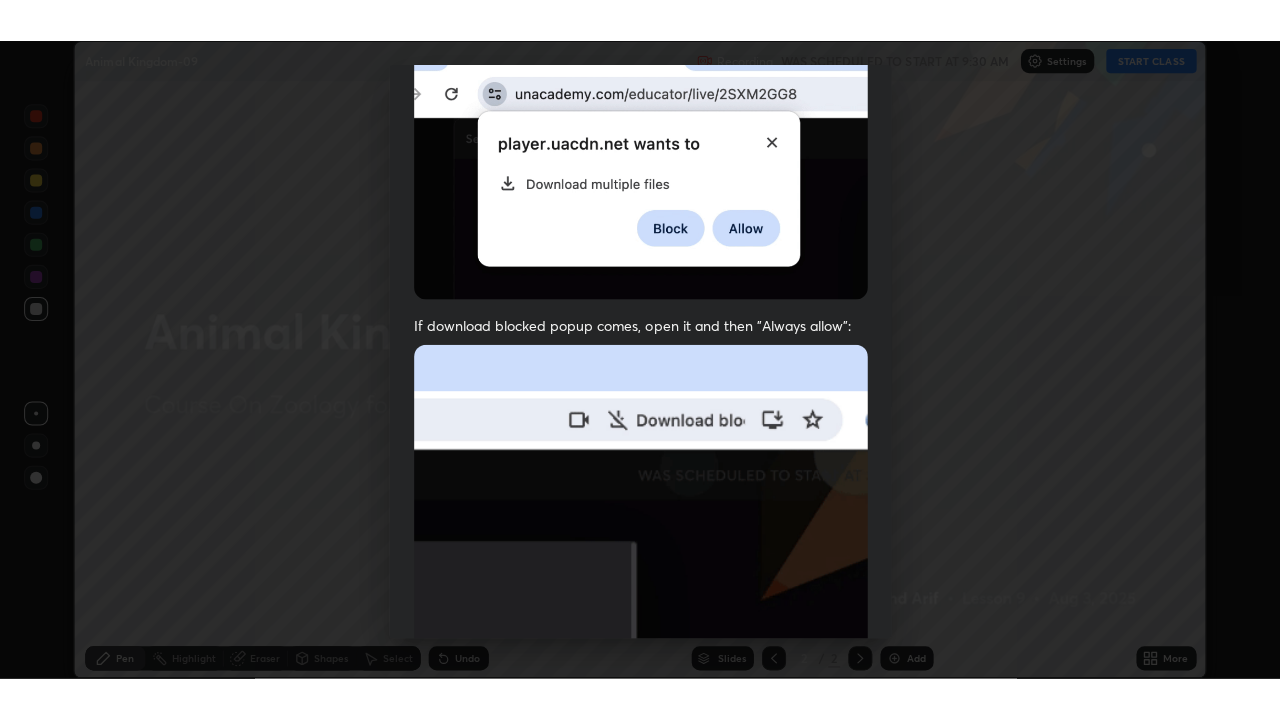 scroll, scrollTop: 429, scrollLeft: 0, axis: vertical 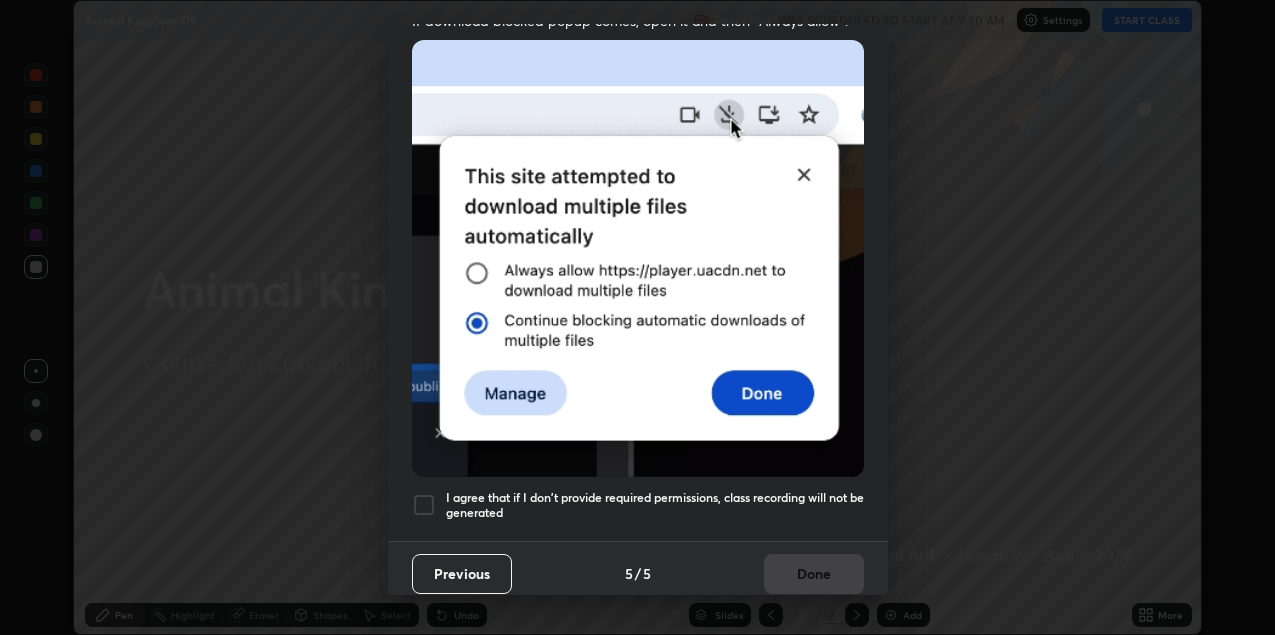click on "I agree that if I don't provide required permissions, class recording will not be generated" at bounding box center (655, 505) 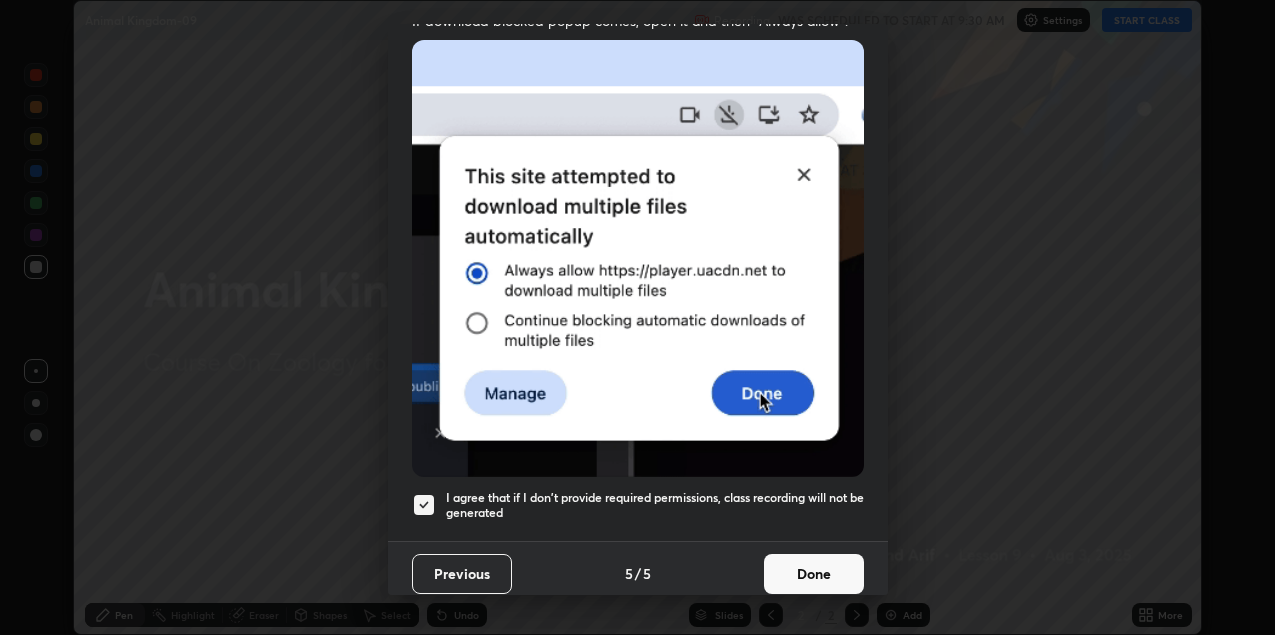 click on "Done" at bounding box center (814, 574) 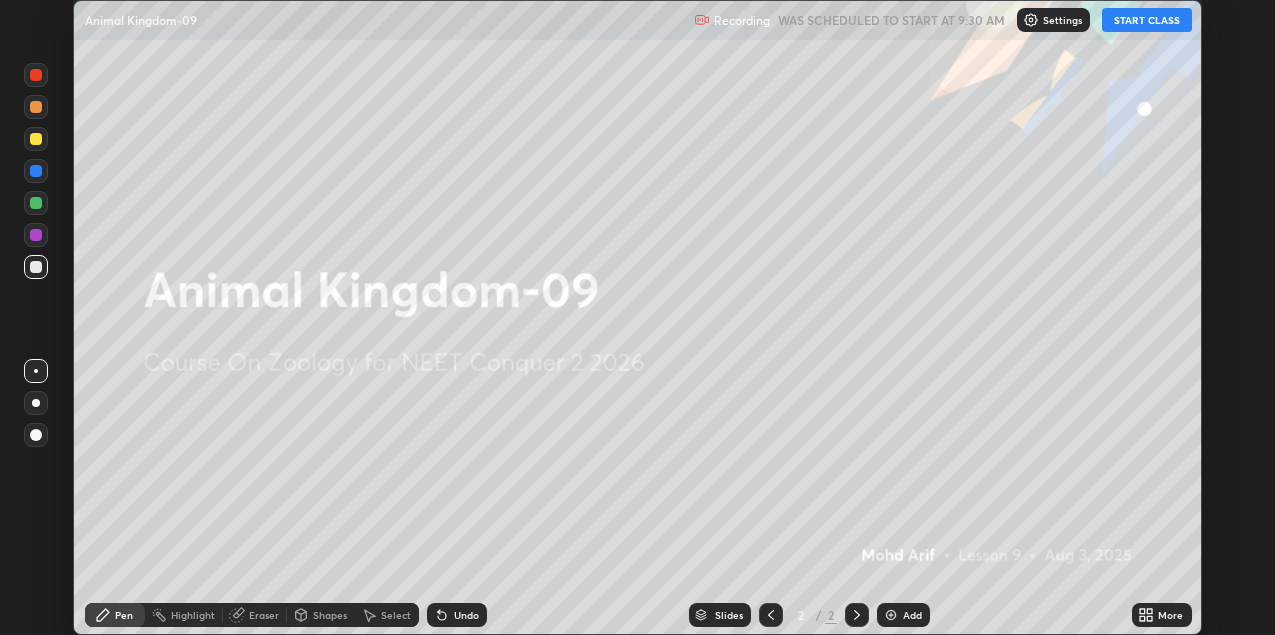 click on "START CLASS" at bounding box center (1147, 20) 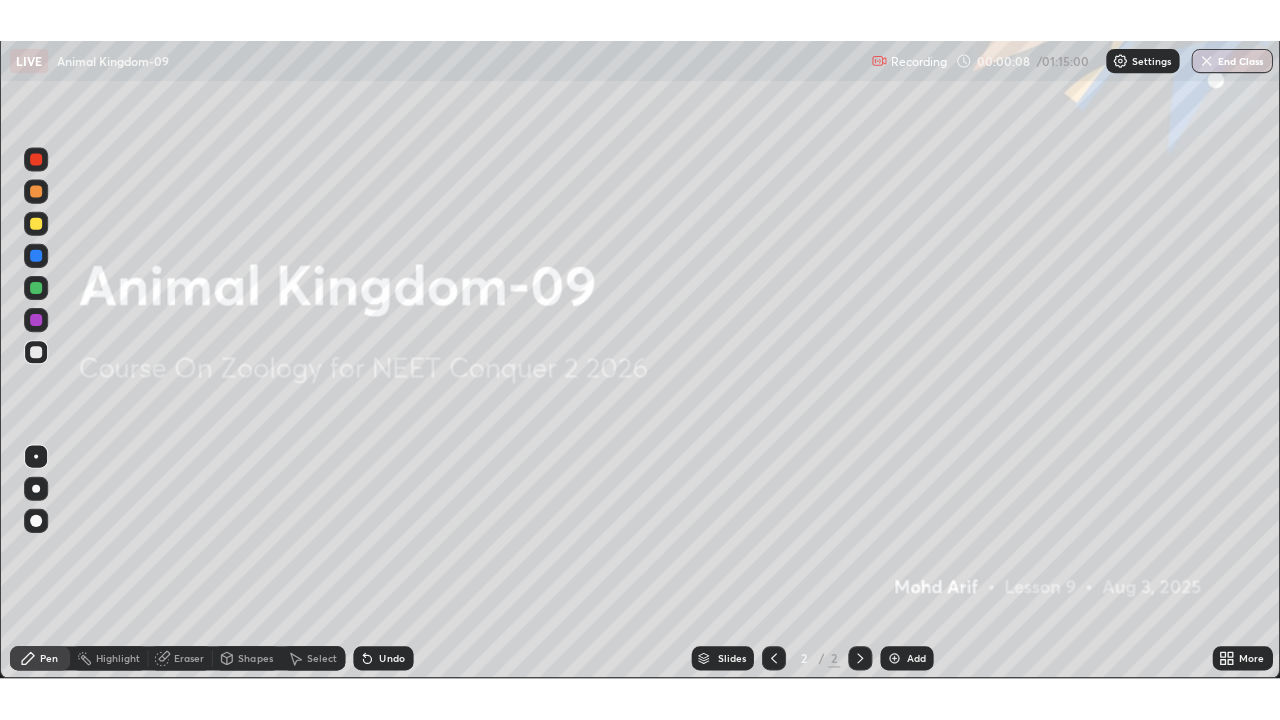 scroll, scrollTop: 99280, scrollLeft: 98720, axis: both 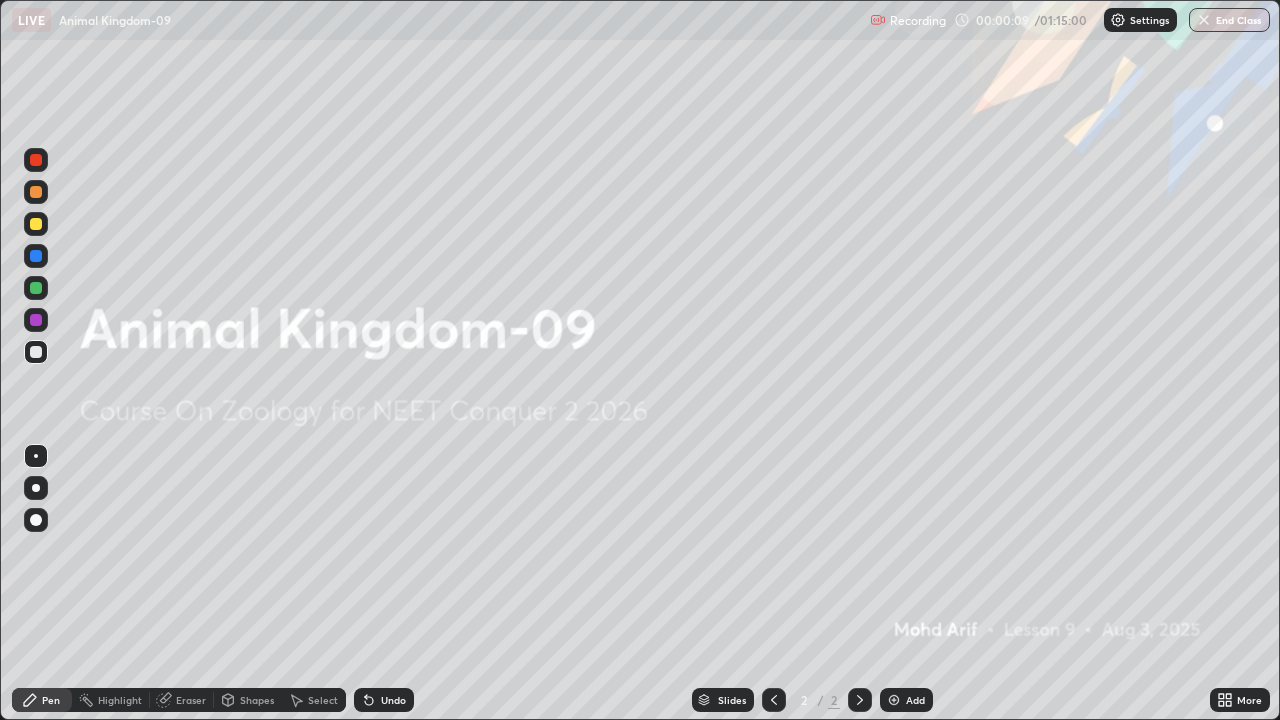 click 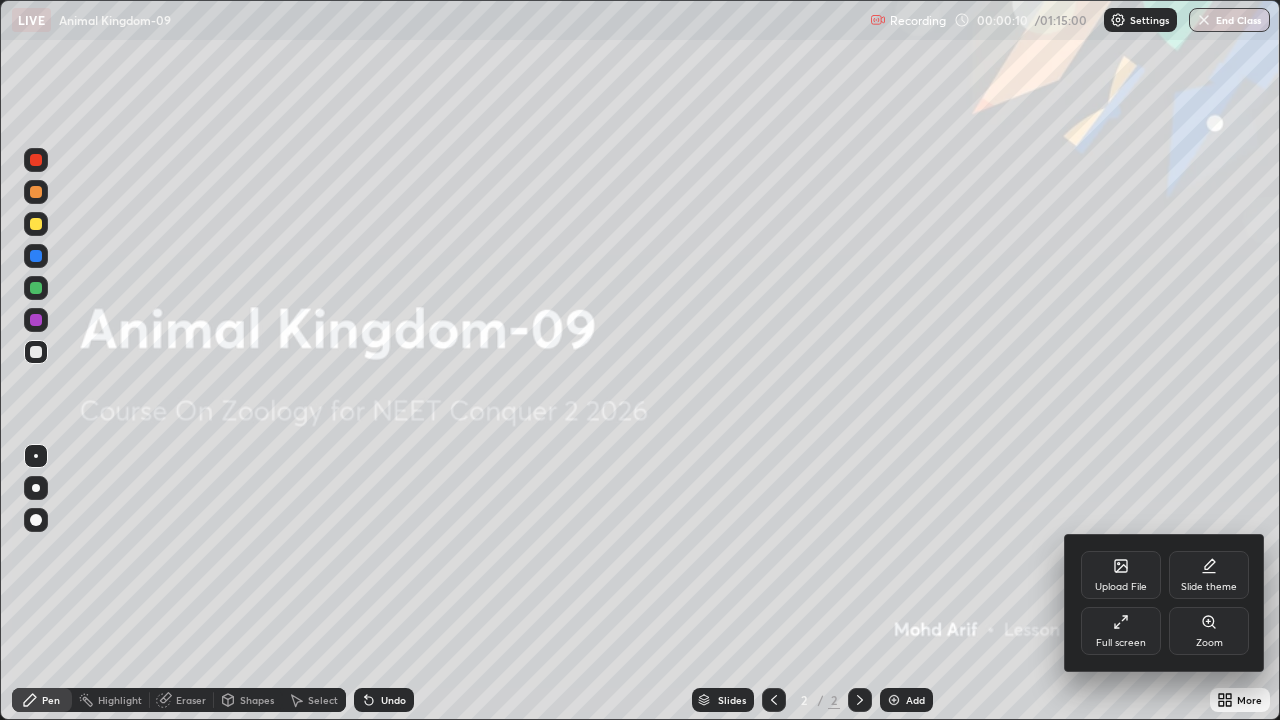 click at bounding box center [640, 360] 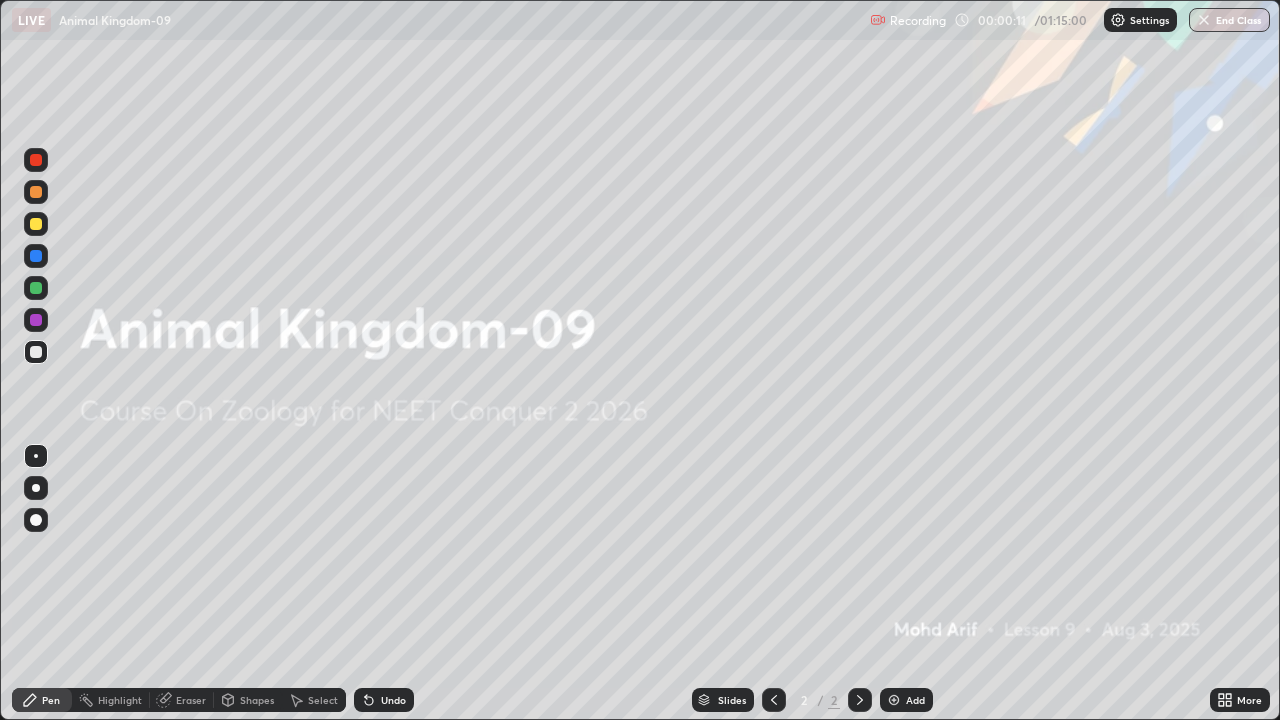 click on "Add" at bounding box center [915, 700] 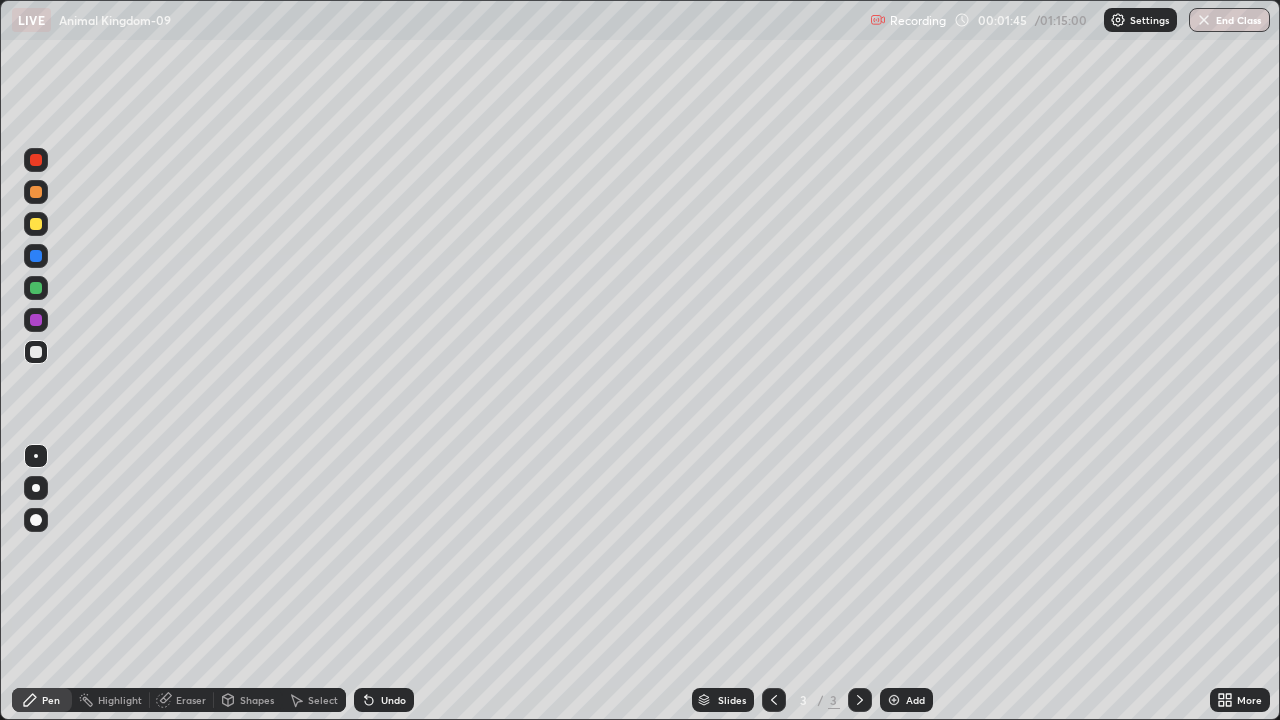 click at bounding box center (36, 488) 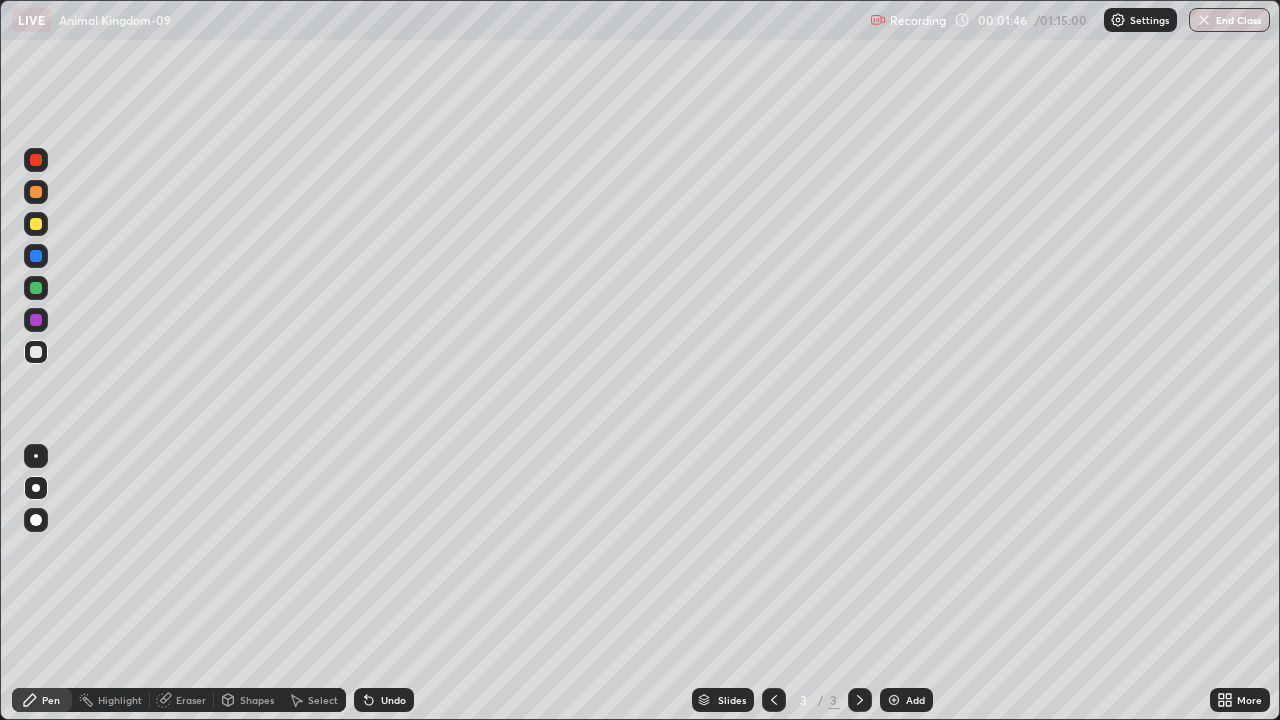 click at bounding box center [36, 224] 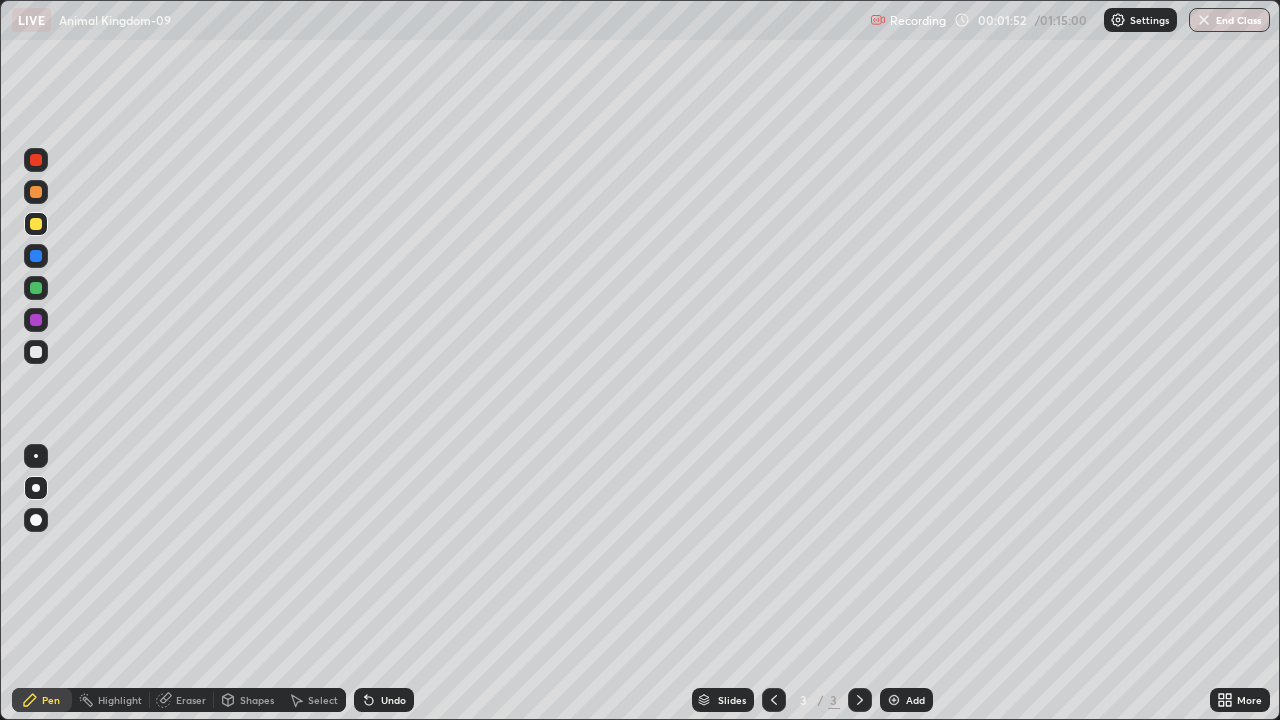 click at bounding box center (36, 160) 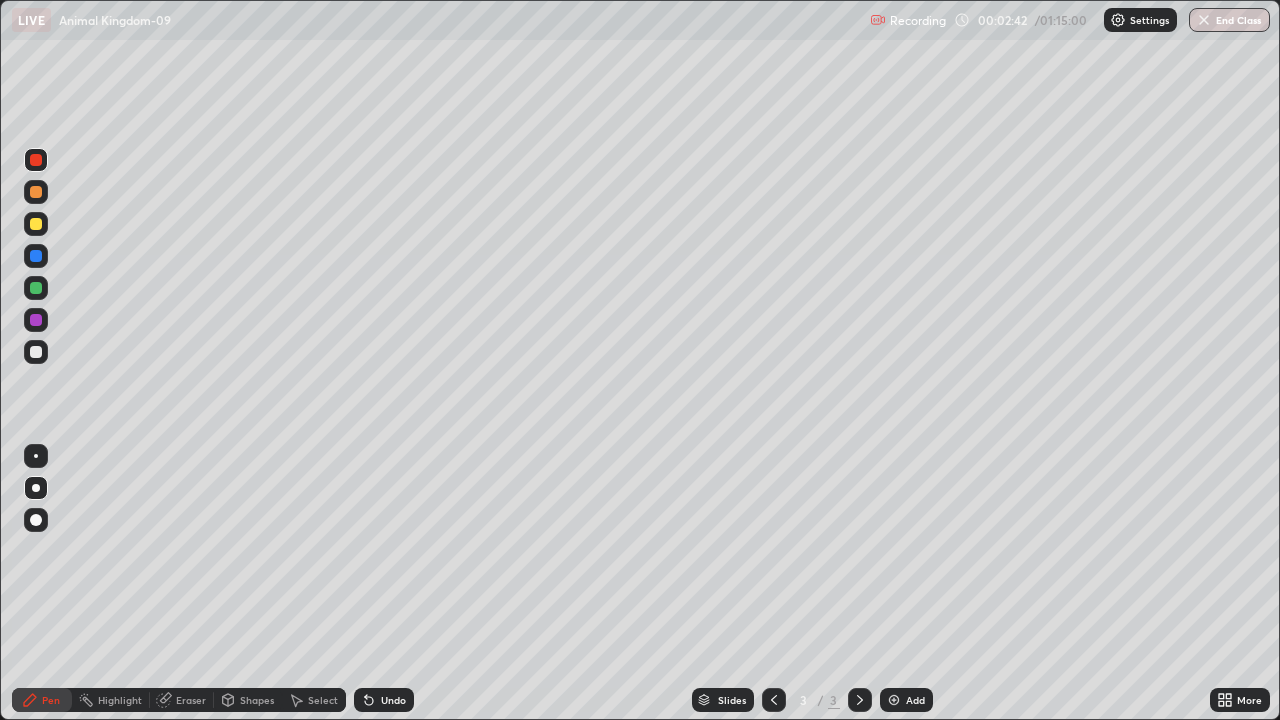 click at bounding box center [36, 352] 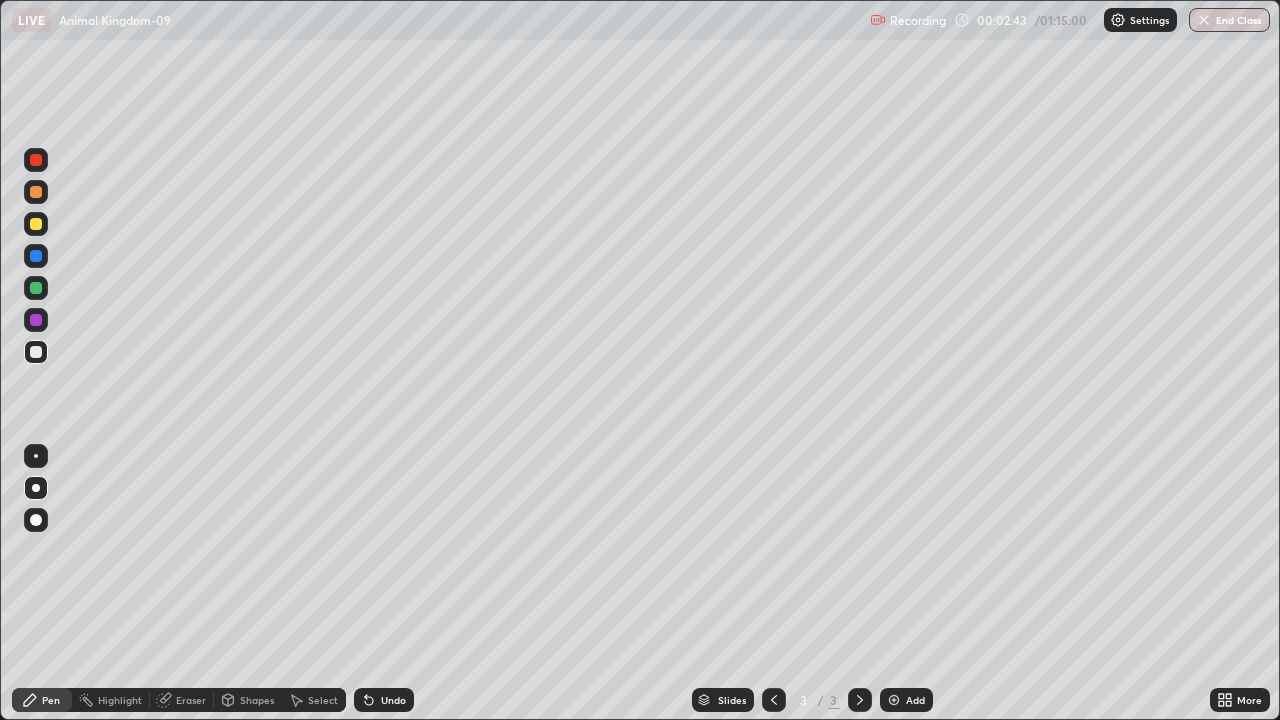 click at bounding box center (36, 352) 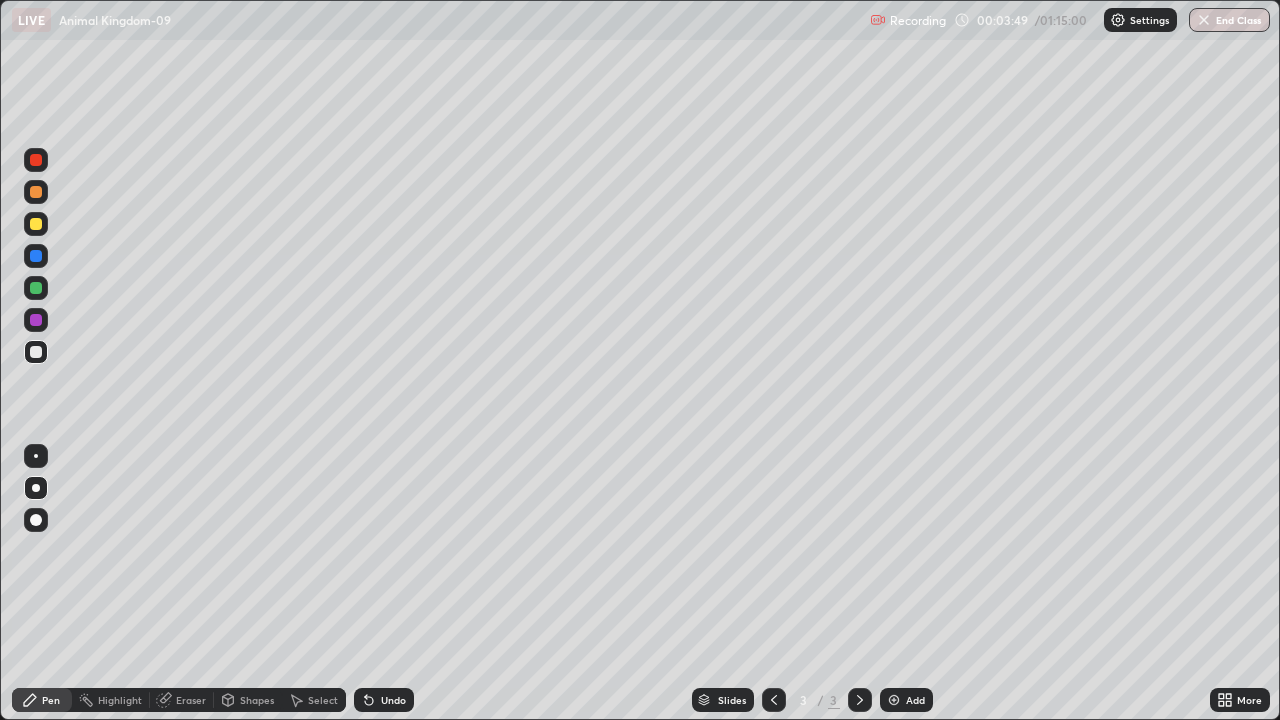 click at bounding box center [36, 224] 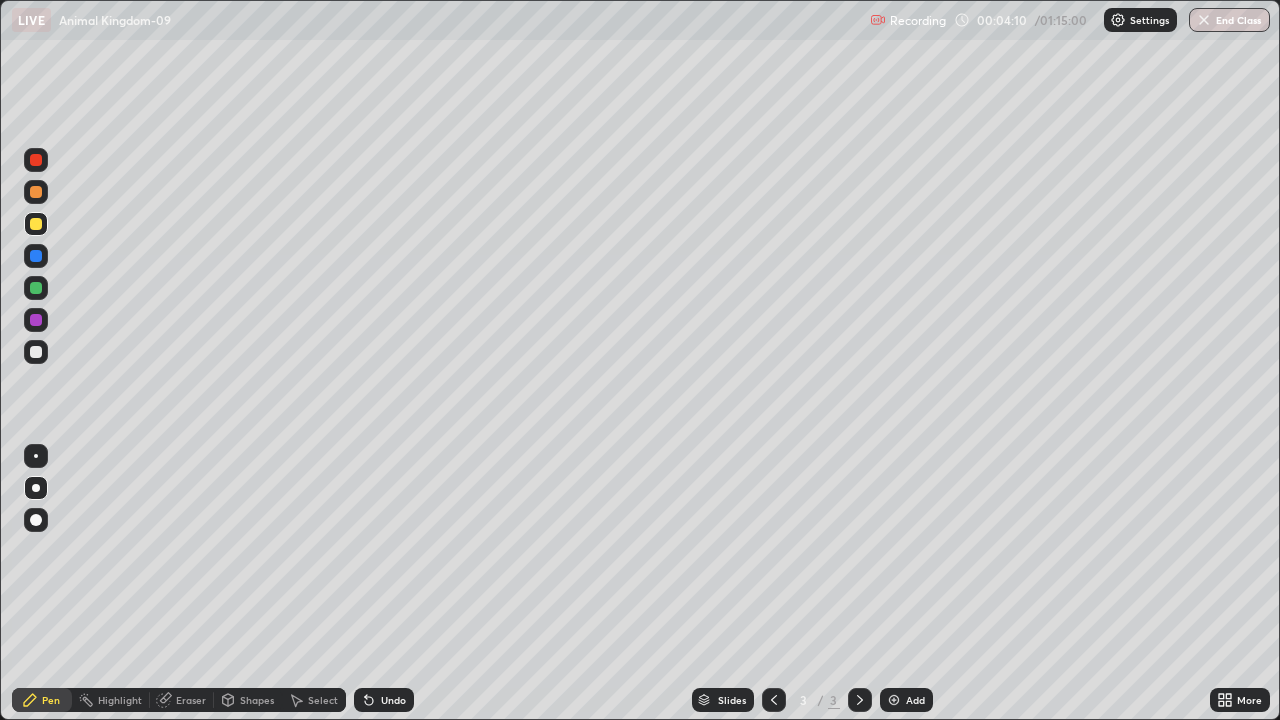 click at bounding box center (36, 320) 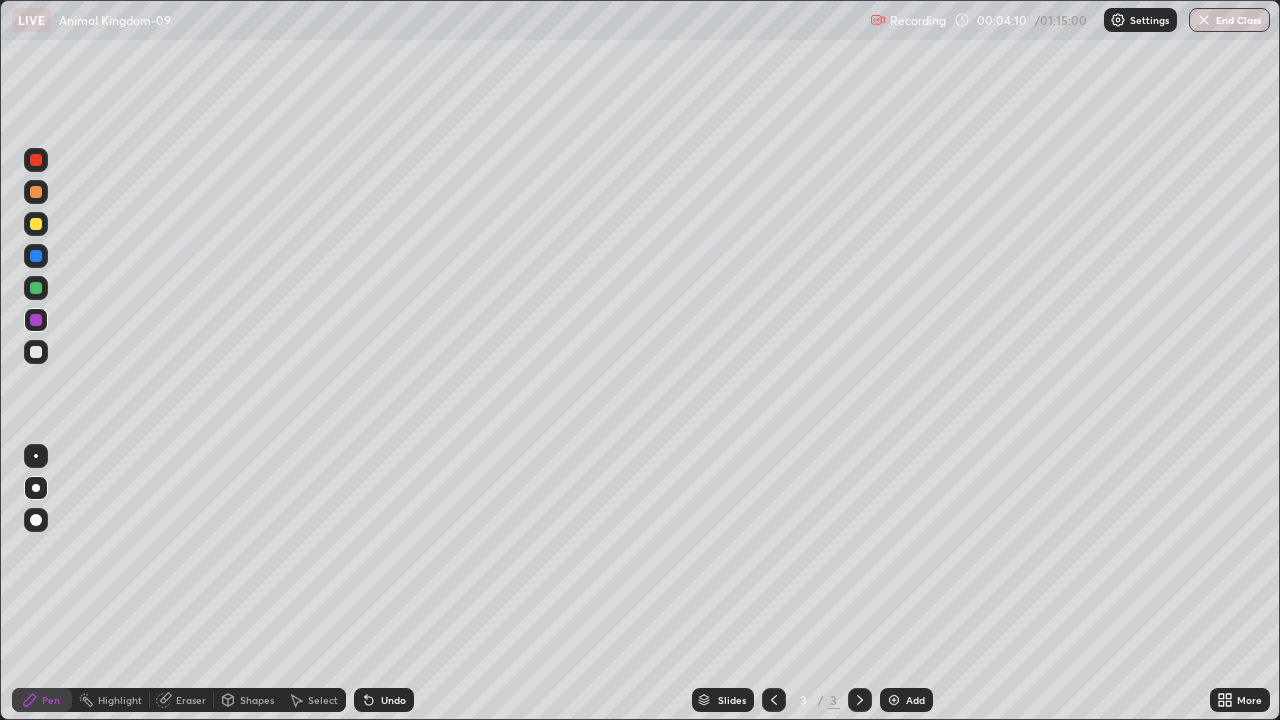 click at bounding box center [36, 320] 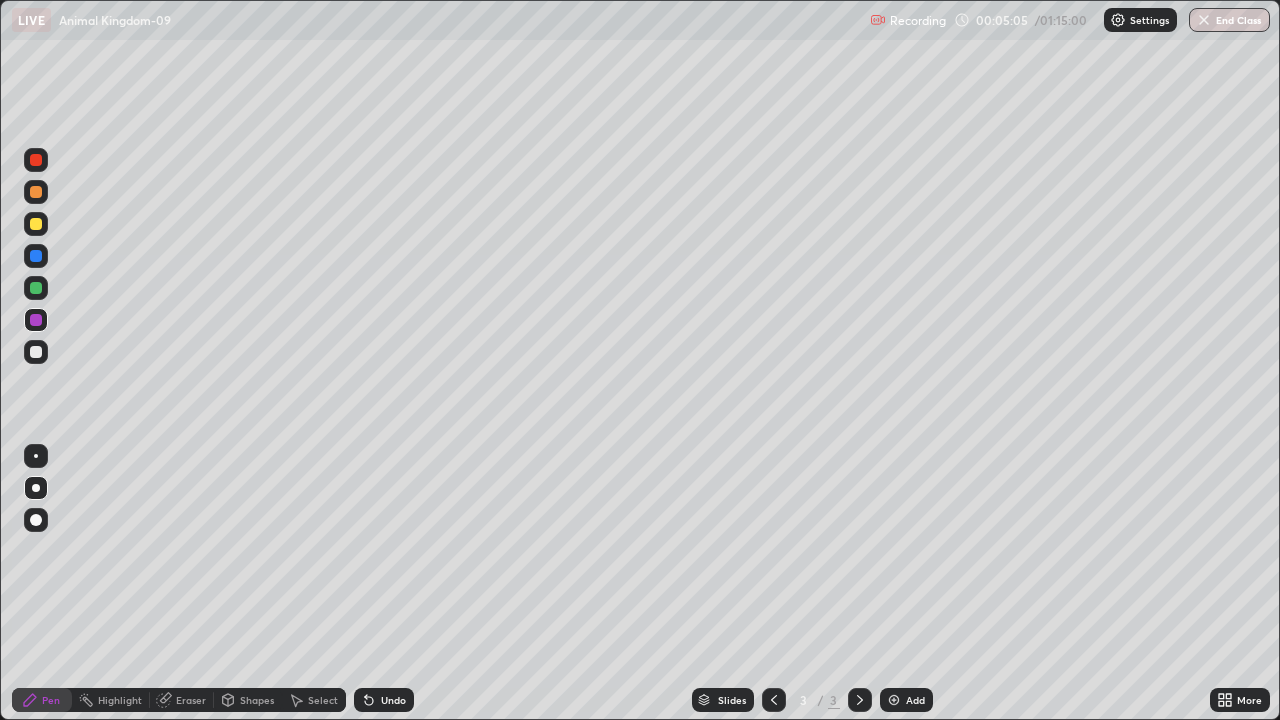click at bounding box center [36, 352] 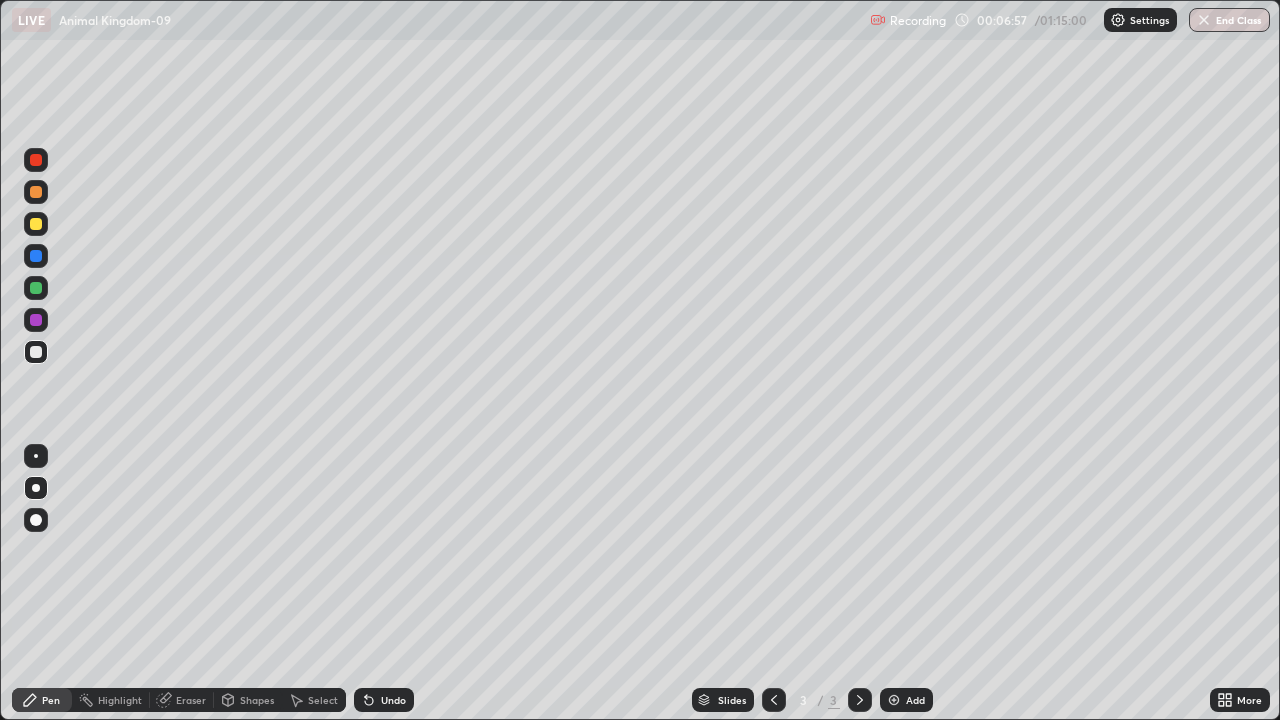 click at bounding box center (36, 224) 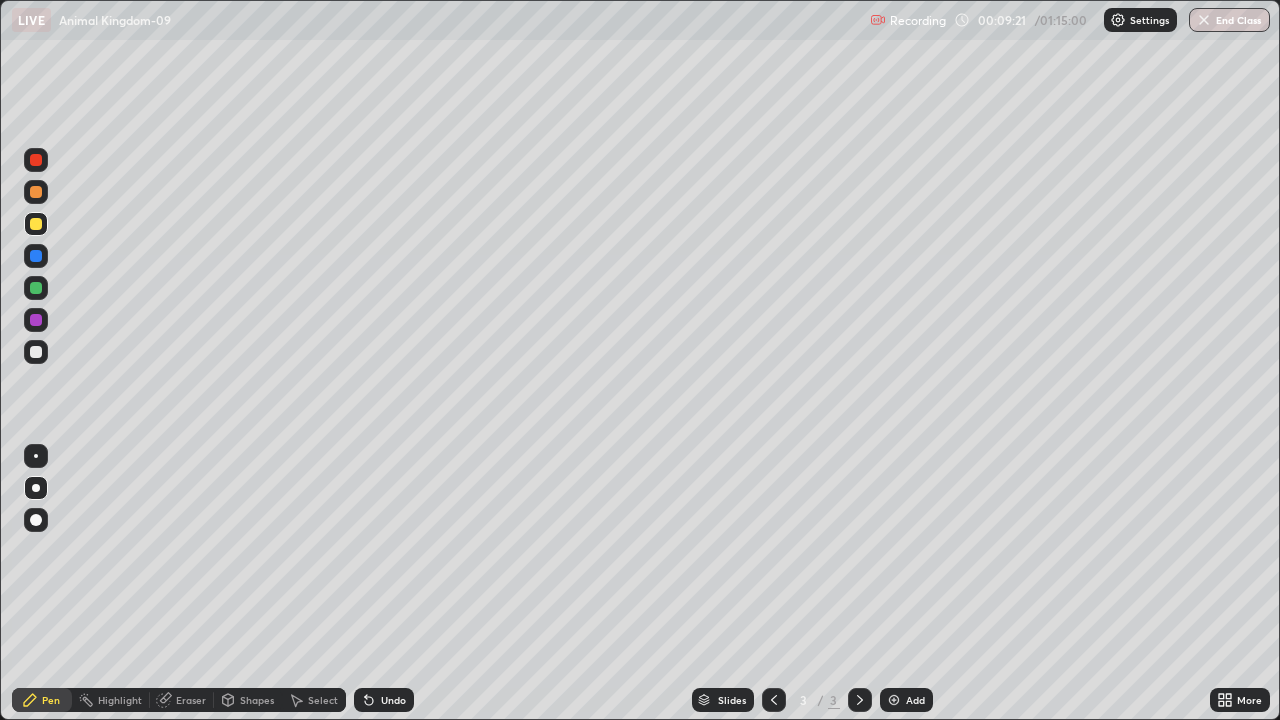 click at bounding box center (36, 160) 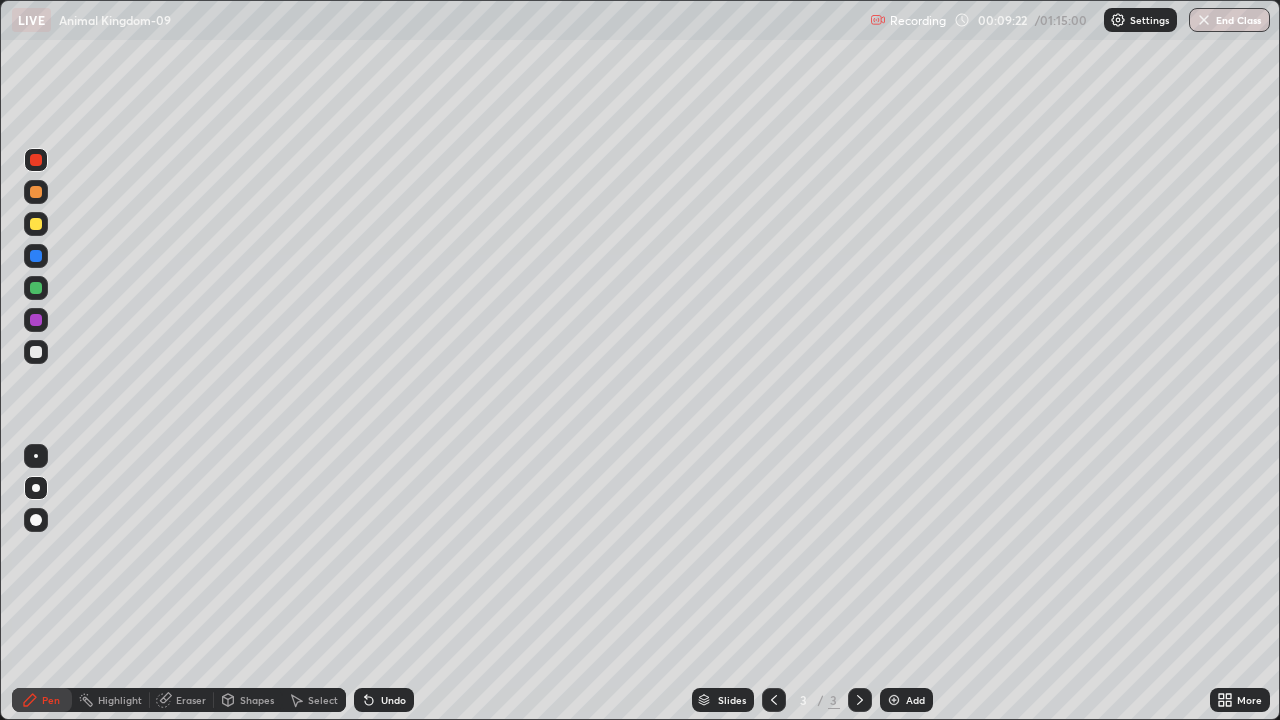 click at bounding box center [36, 520] 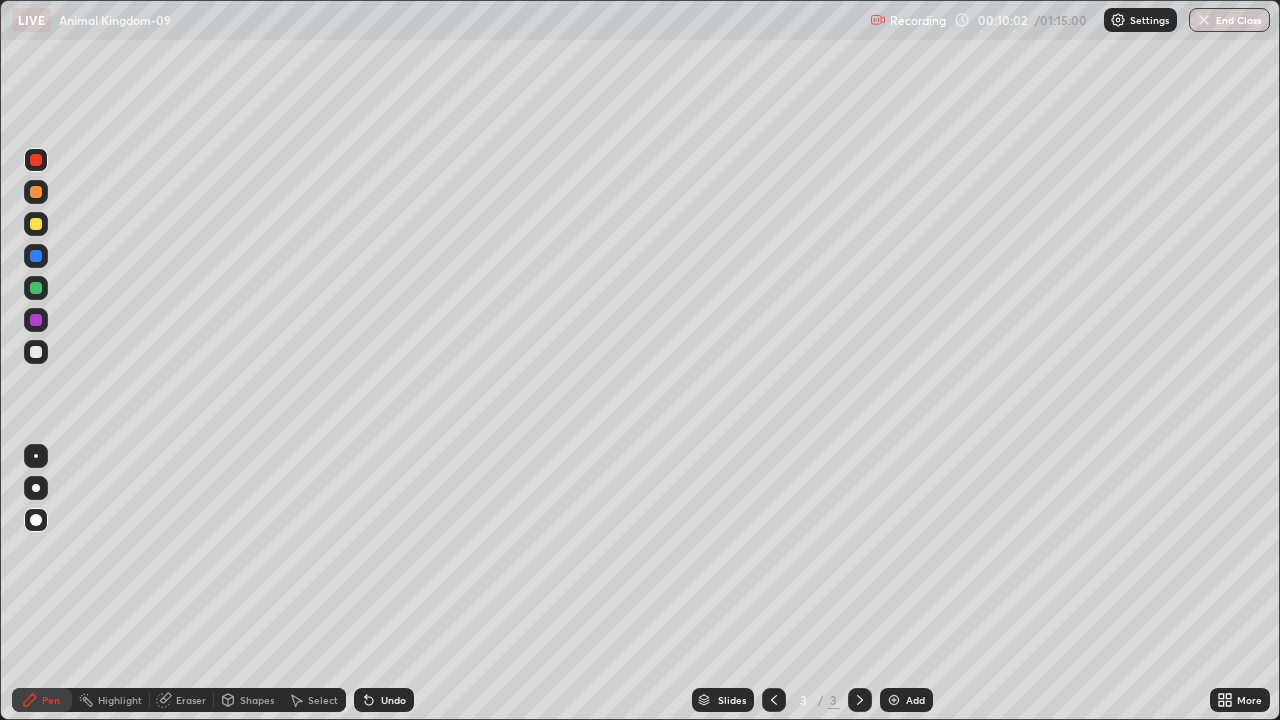 click at bounding box center [36, 320] 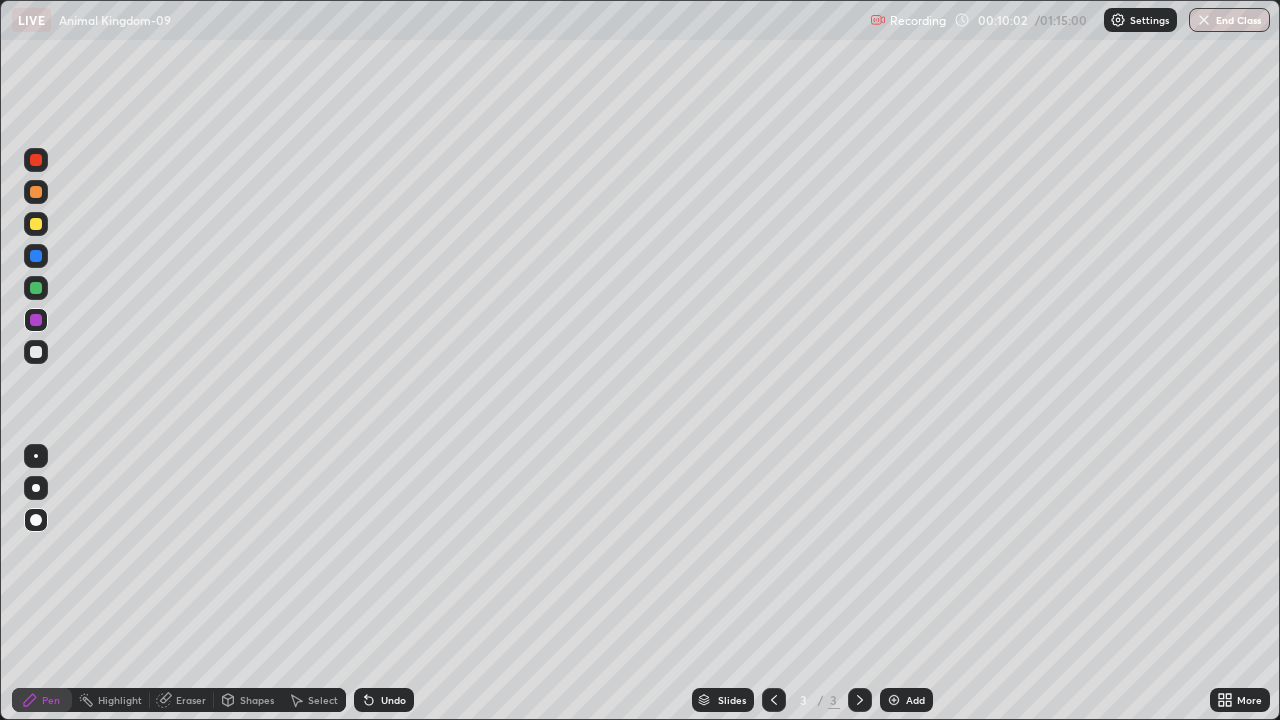 click at bounding box center (36, 488) 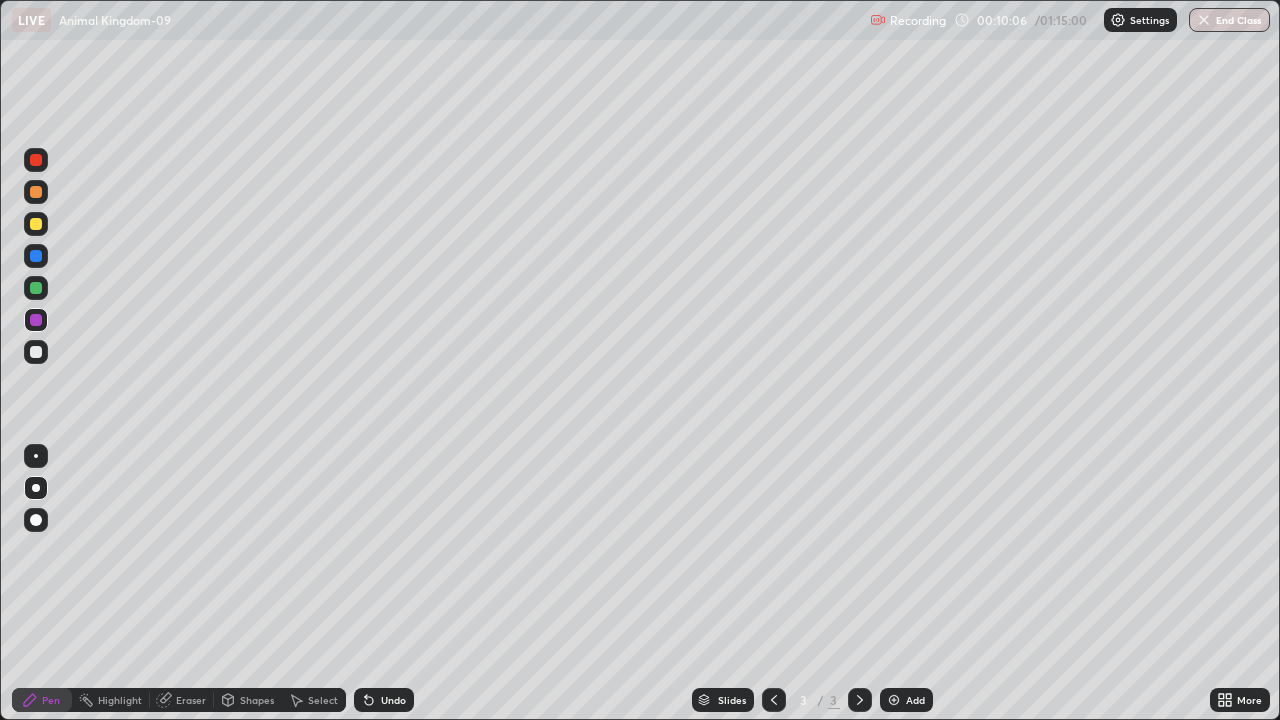 click on "Undo" at bounding box center [393, 700] 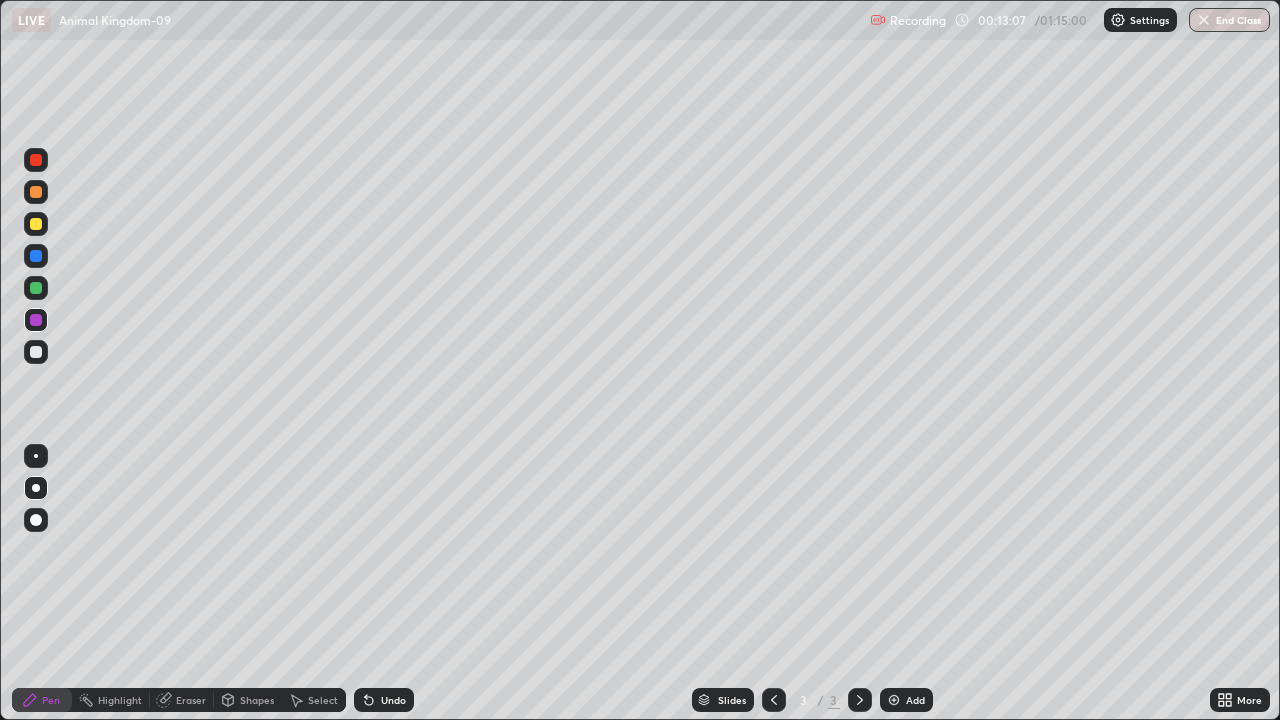 click at bounding box center [36, 352] 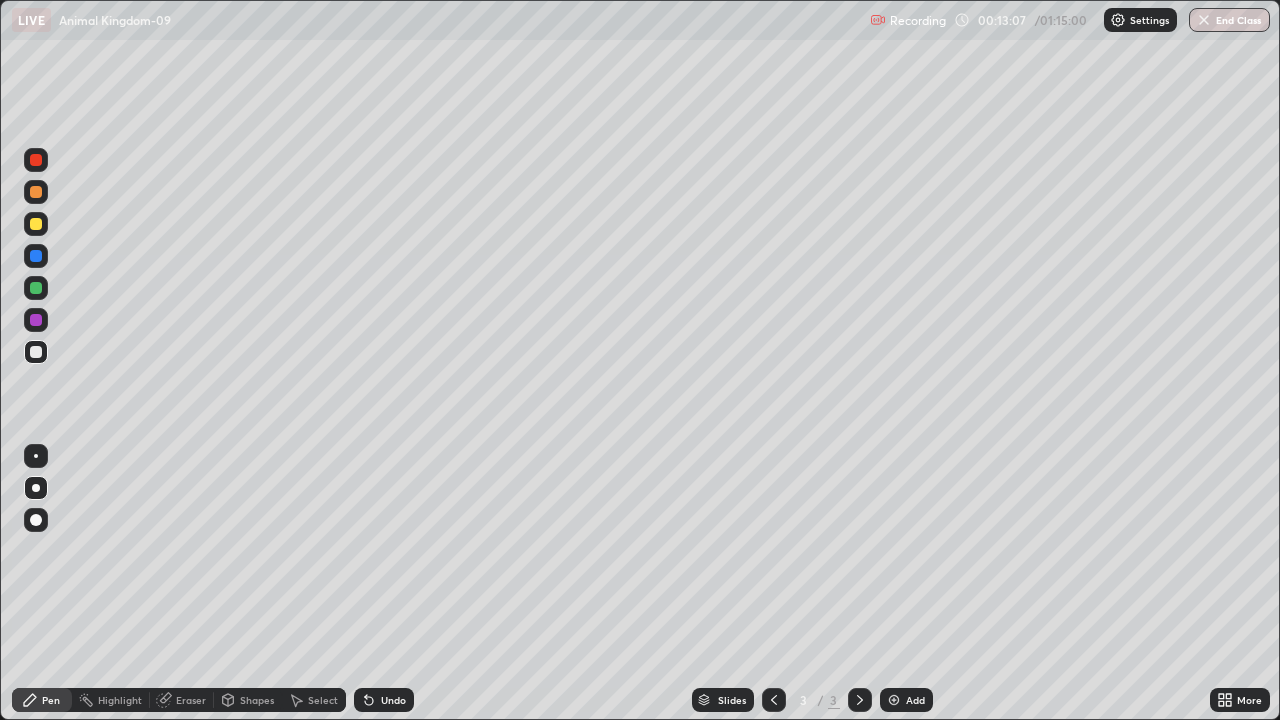 click at bounding box center (36, 352) 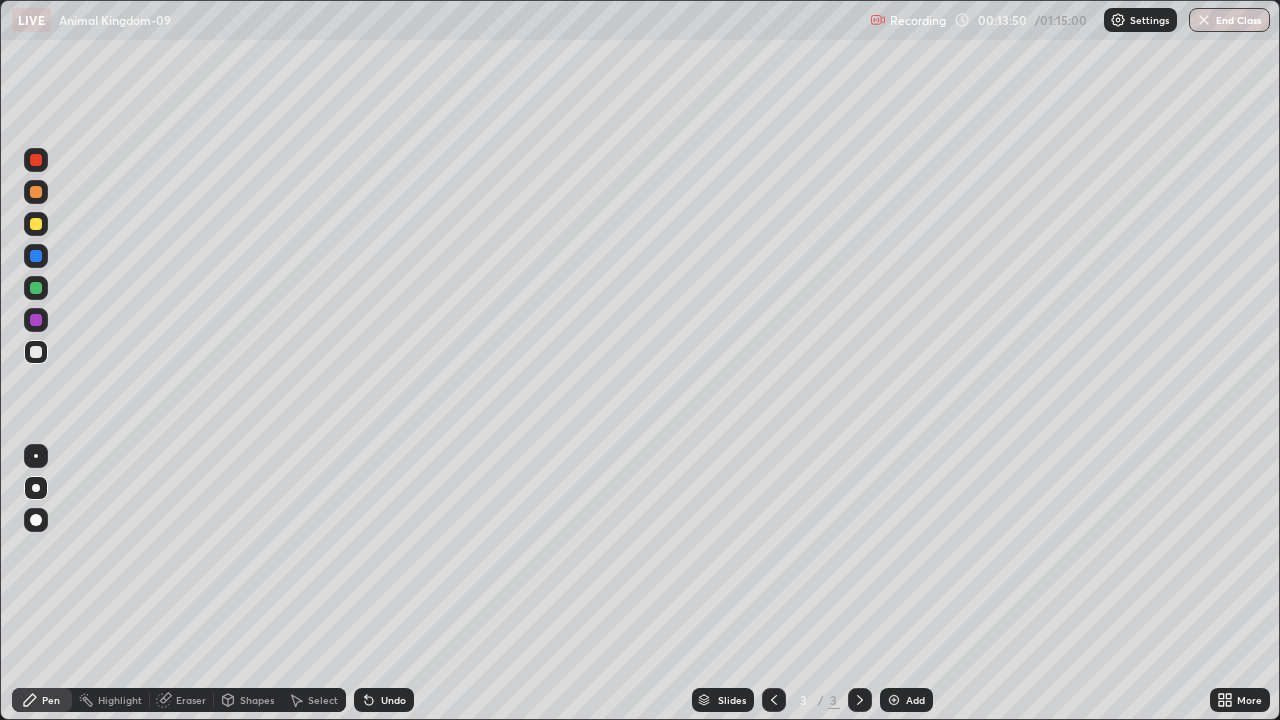 click at bounding box center [36, 256] 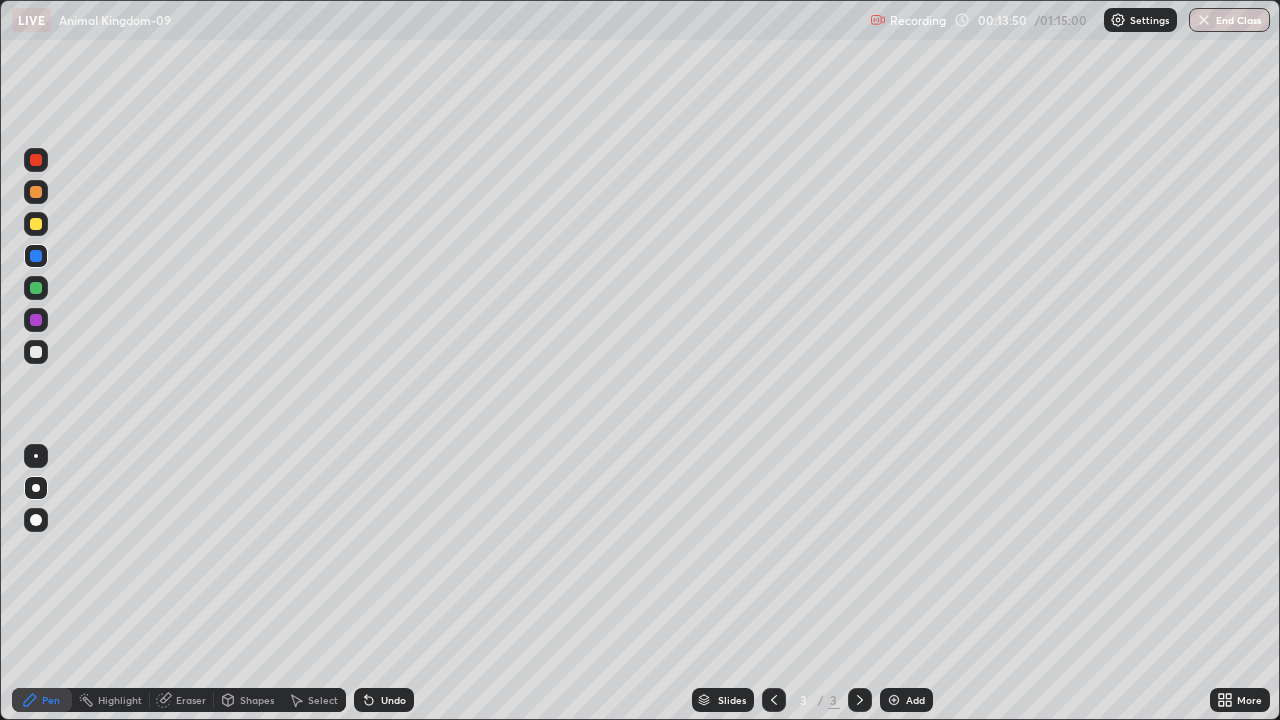 click at bounding box center (36, 256) 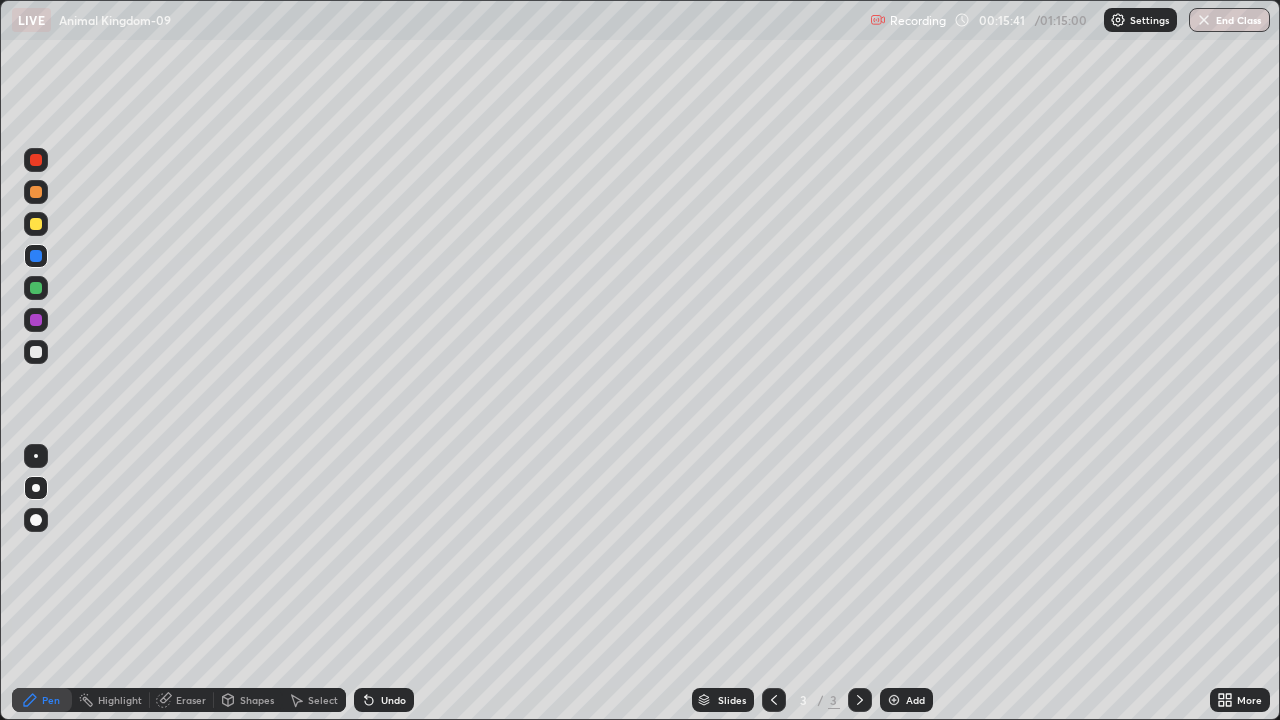 click on "Add" at bounding box center (915, 700) 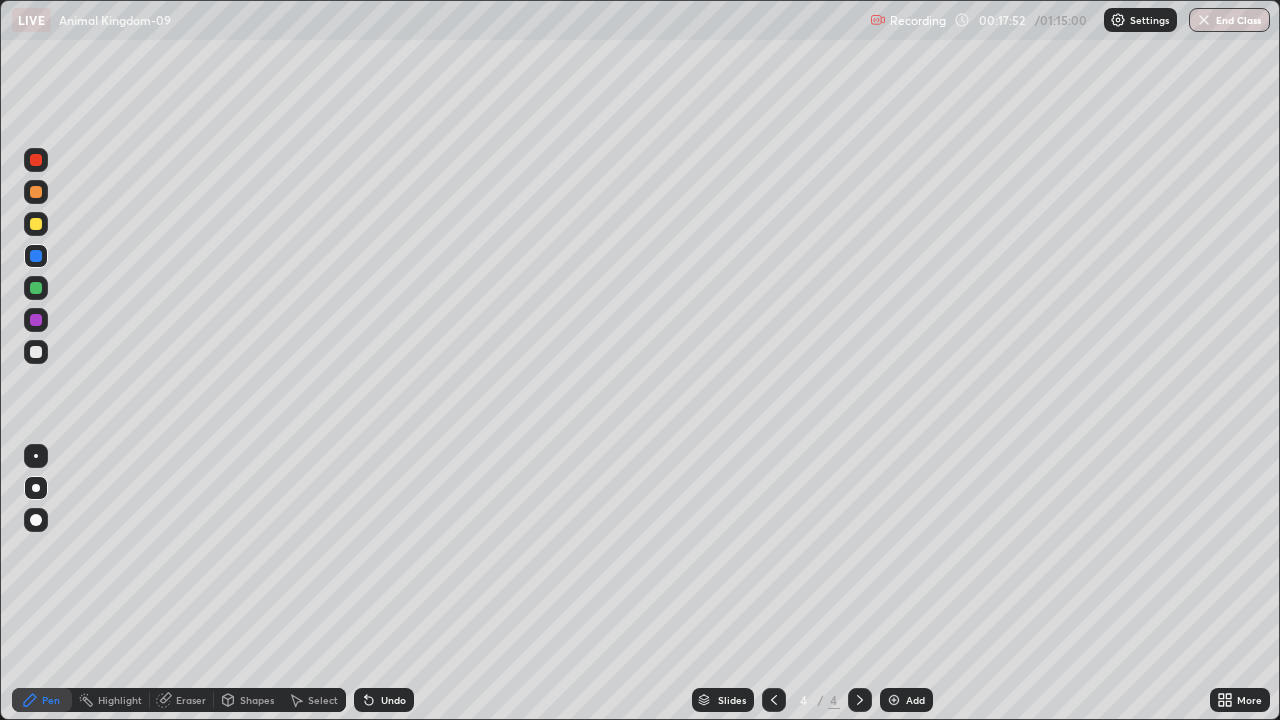 click at bounding box center [36, 224] 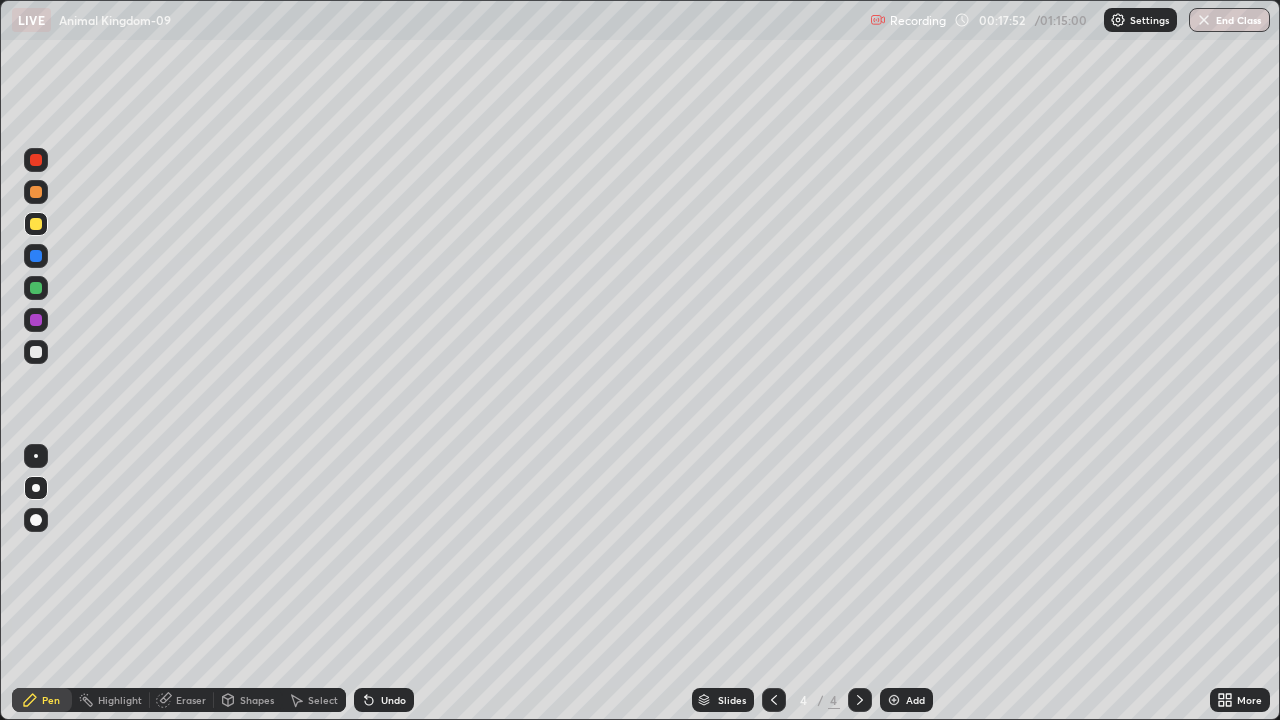 click at bounding box center (36, 224) 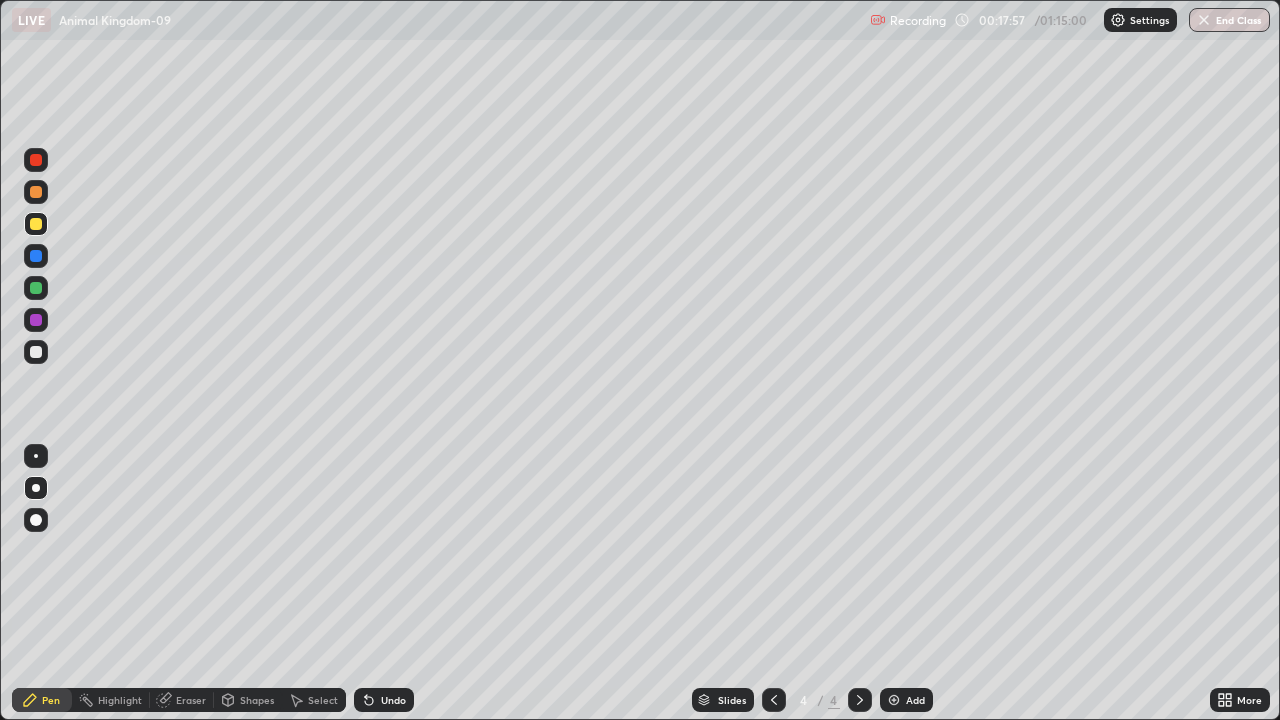 click at bounding box center (36, 160) 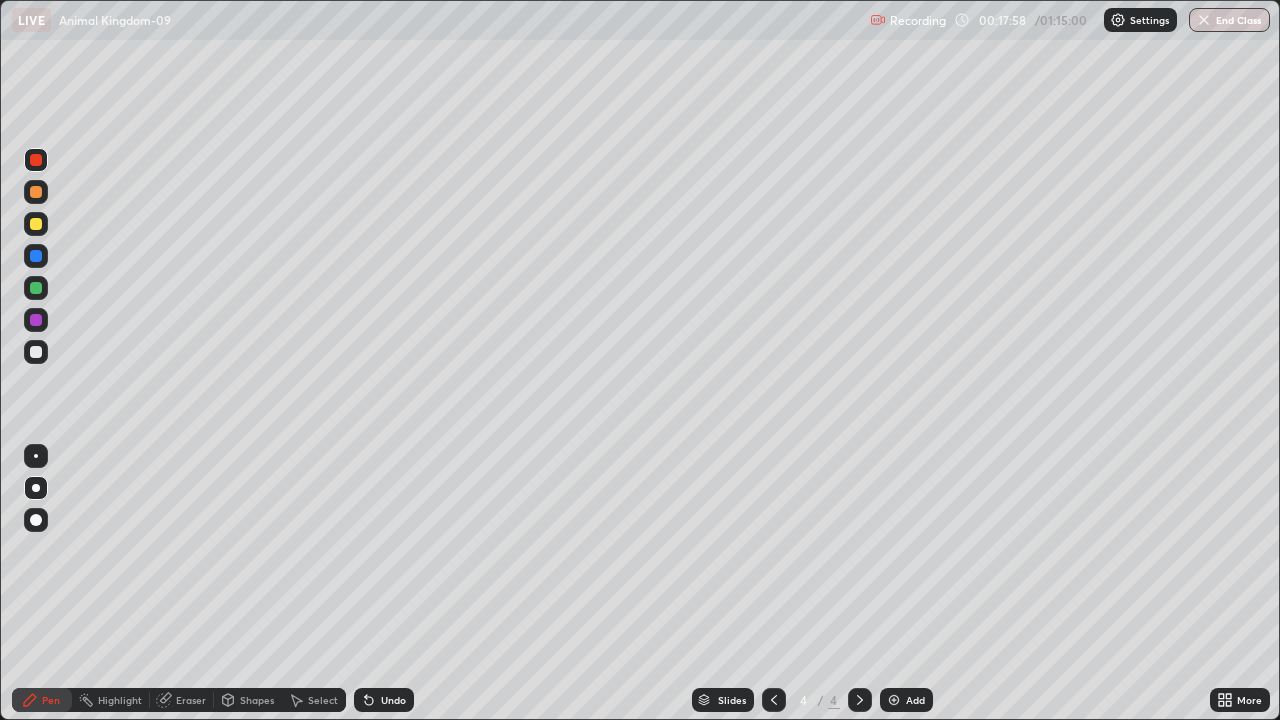 click at bounding box center (36, 320) 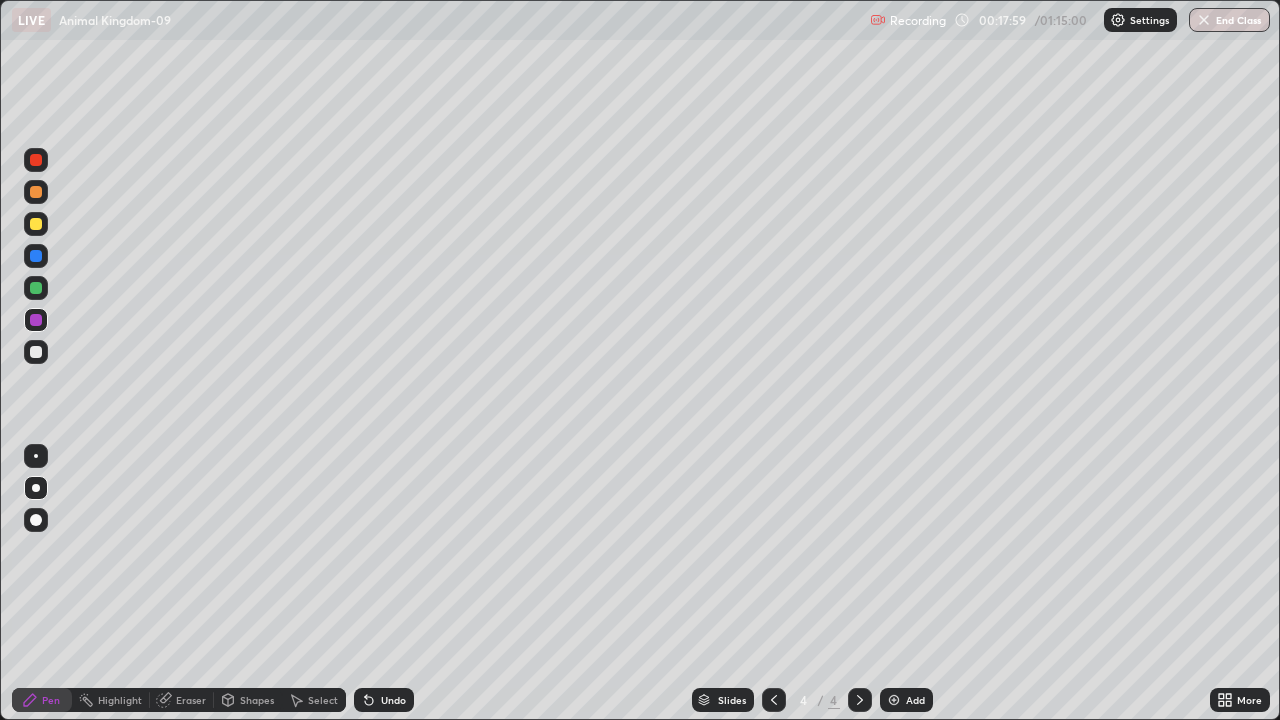 click at bounding box center (36, 520) 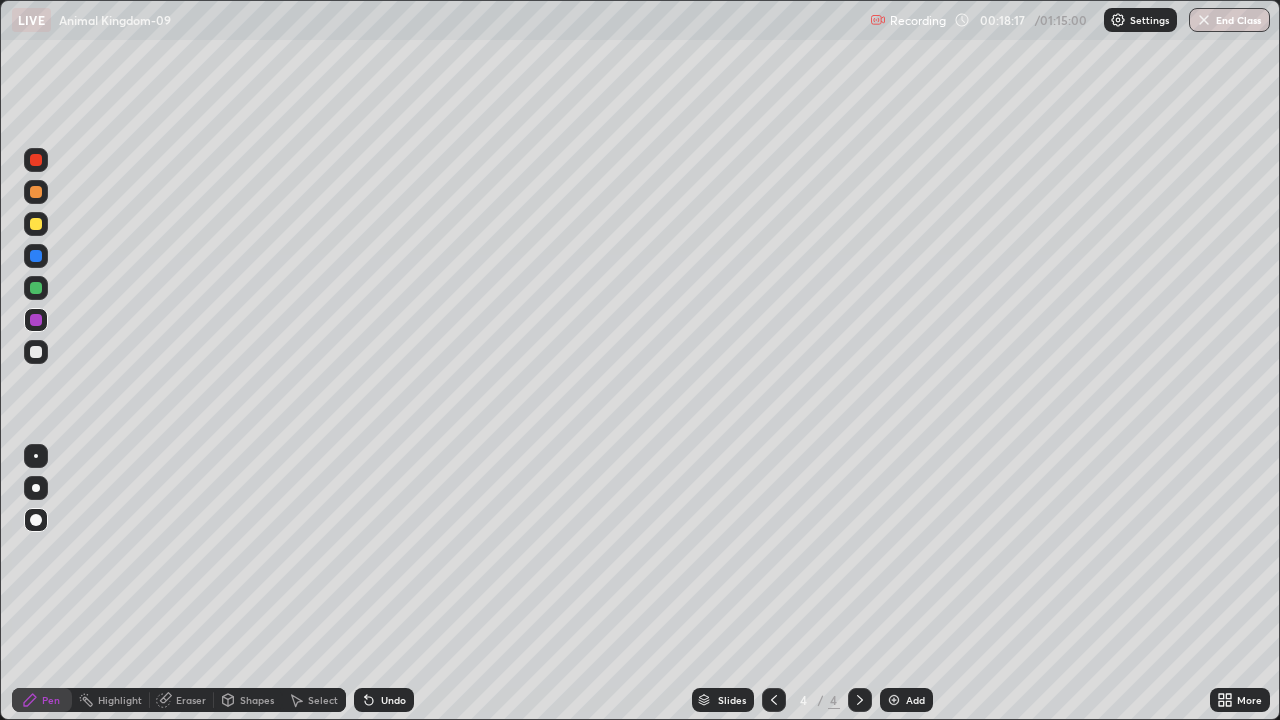 click at bounding box center [36, 224] 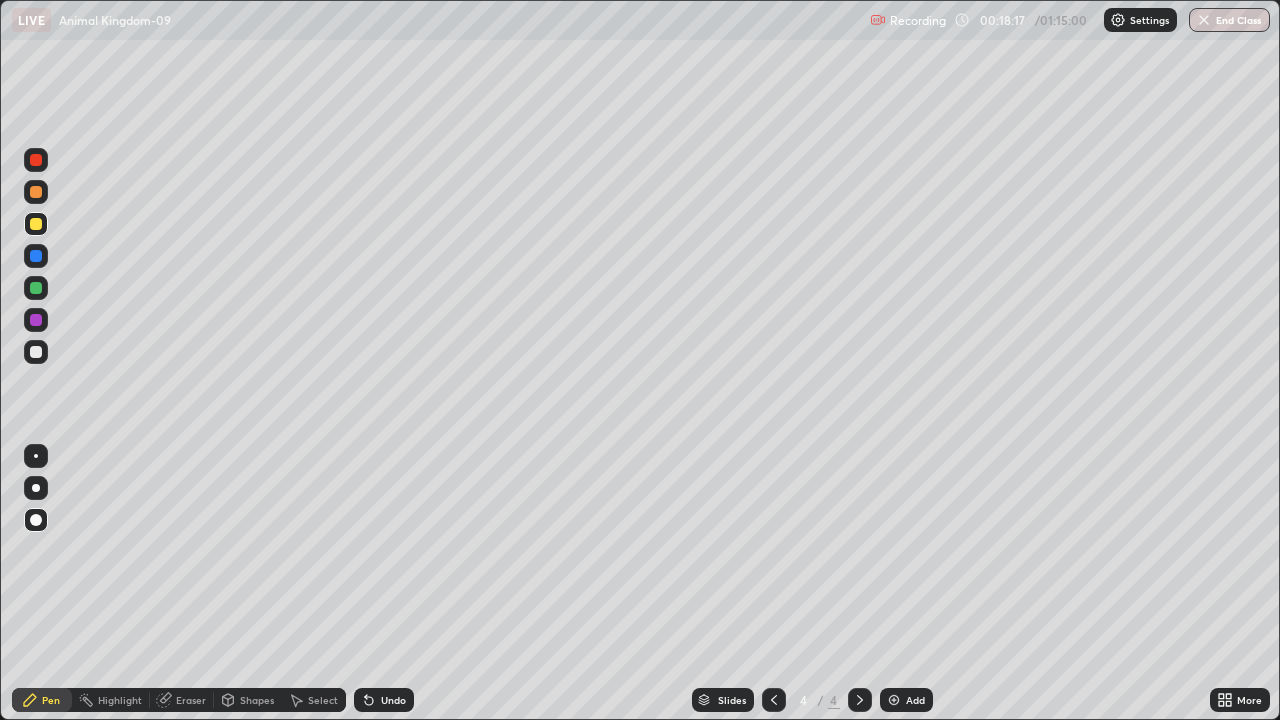 click at bounding box center [36, 224] 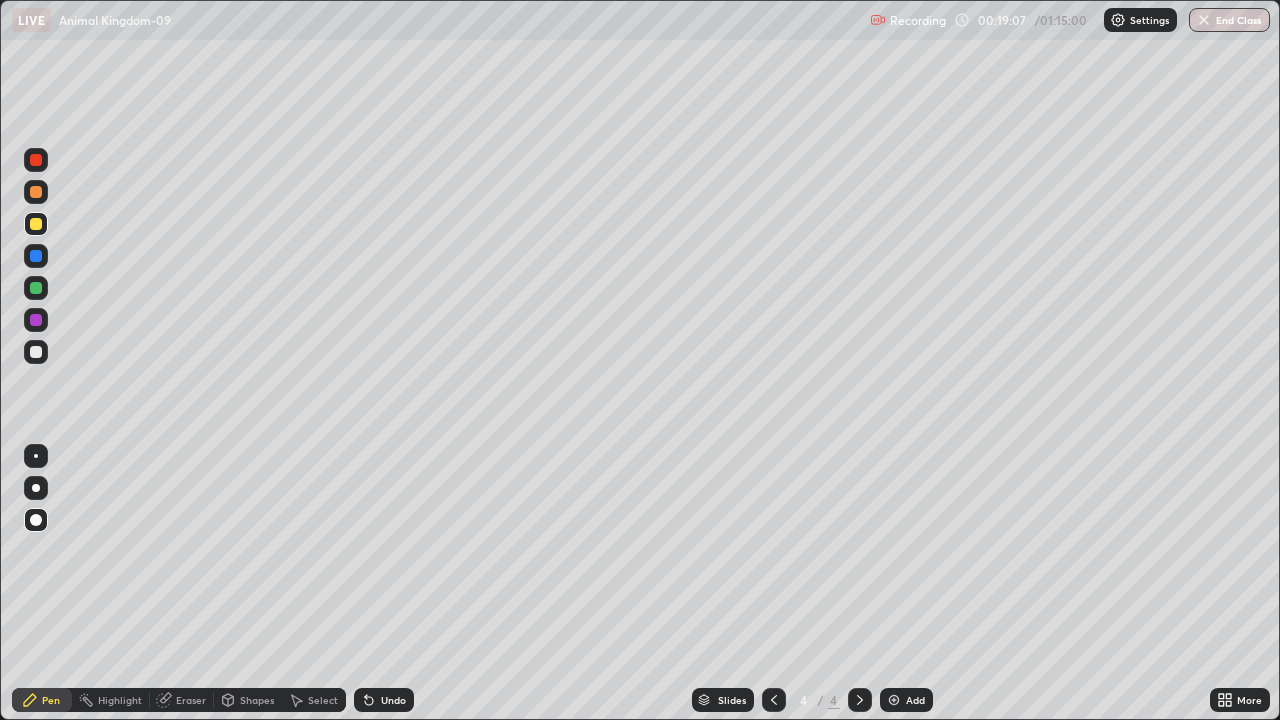click at bounding box center (36, 488) 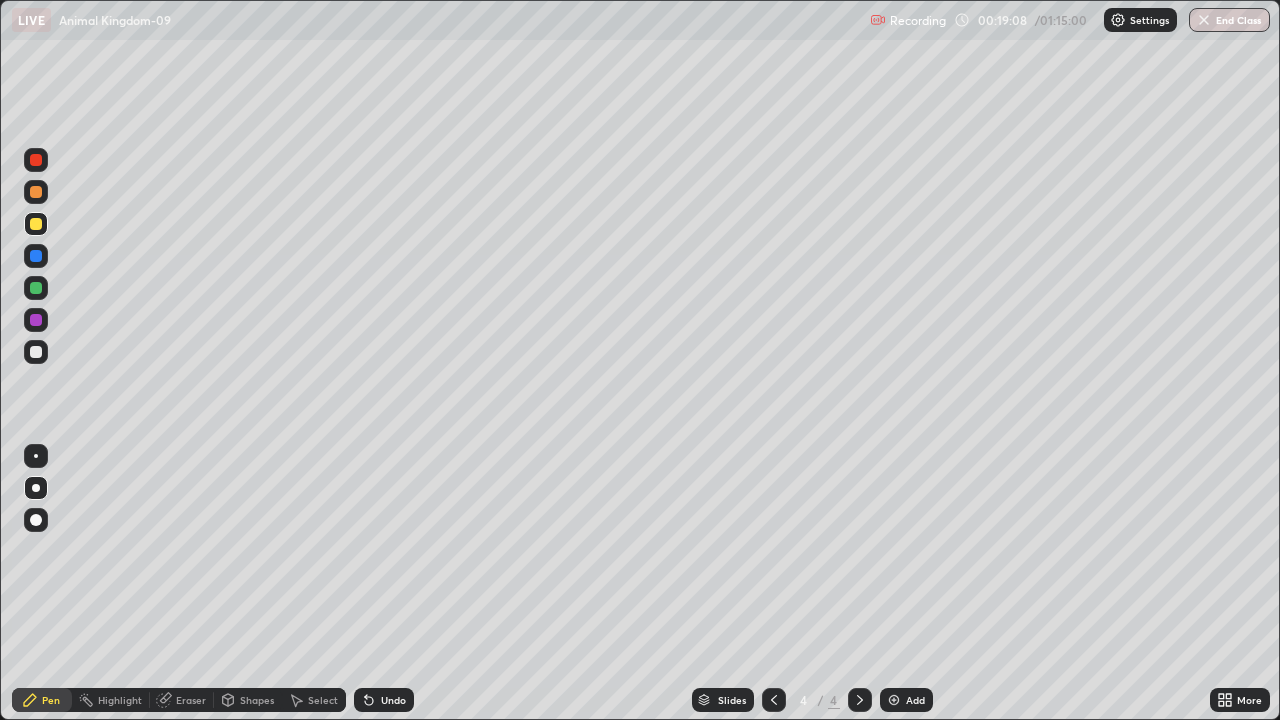 click at bounding box center (36, 488) 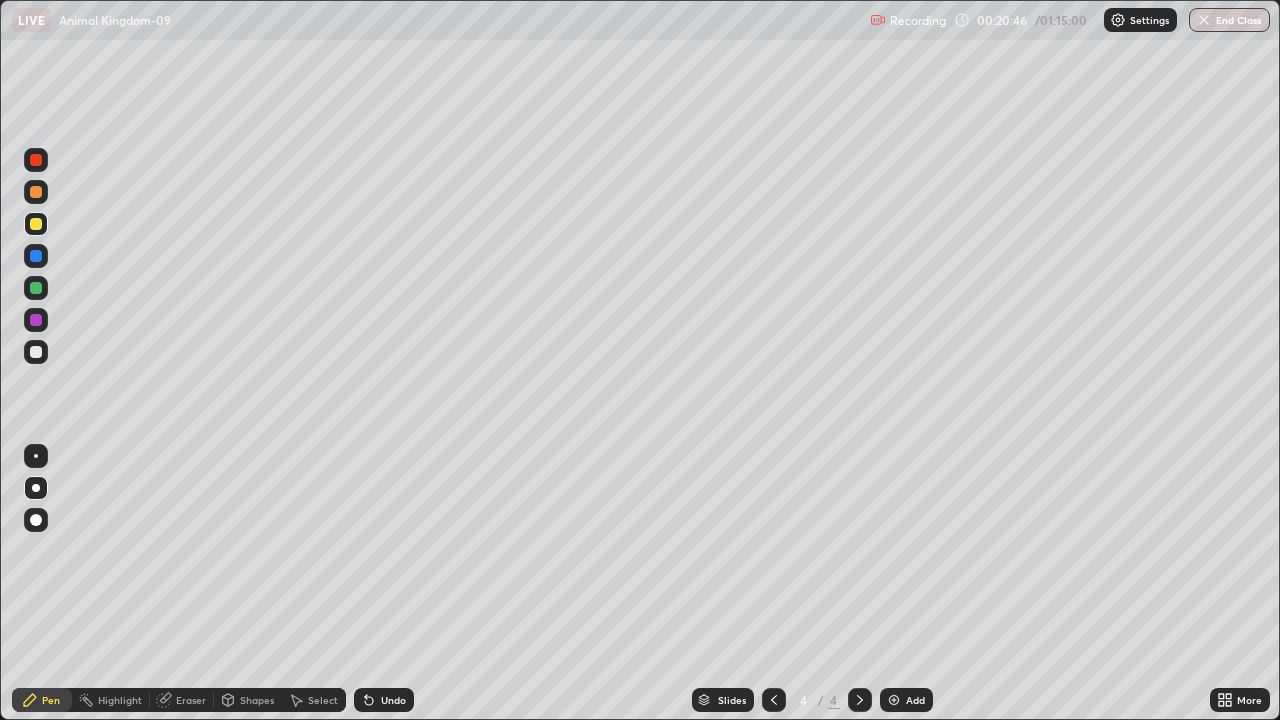 click at bounding box center [36, 352] 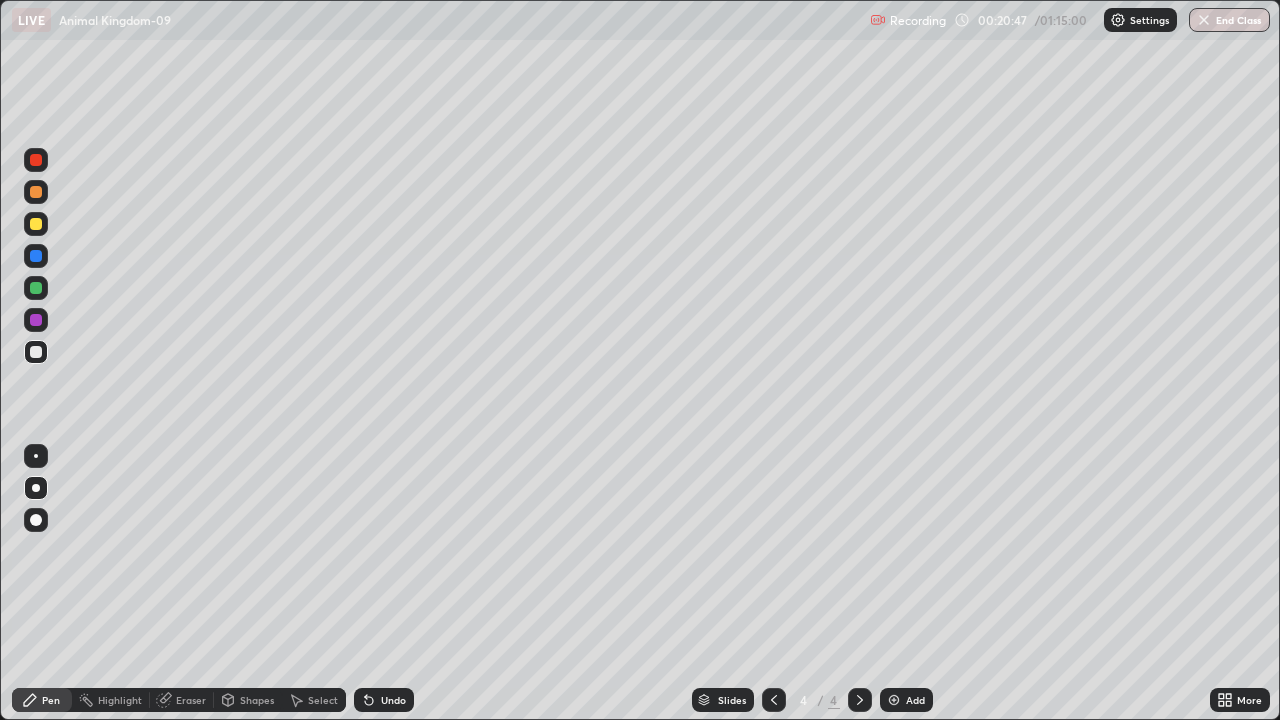 click at bounding box center (36, 488) 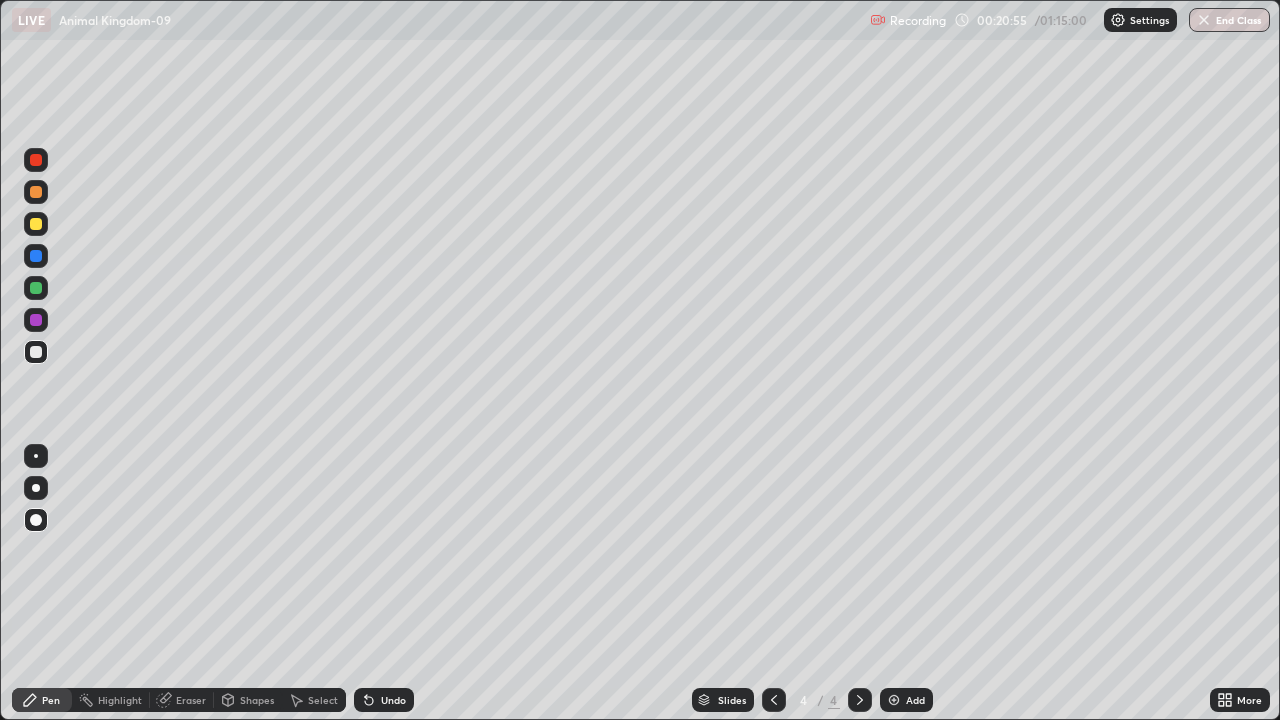 click at bounding box center [36, 488] 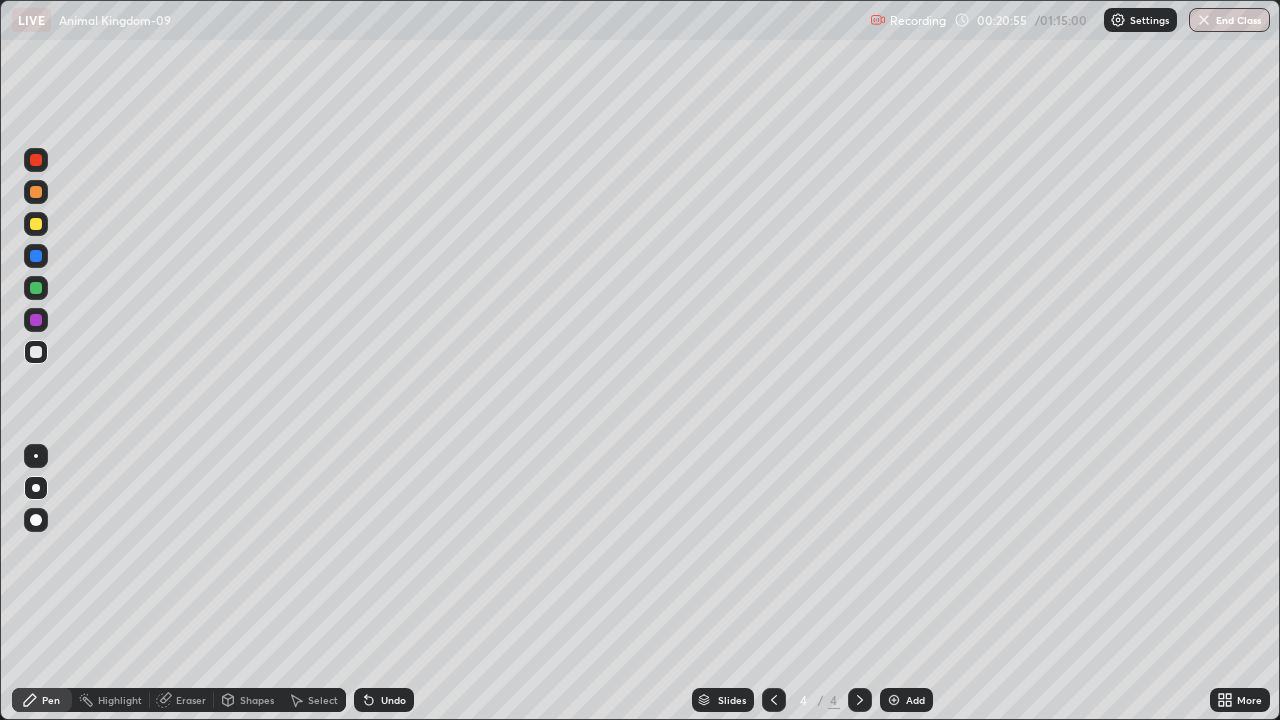 click at bounding box center [36, 488] 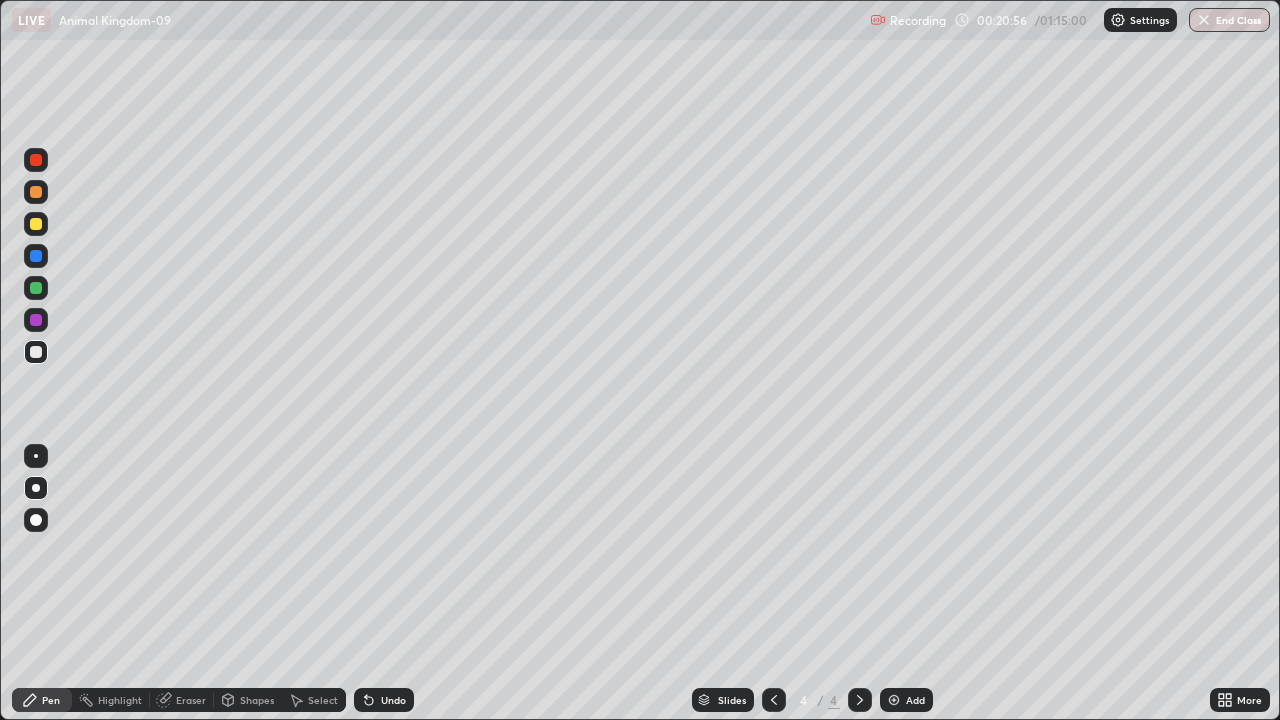 click at bounding box center (36, 352) 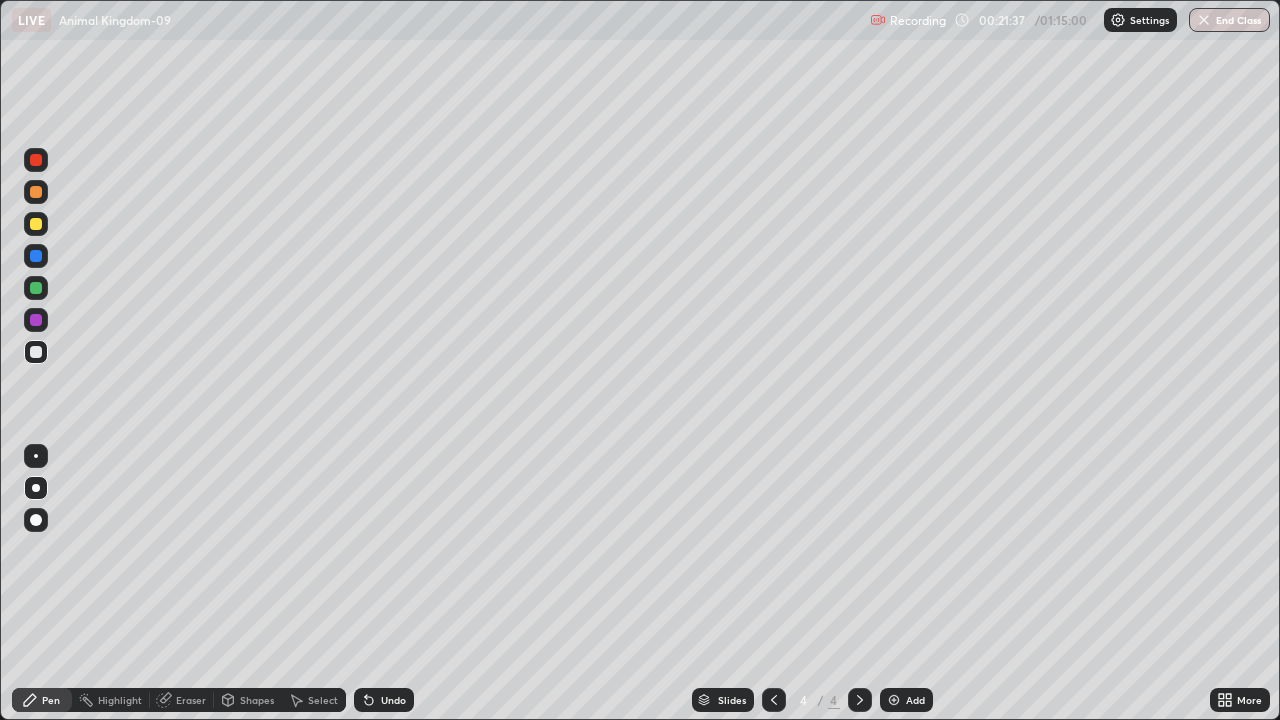 click on "Undo" at bounding box center (384, 700) 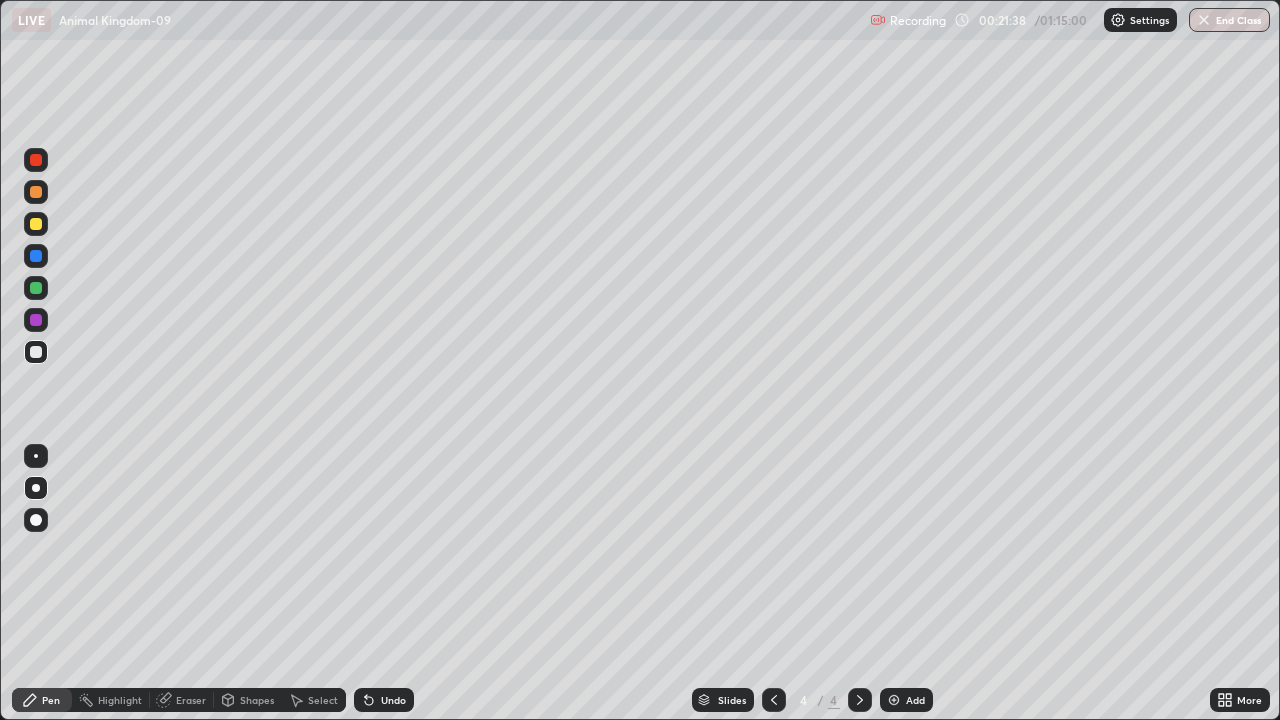click on "Undo" at bounding box center (384, 700) 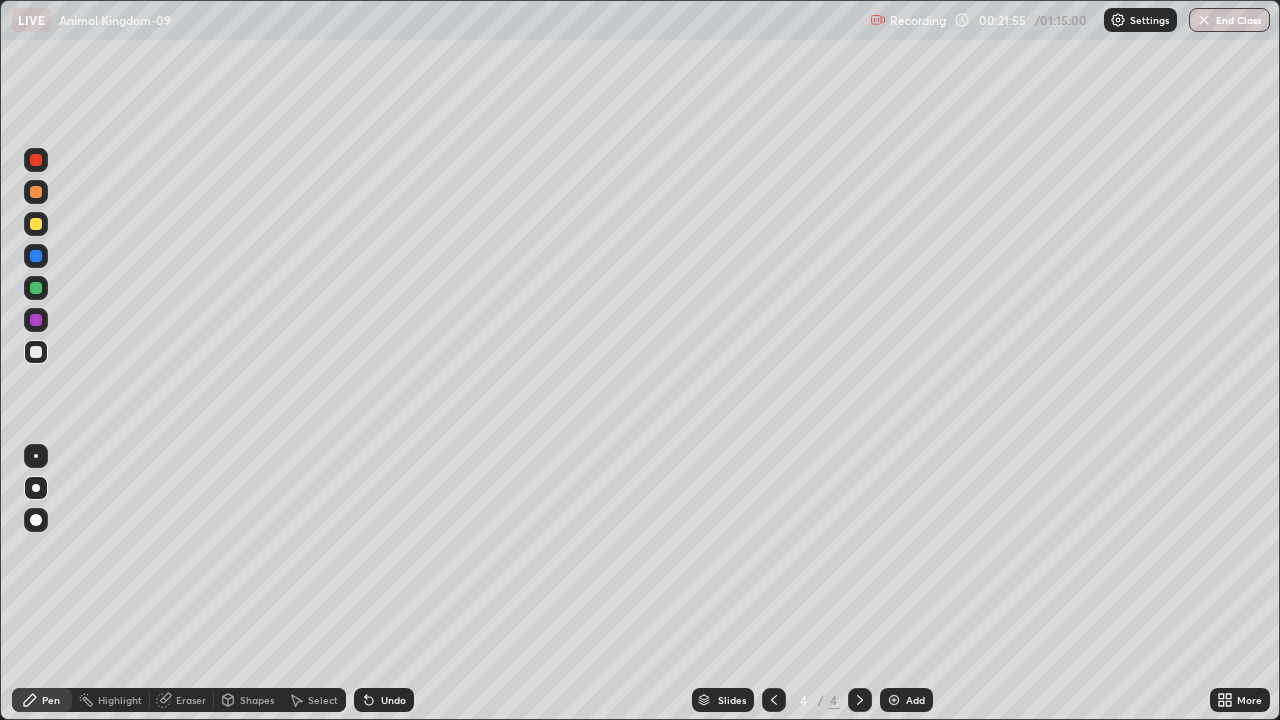 click at bounding box center [36, 256] 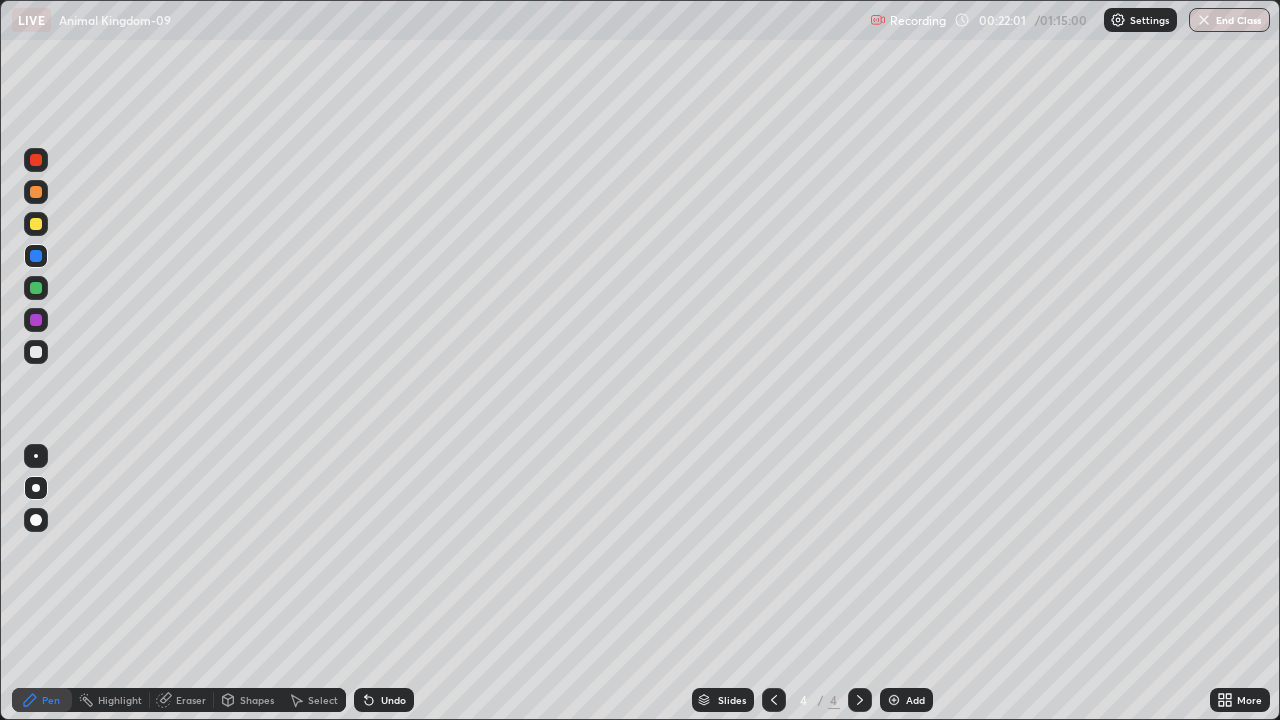 click on "Eraser" at bounding box center [182, 700] 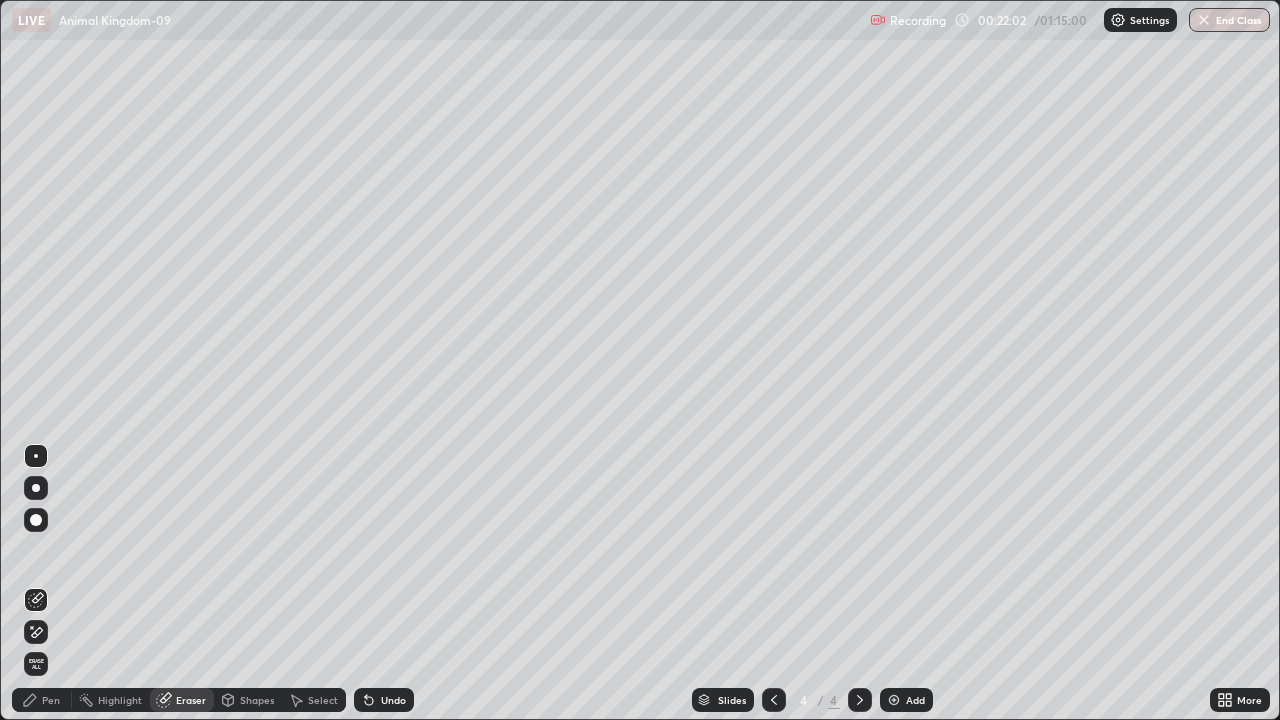 click at bounding box center (36, 632) 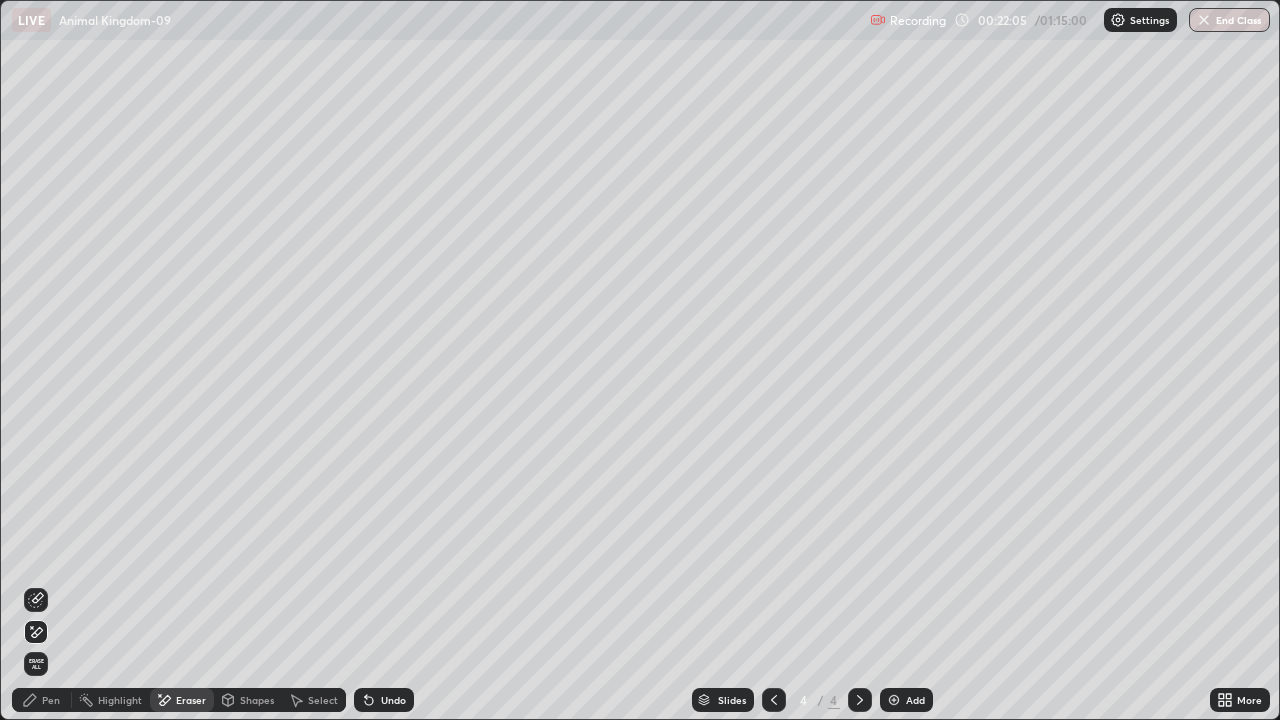 click on "Pen" at bounding box center [42, 700] 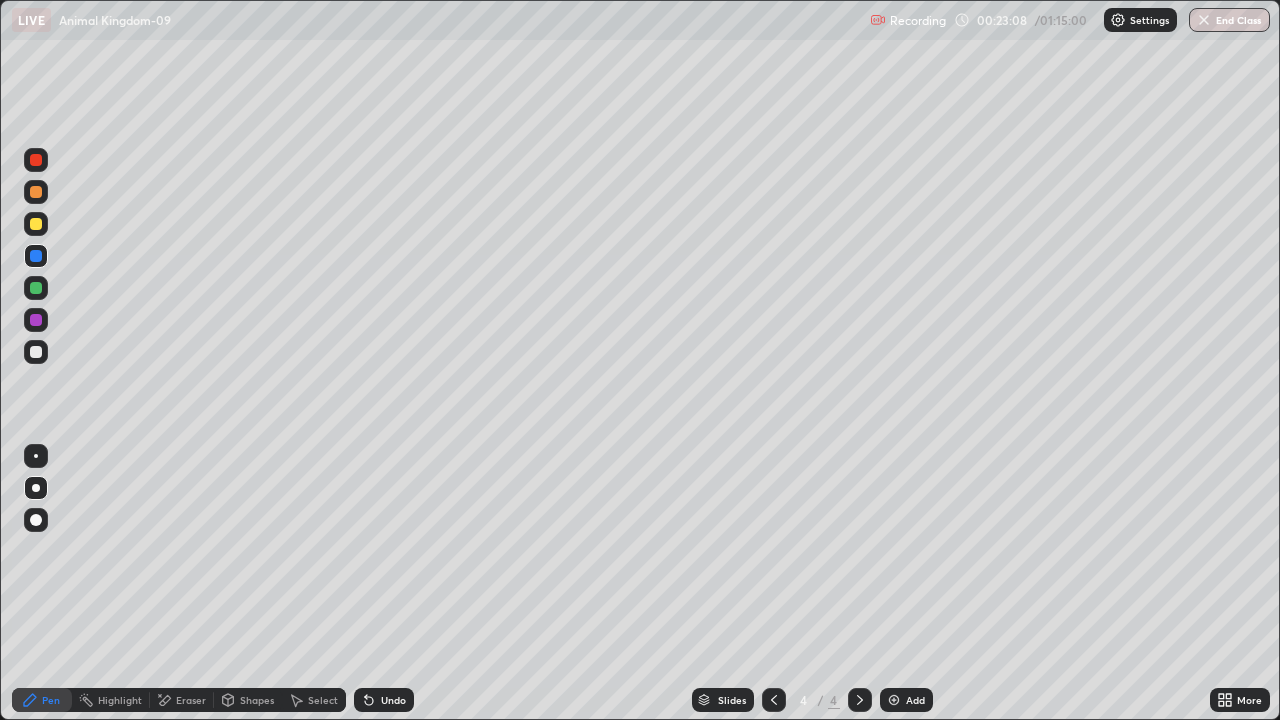 click at bounding box center [36, 256] 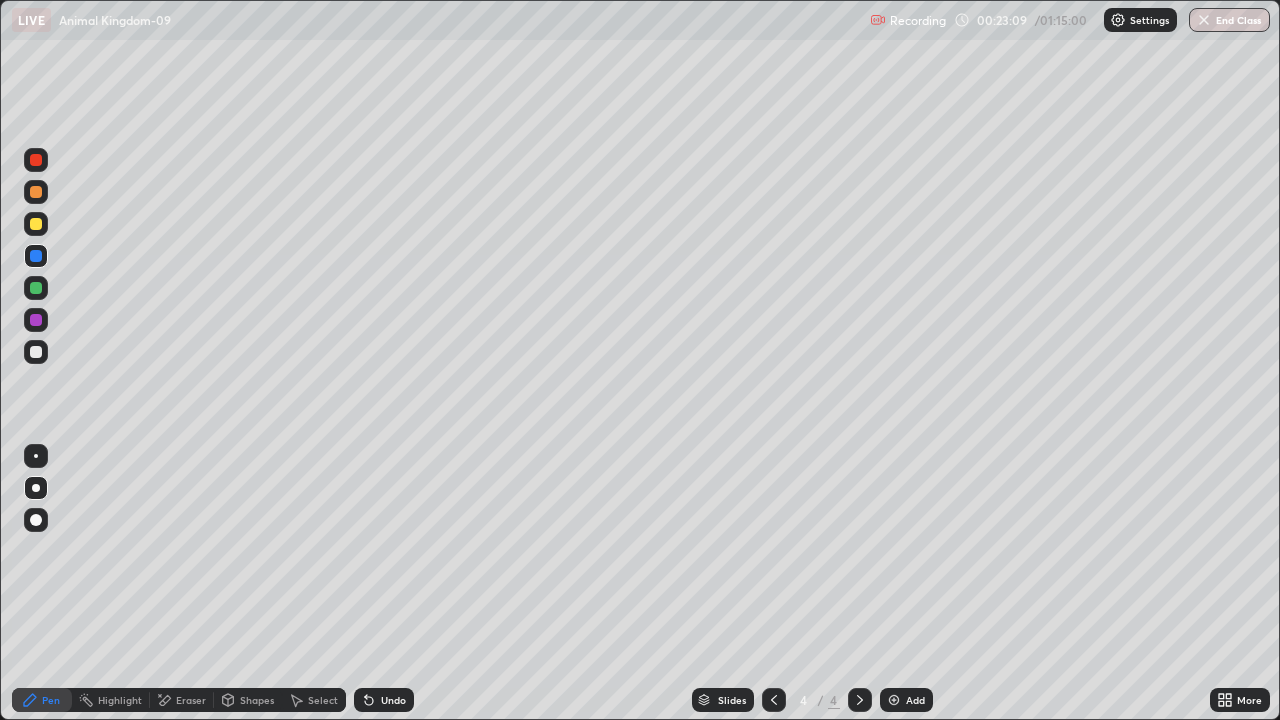 click at bounding box center [36, 256] 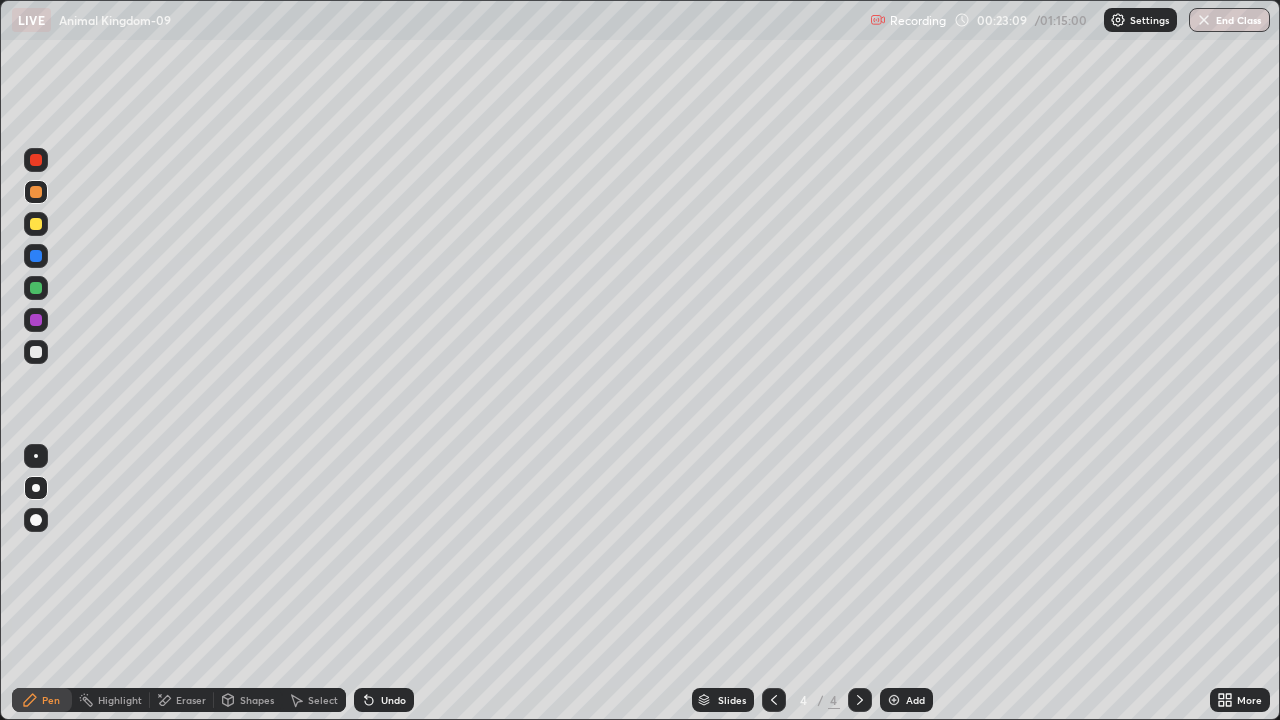 click at bounding box center (36, 192) 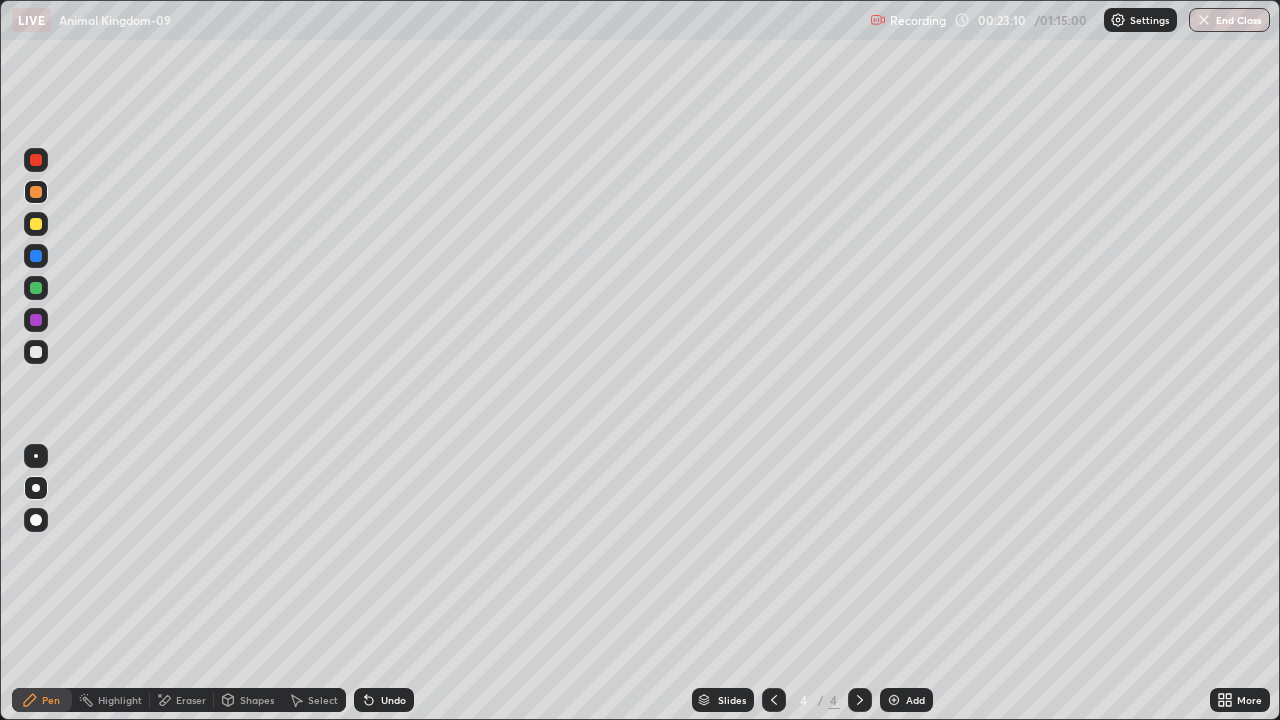 click at bounding box center [36, 520] 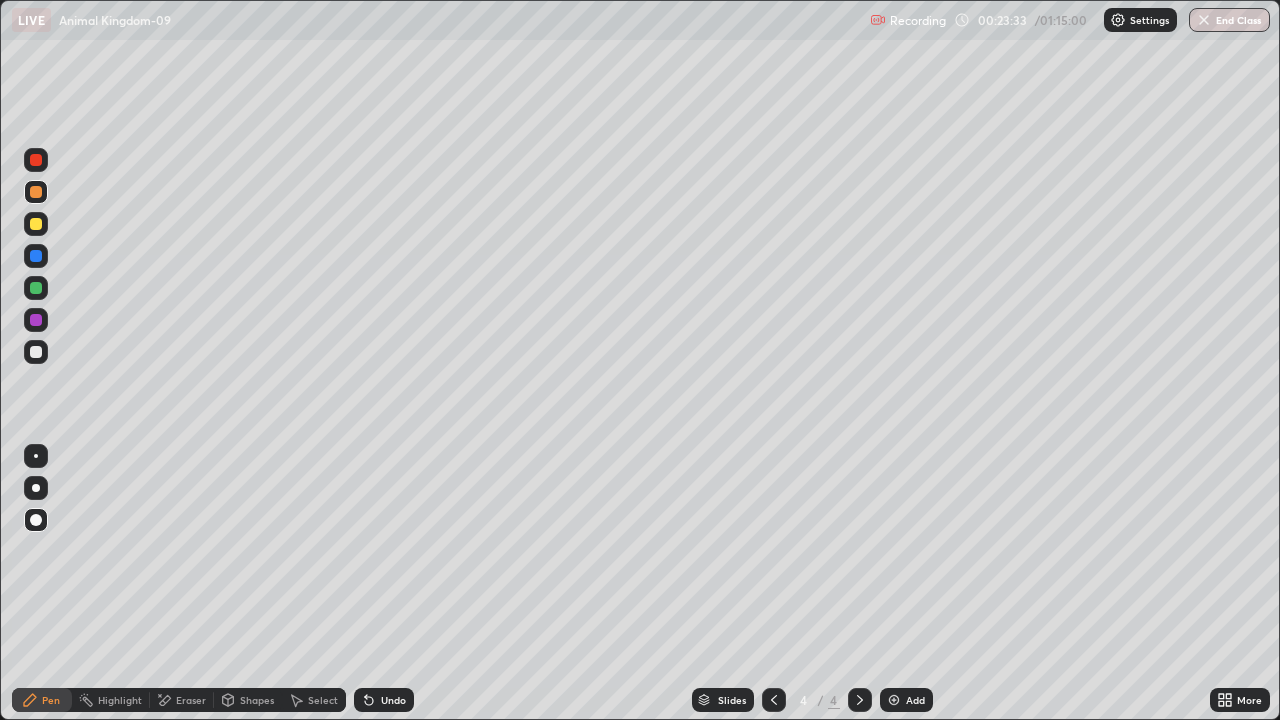 click at bounding box center (36, 160) 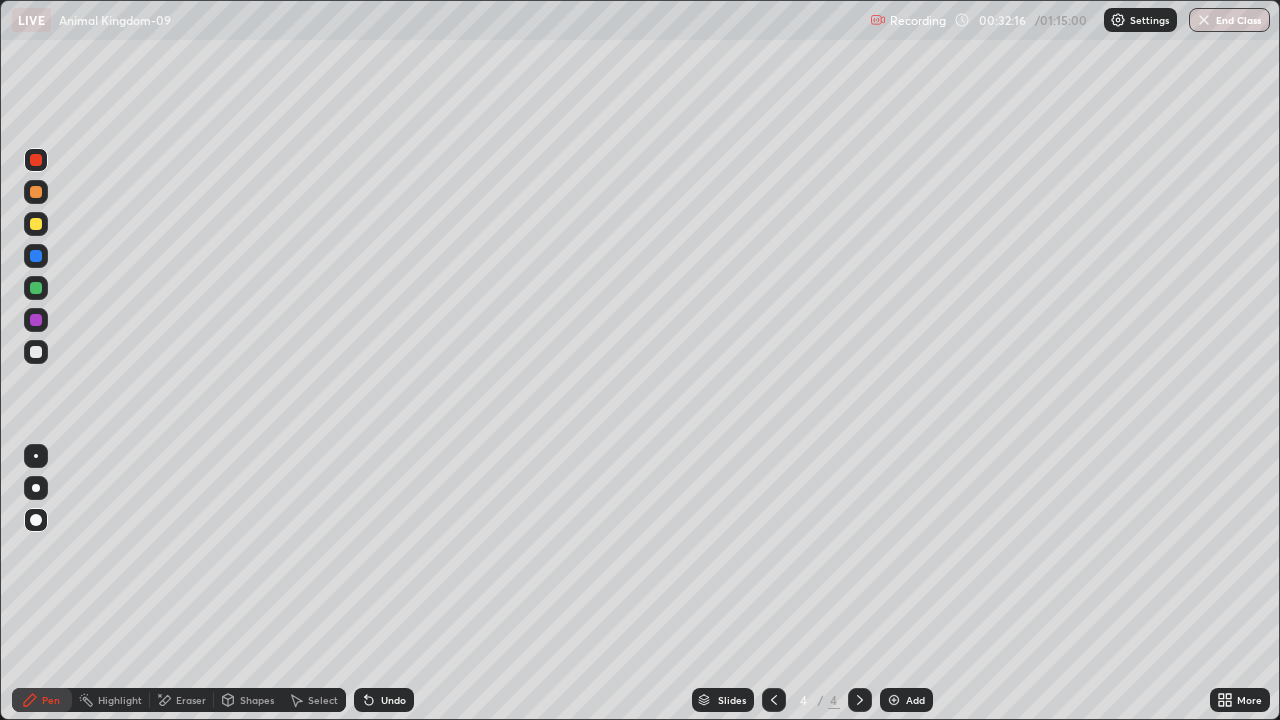 click on "Add" at bounding box center (906, 700) 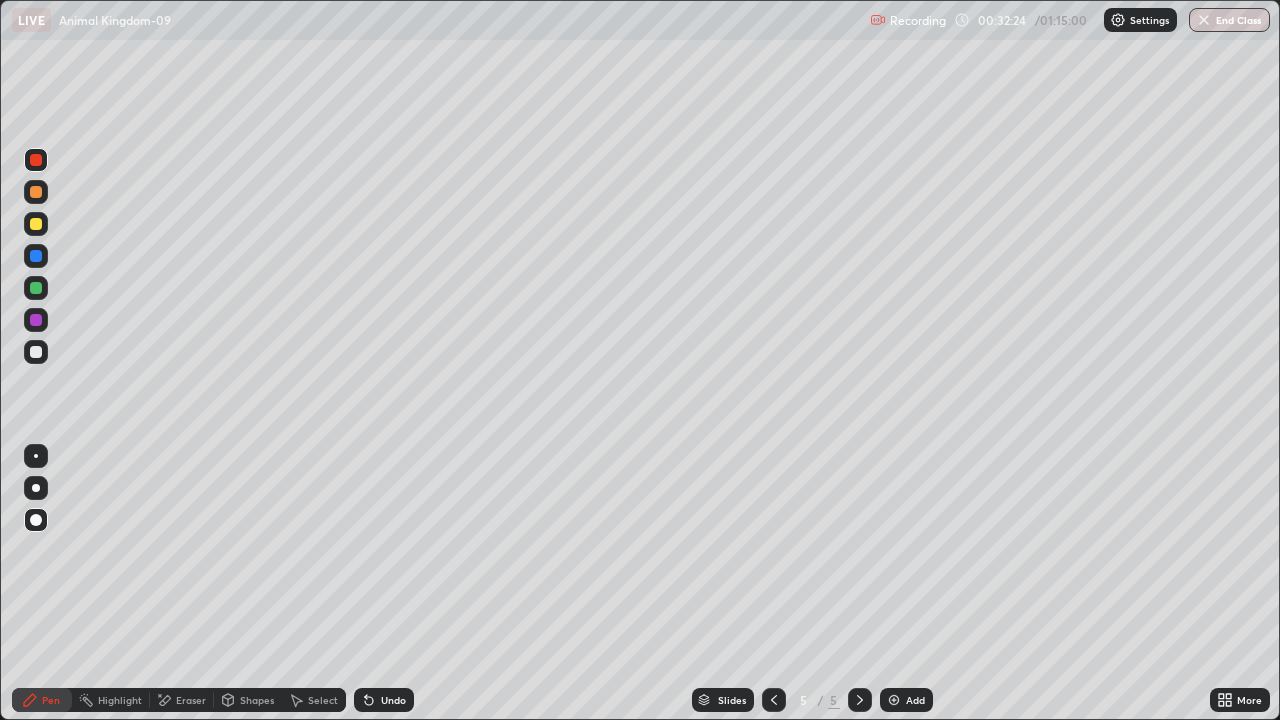 click at bounding box center (36, 224) 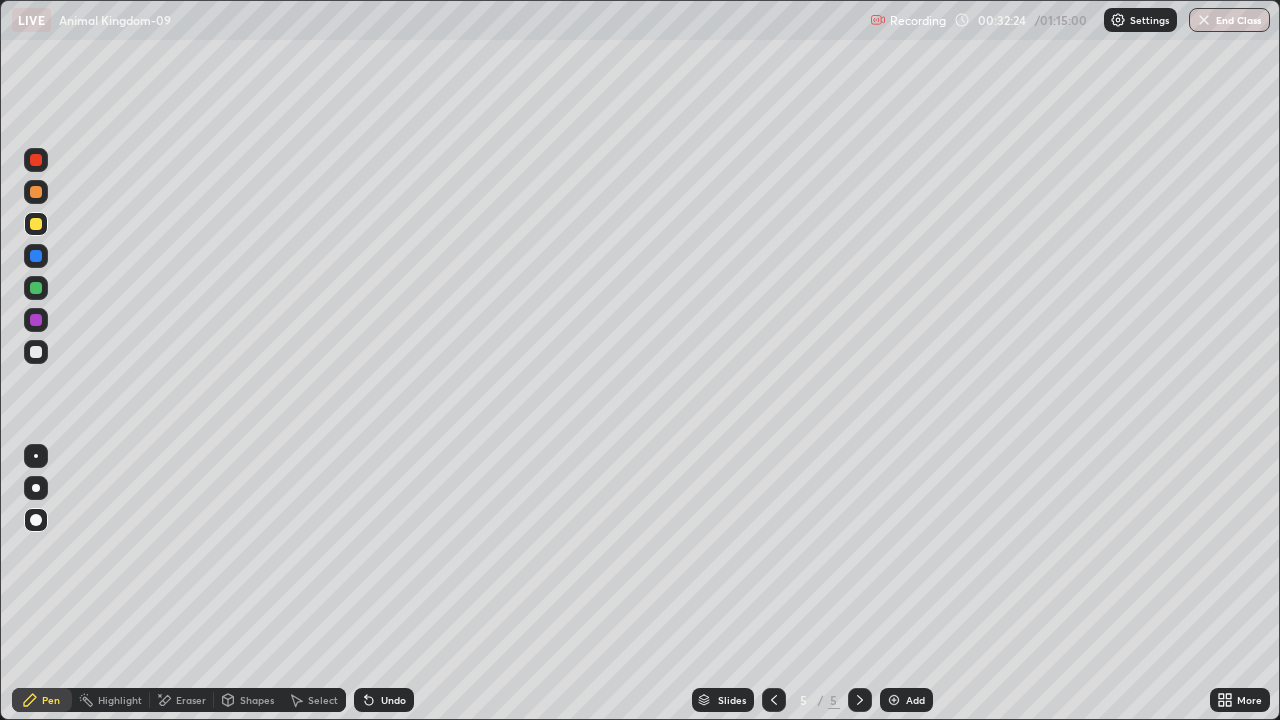 click at bounding box center (36, 224) 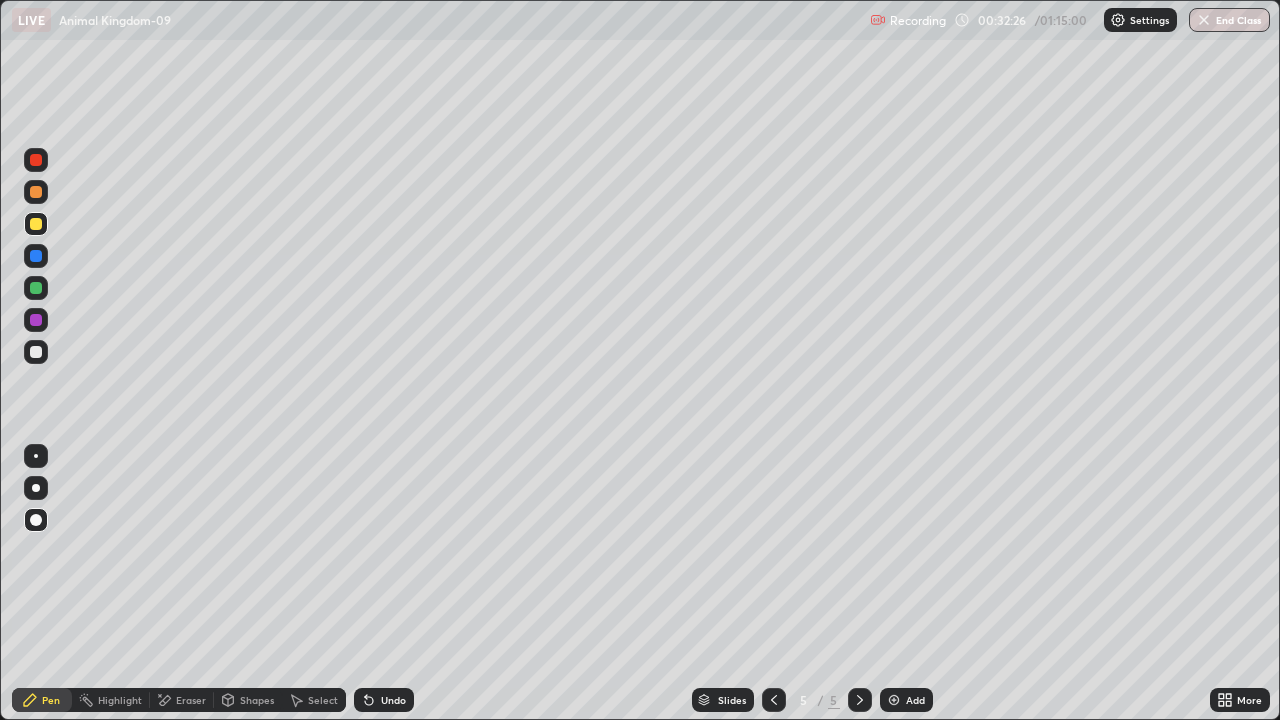 click on "Undo" at bounding box center (393, 700) 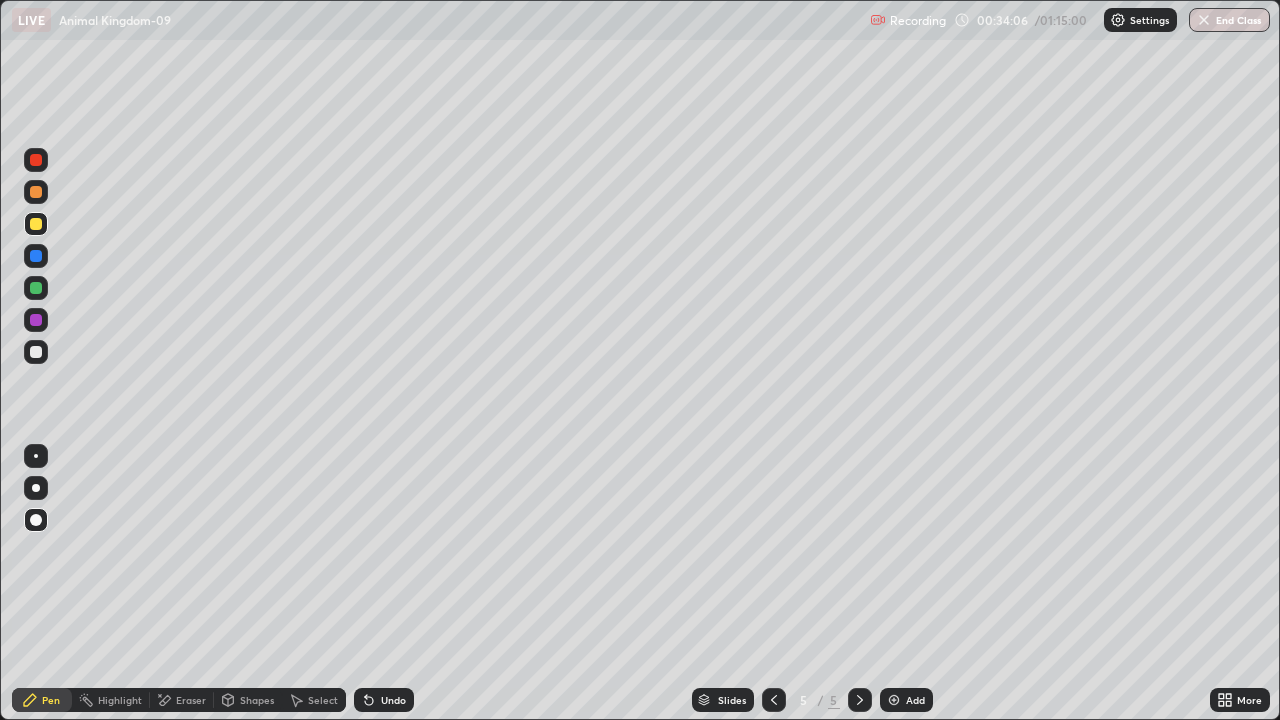 click at bounding box center [36, 488] 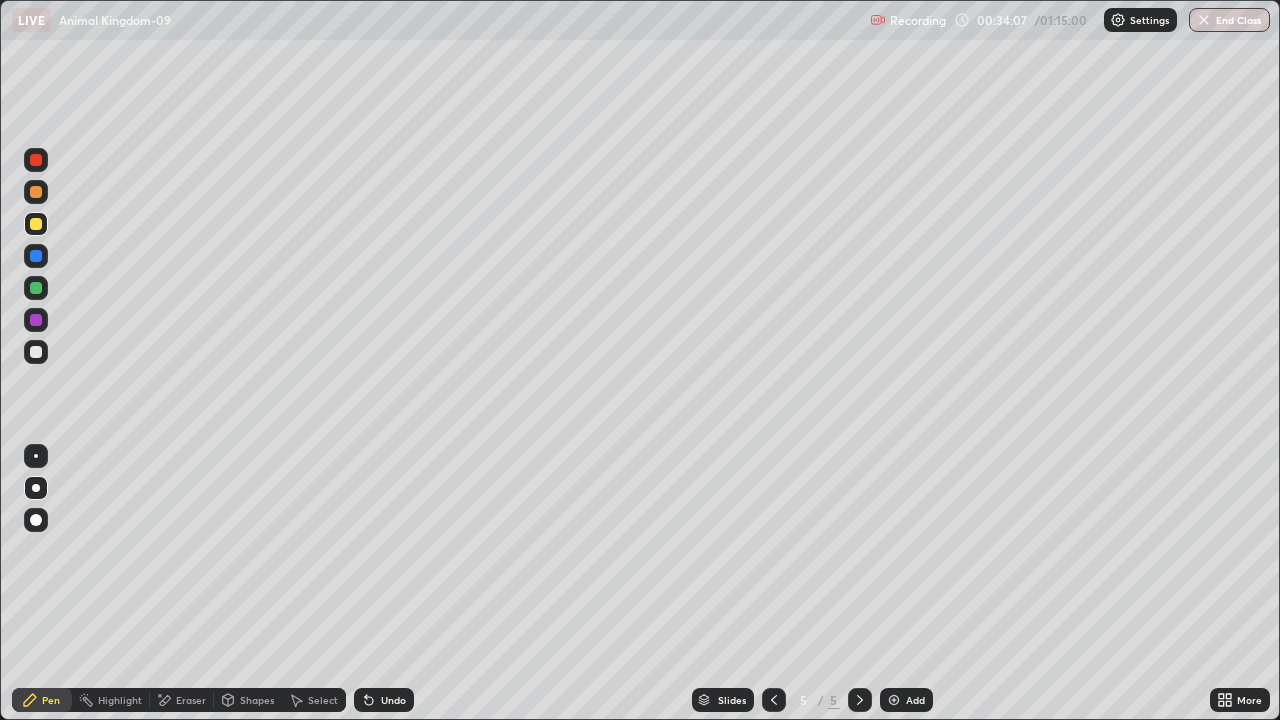 click at bounding box center (36, 488) 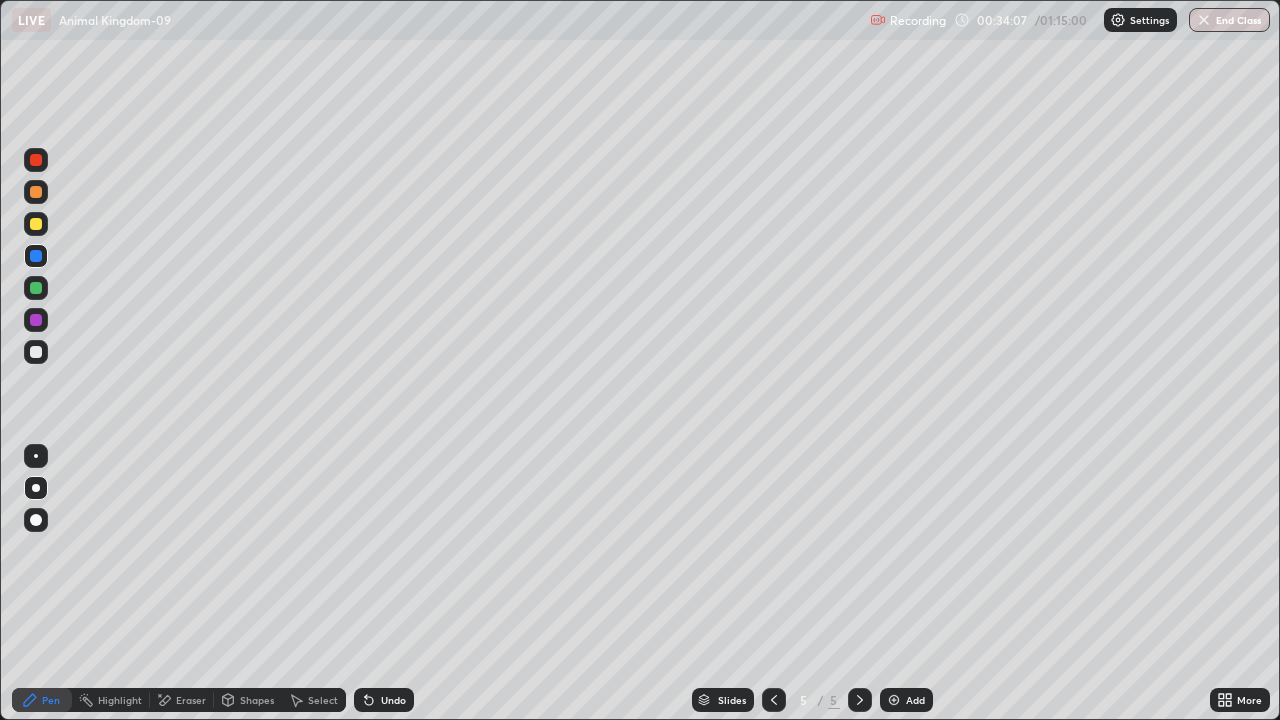 click at bounding box center [36, 256] 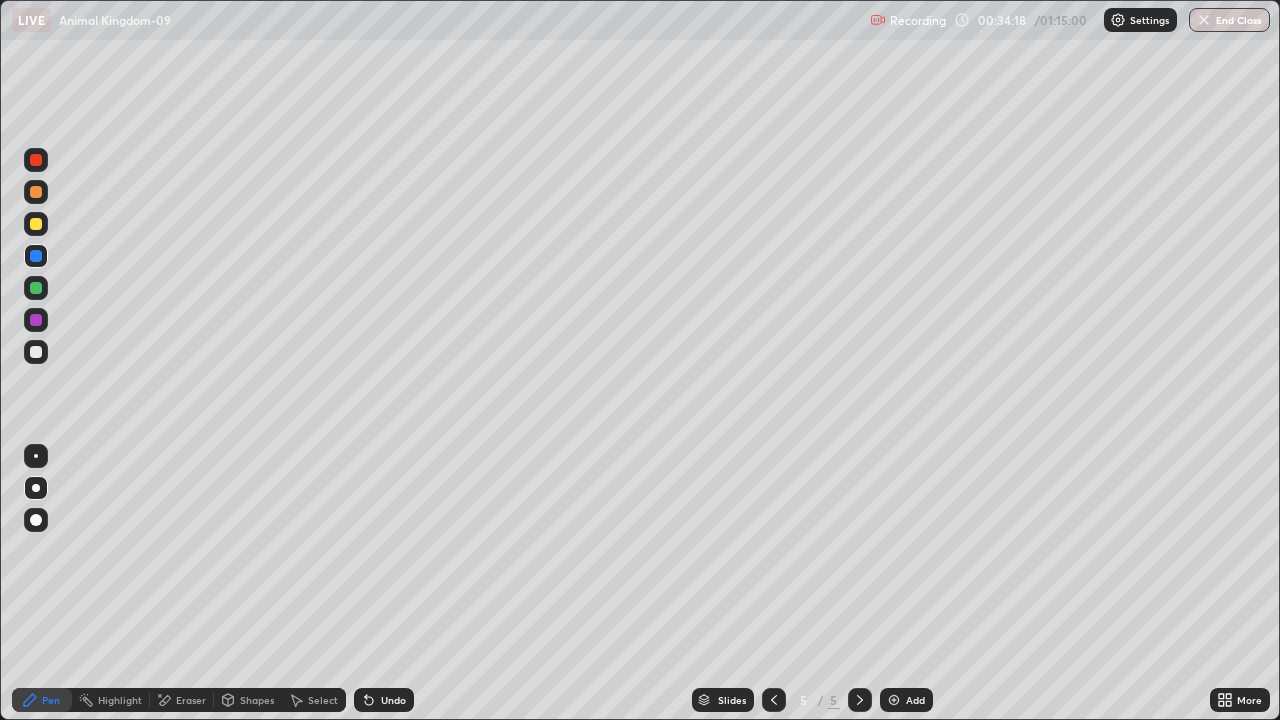 click at bounding box center (36, 288) 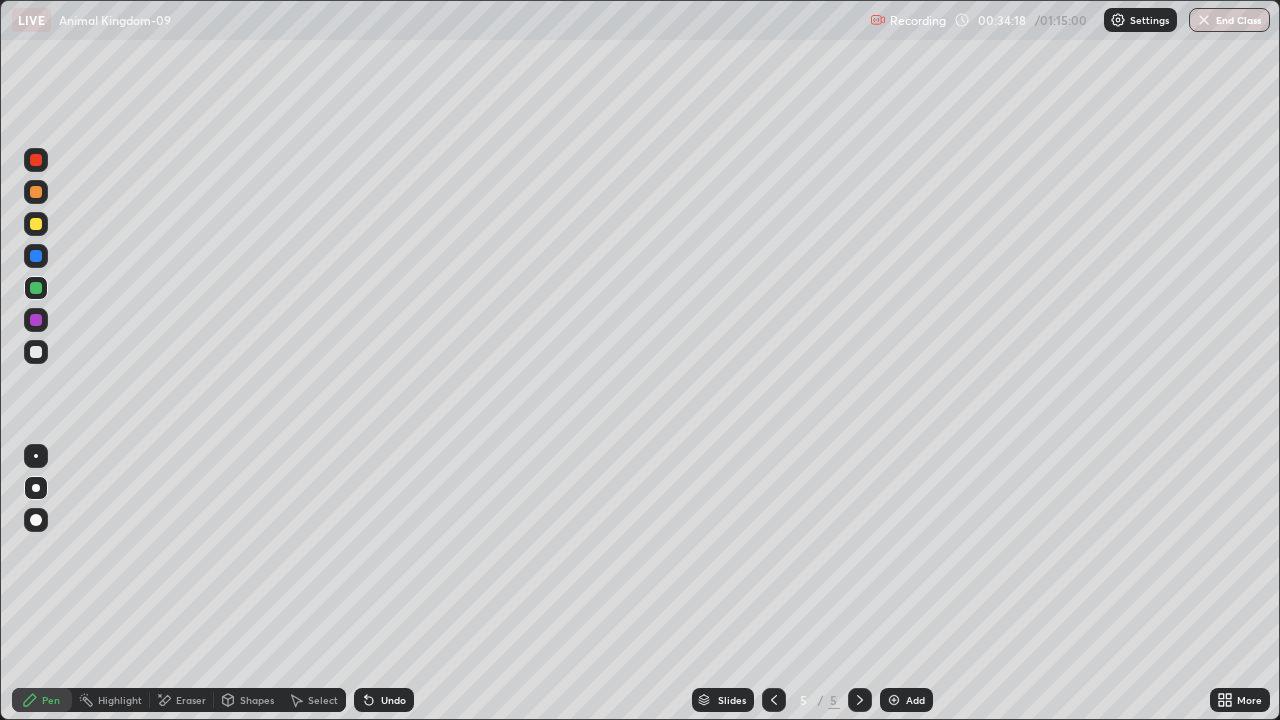 click at bounding box center [36, 288] 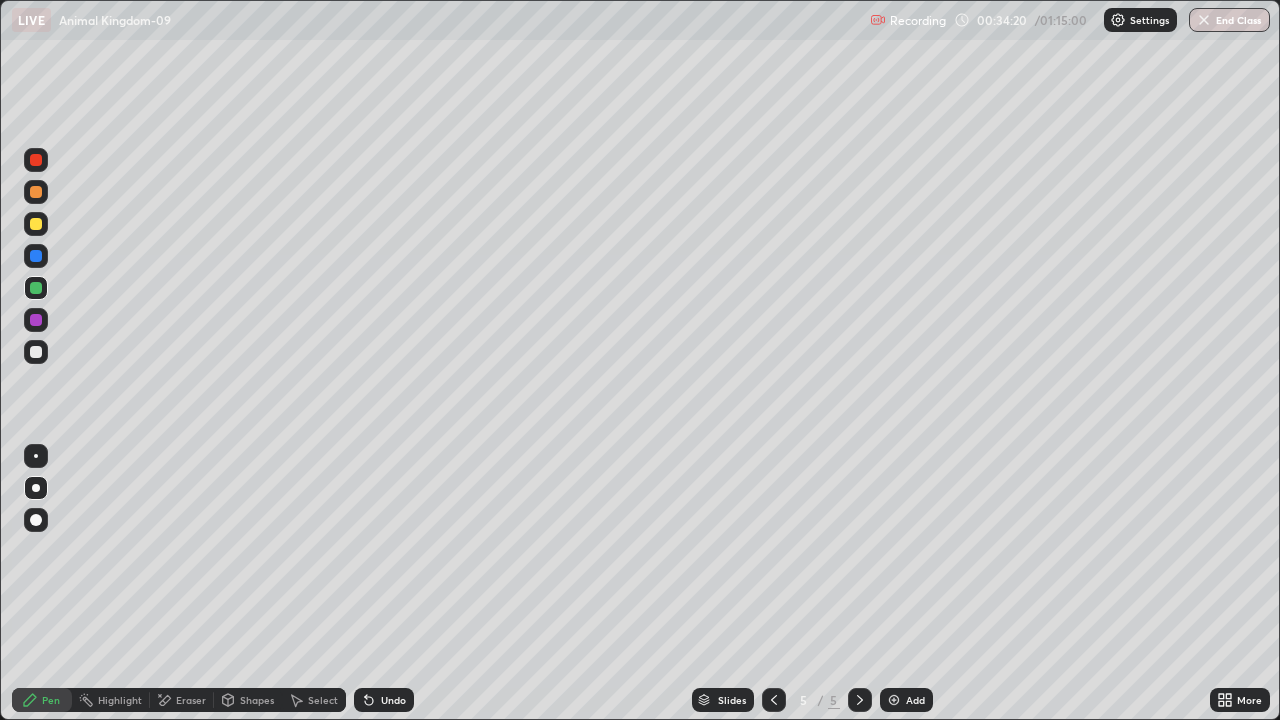 click at bounding box center (36, 352) 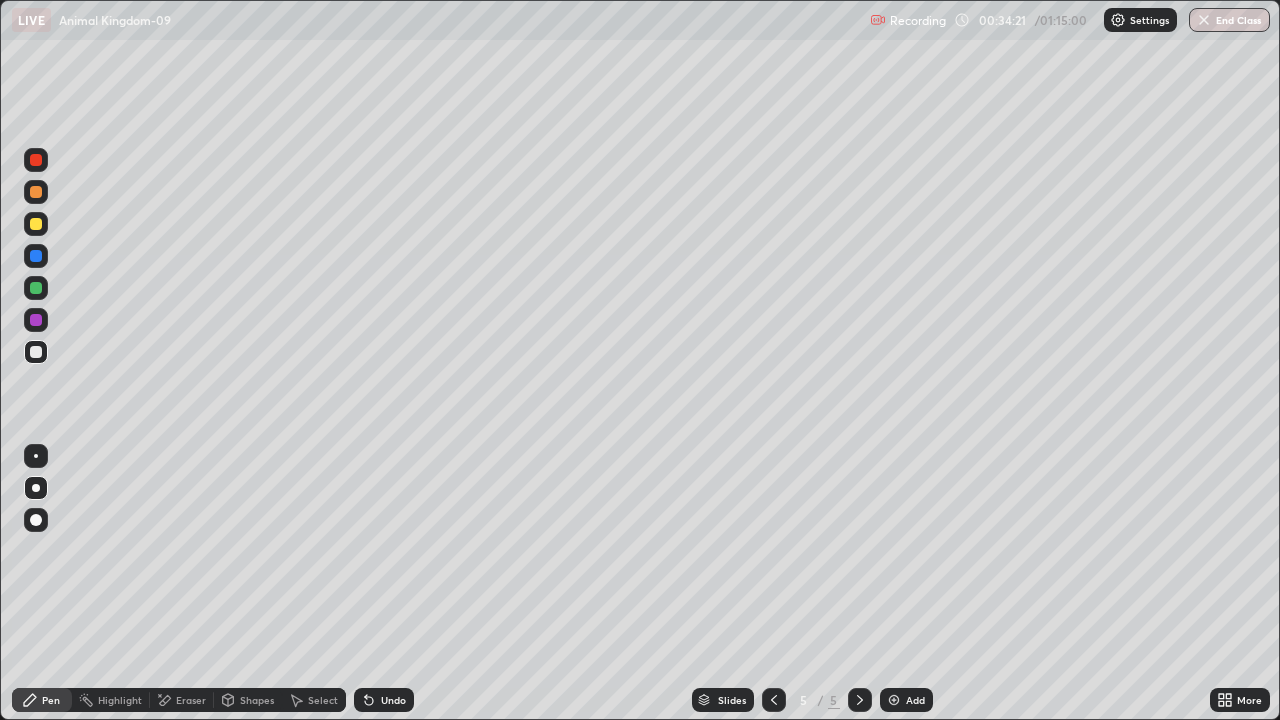 click at bounding box center [36, 352] 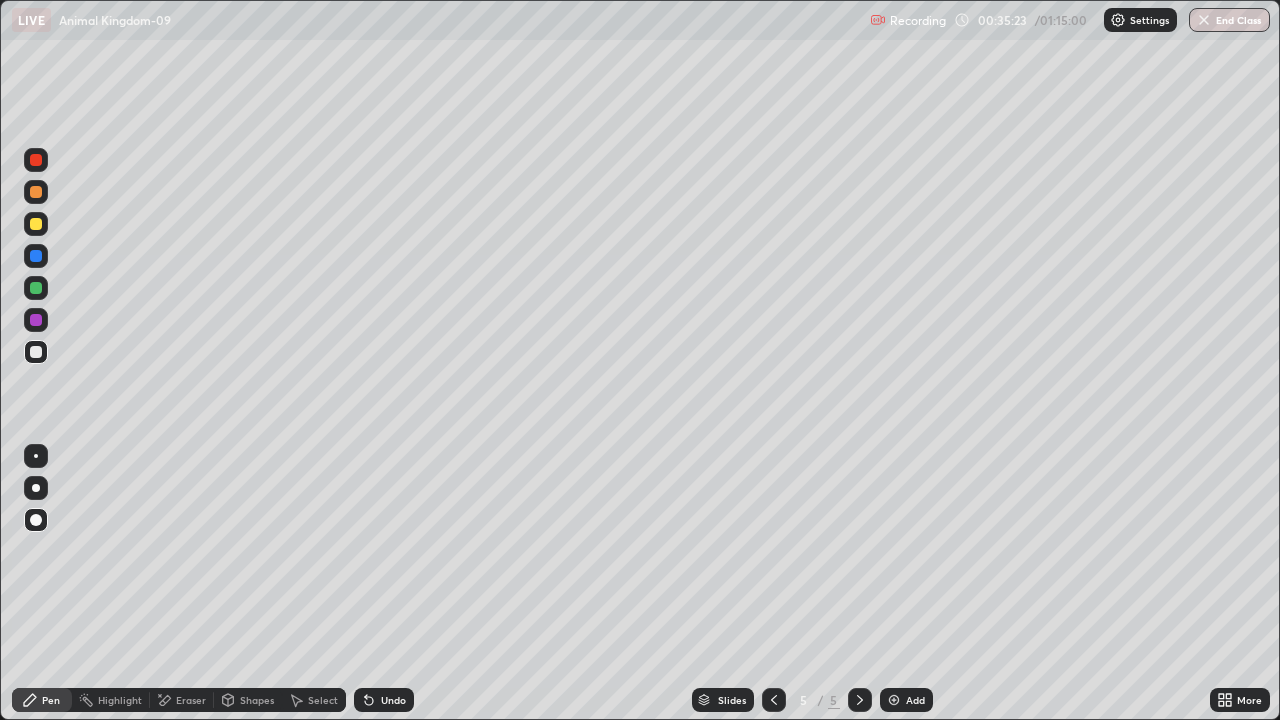 click at bounding box center [36, 488] 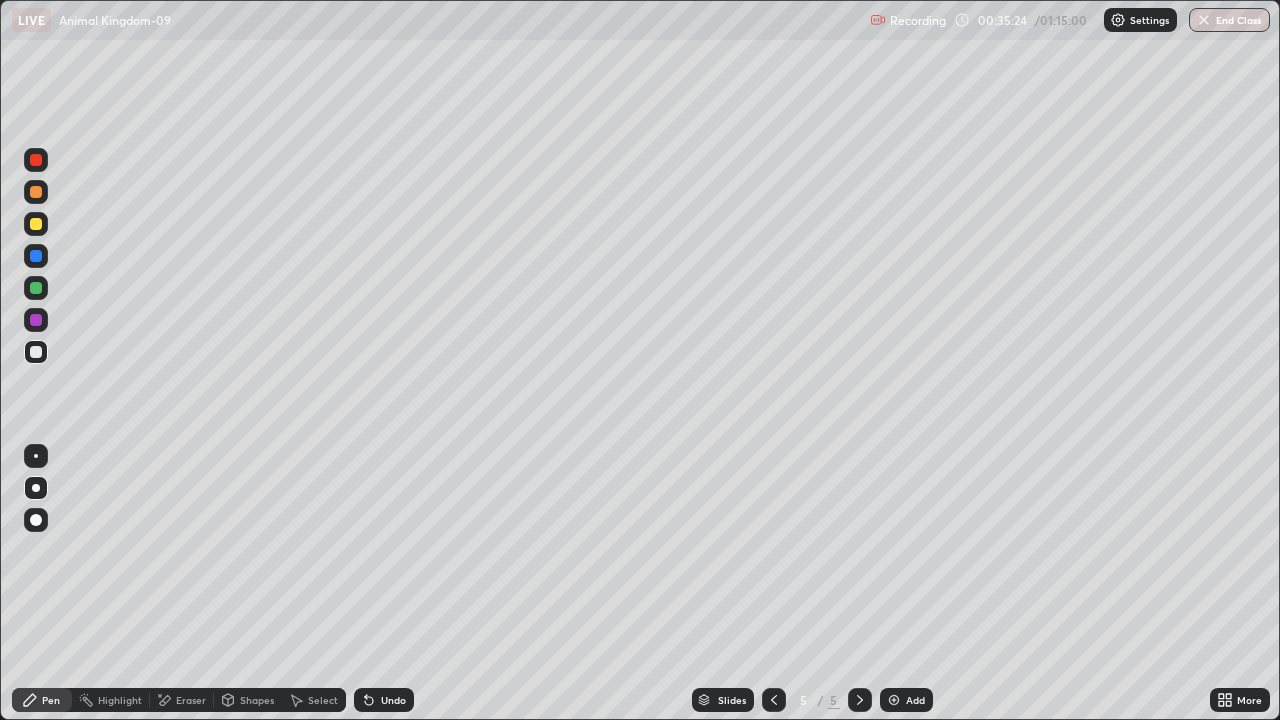 click at bounding box center [36, 288] 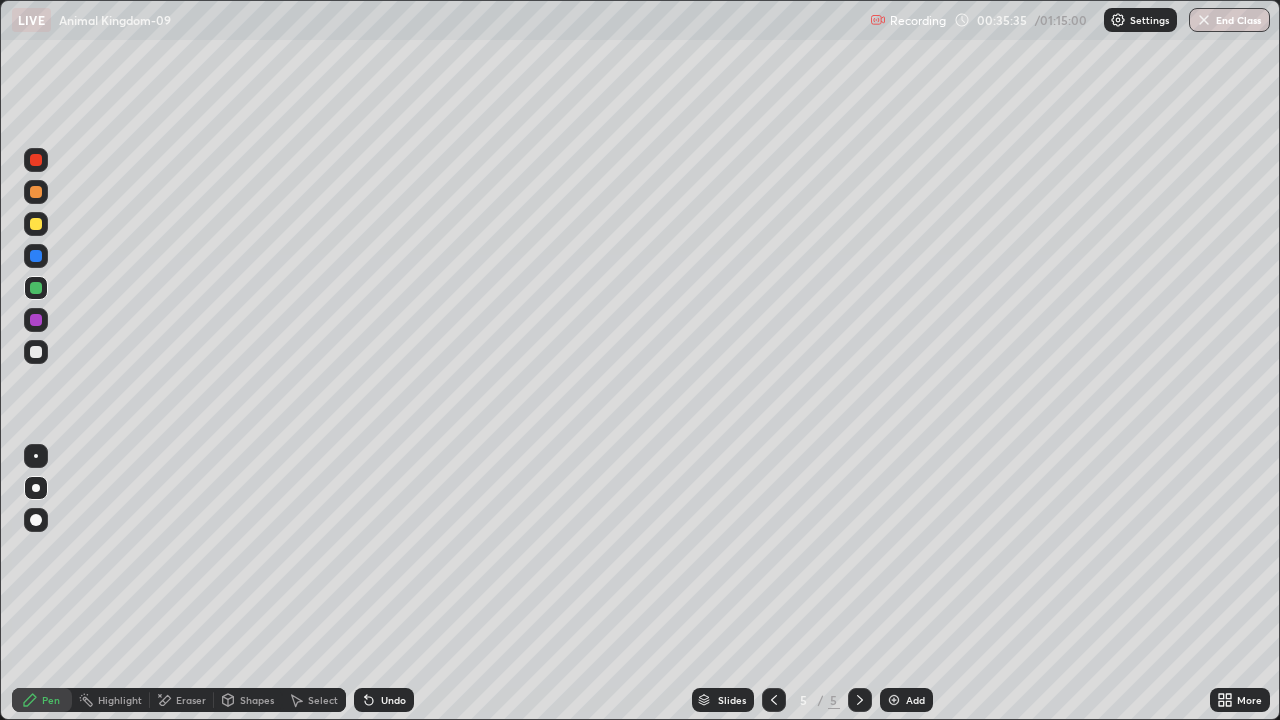 click at bounding box center (36, 224) 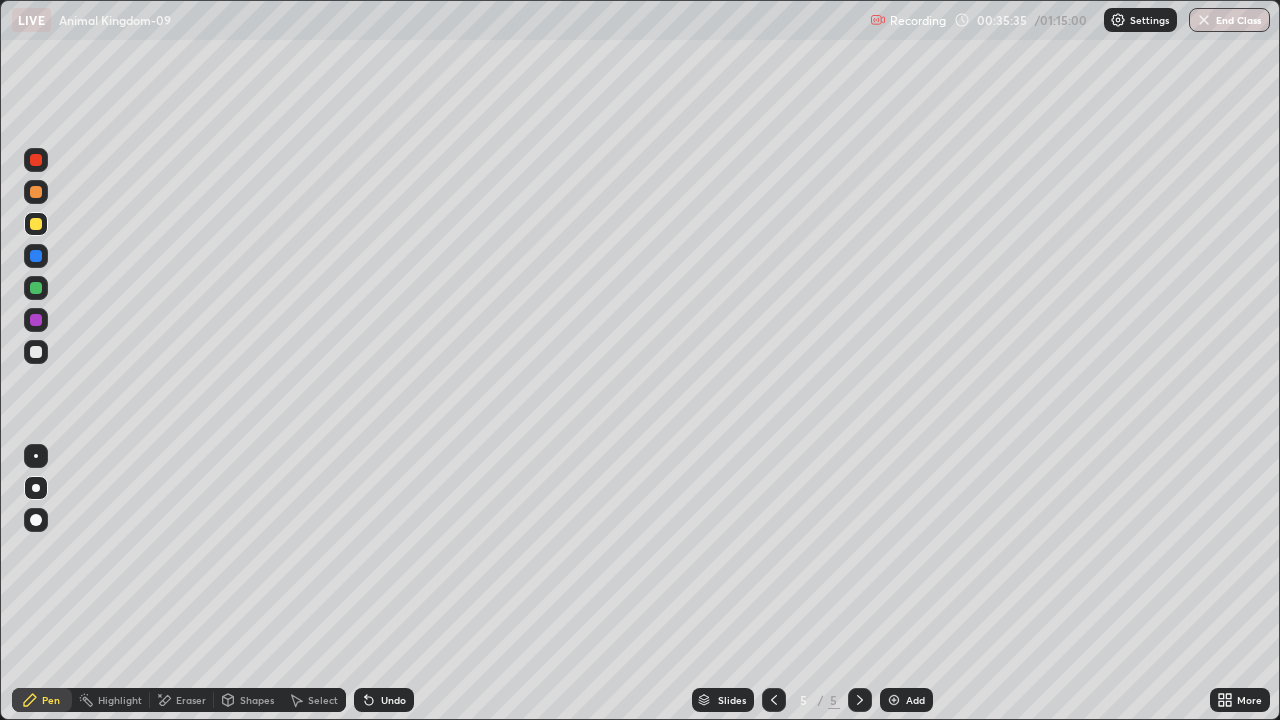 click at bounding box center (36, 224) 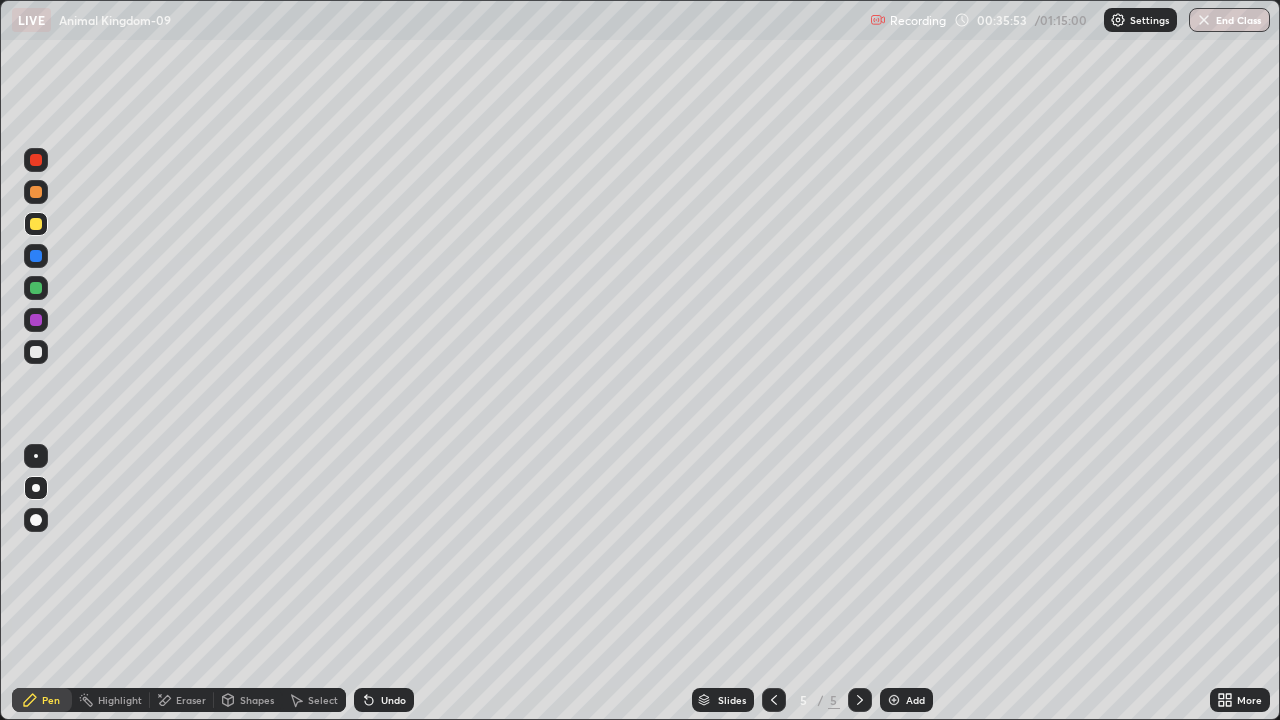 click on "Undo" at bounding box center (384, 700) 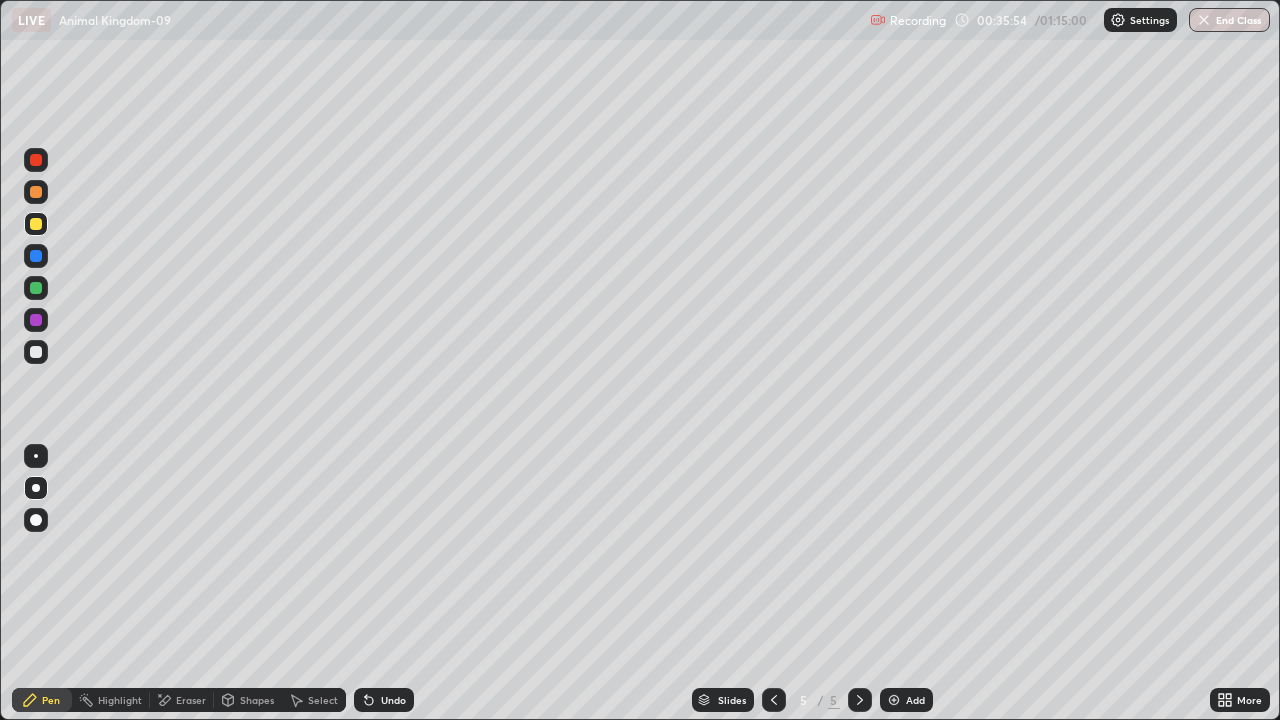 click on "Undo" at bounding box center (384, 700) 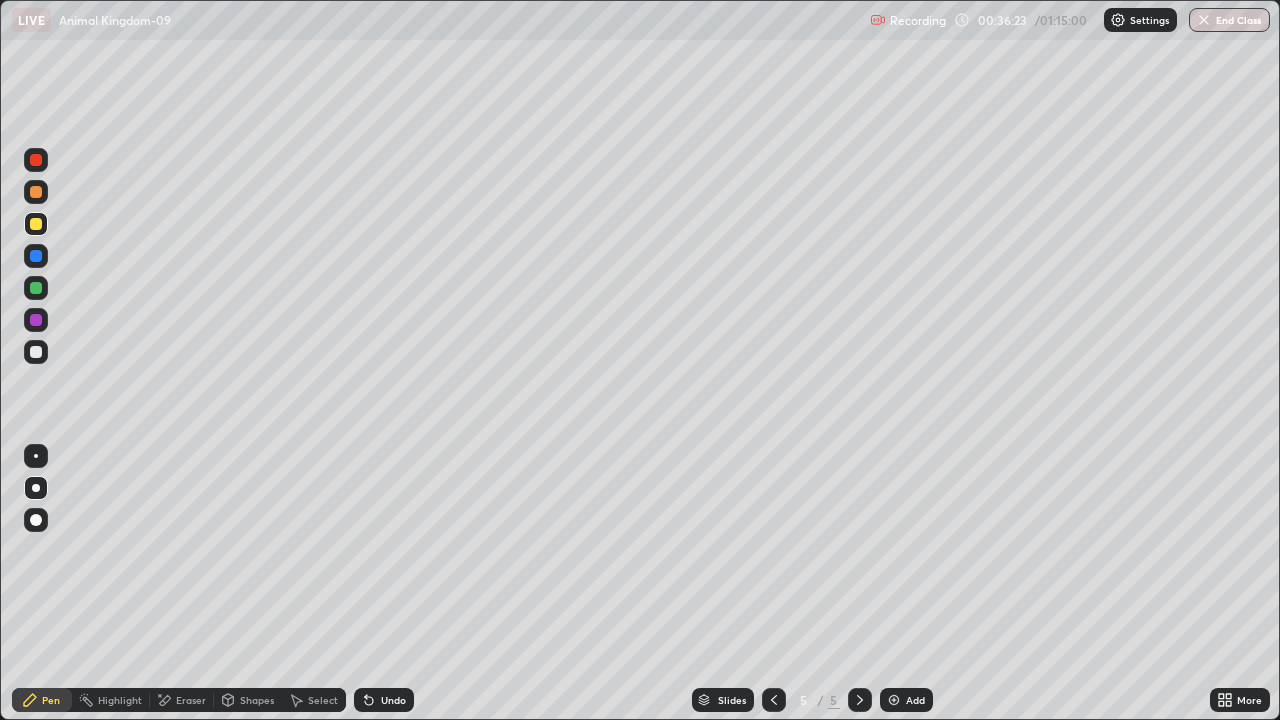 click at bounding box center (36, 320) 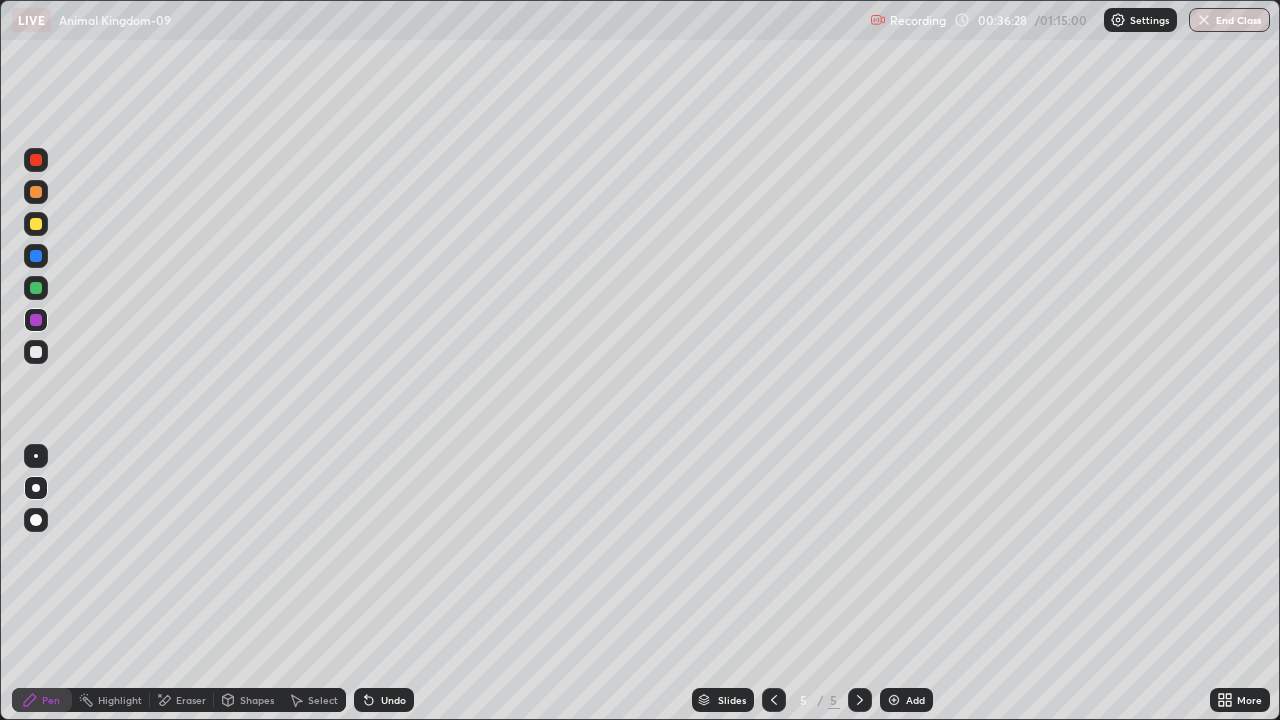 click at bounding box center (36, 352) 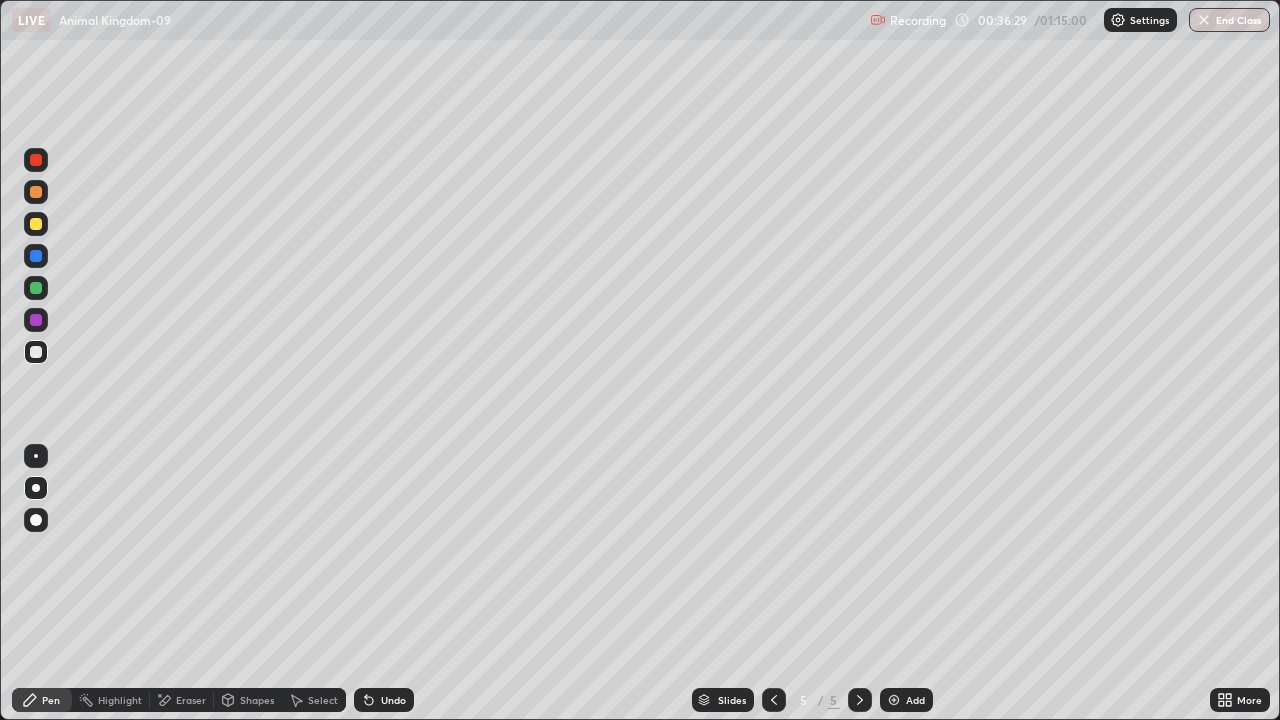 click at bounding box center (36, 352) 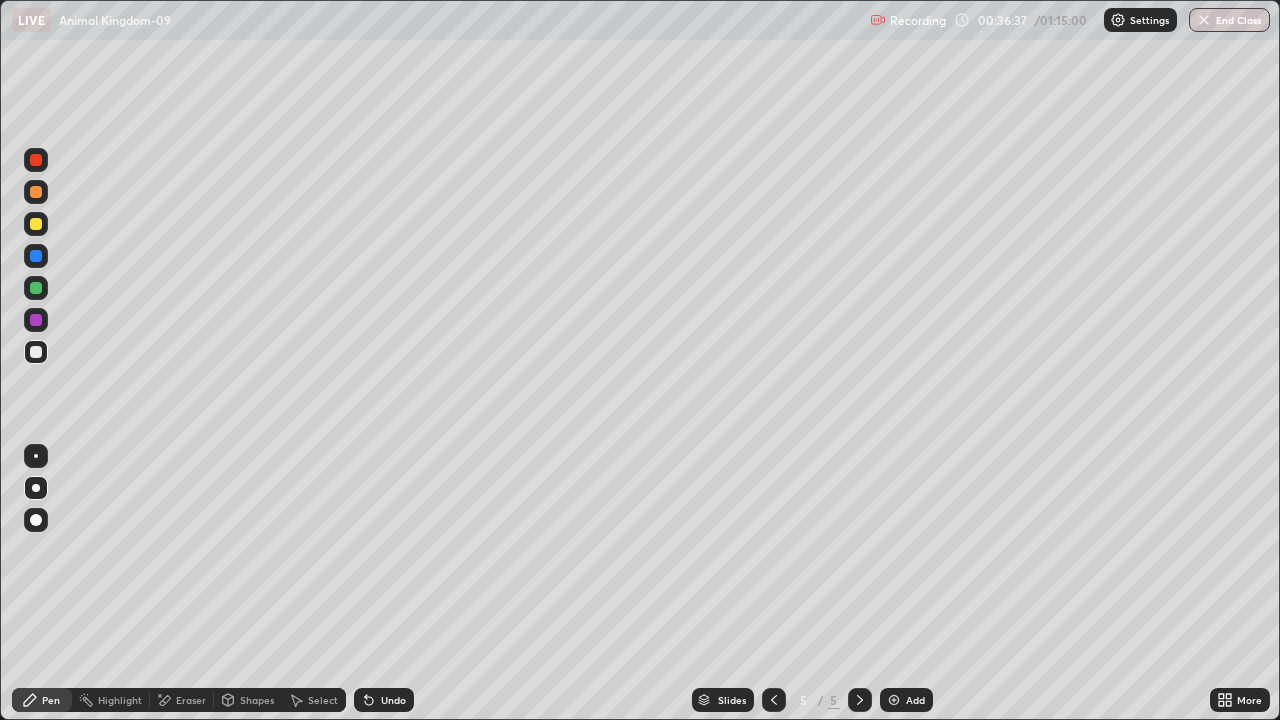 click at bounding box center (36, 352) 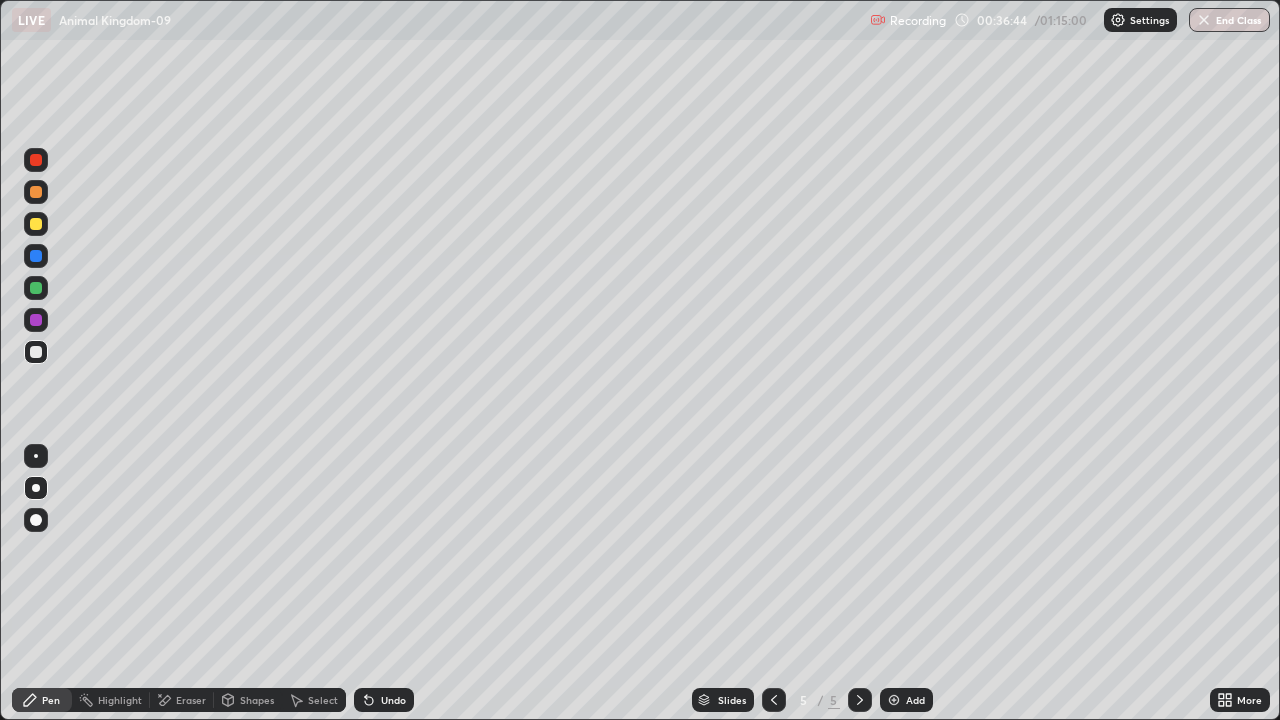click at bounding box center (36, 160) 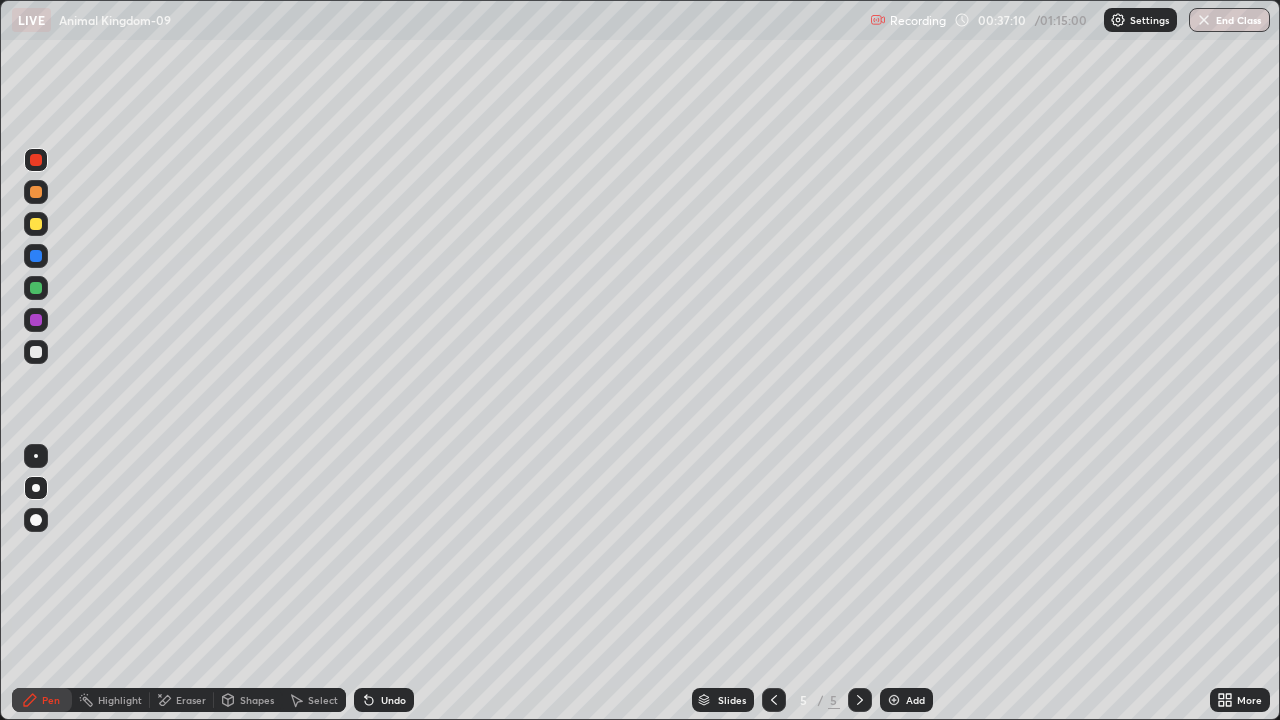 click at bounding box center [36, 352] 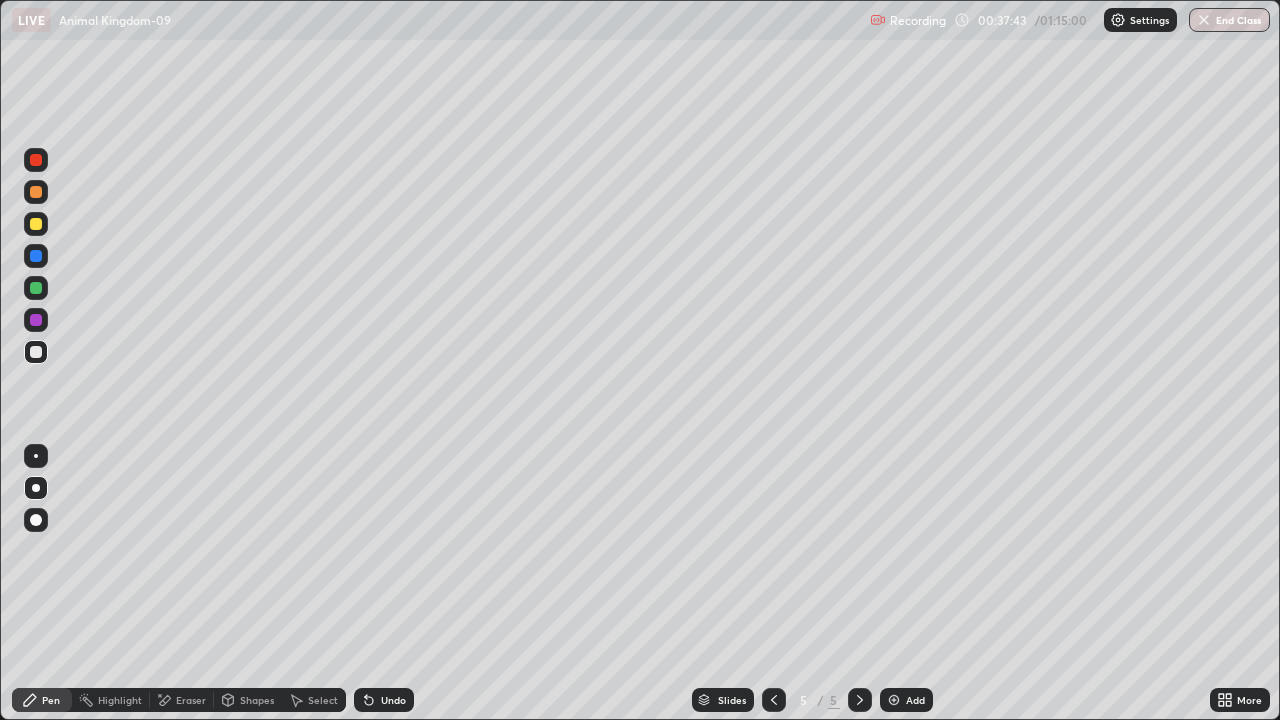 click on "Undo" at bounding box center (393, 700) 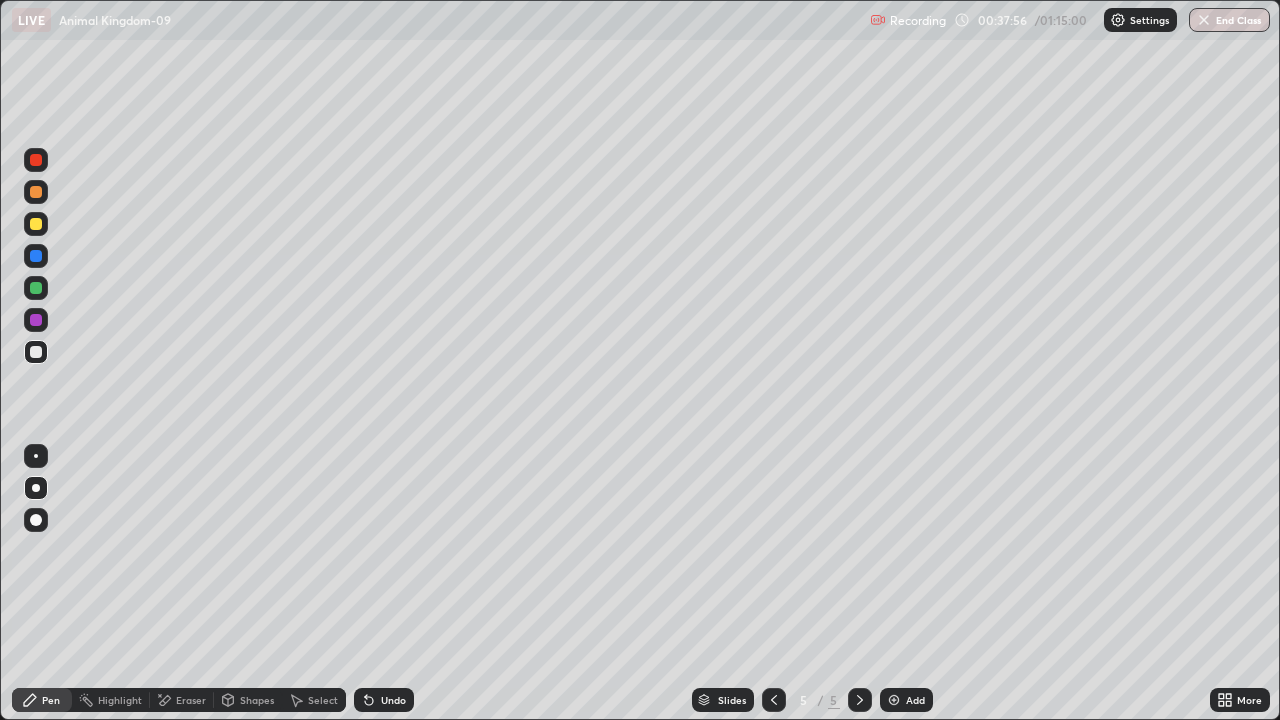 click at bounding box center (36, 224) 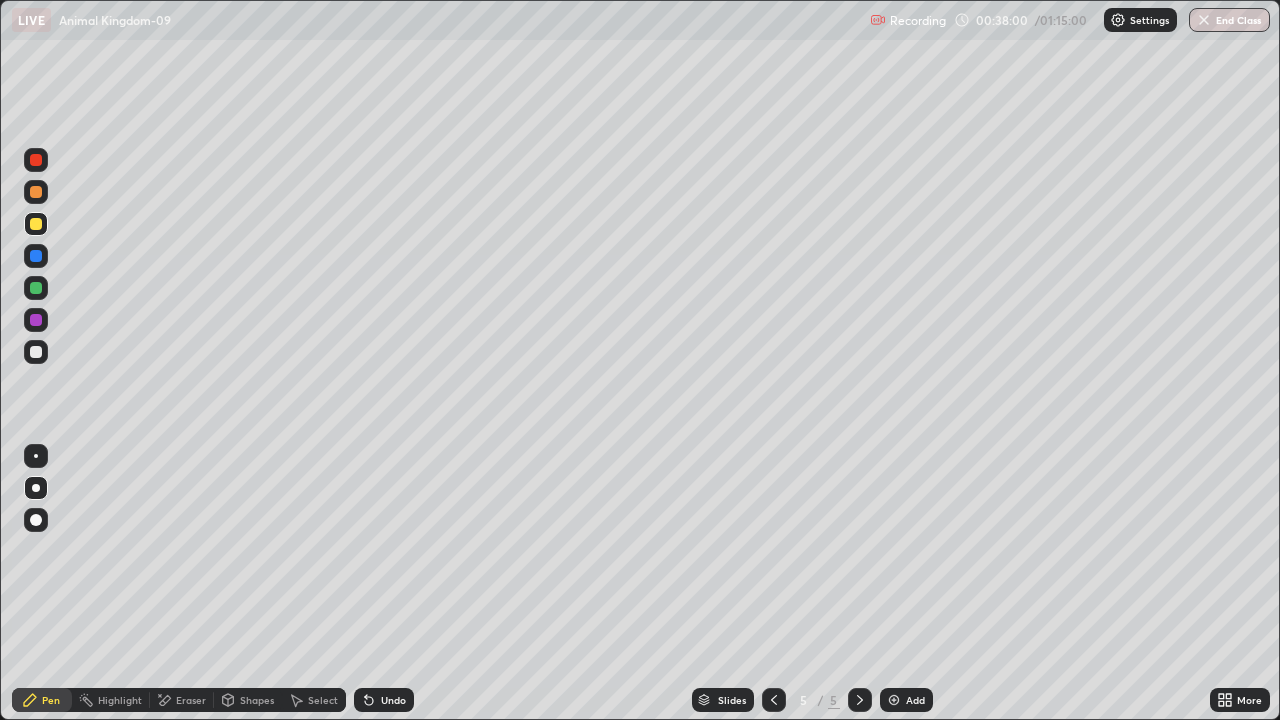 click on "Undo" at bounding box center (393, 700) 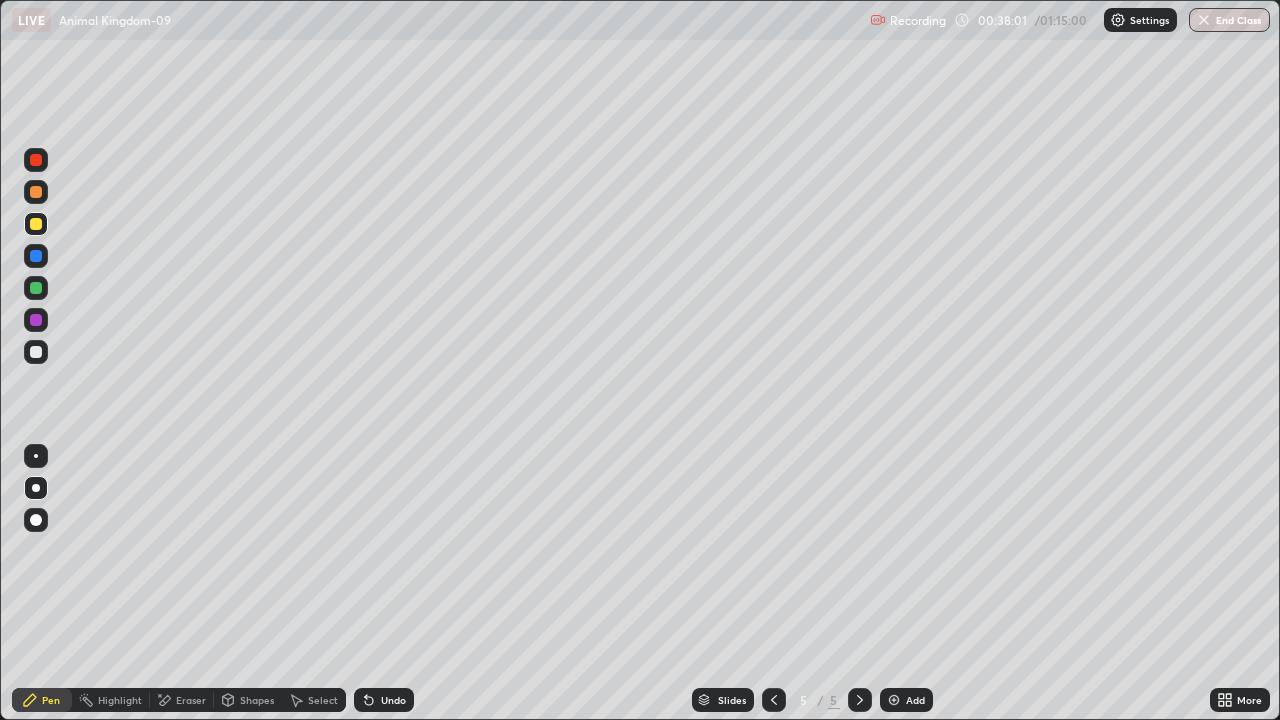 click on "Undo" at bounding box center [393, 700] 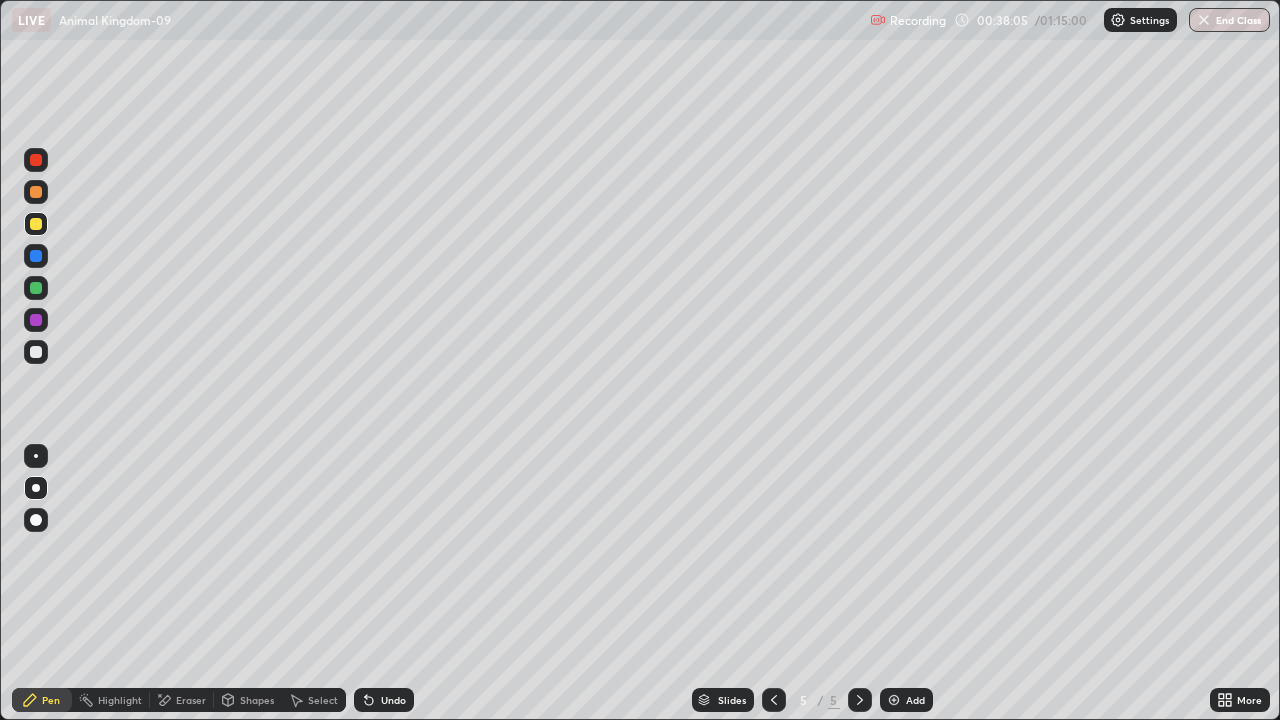 click on "Undo" at bounding box center (393, 700) 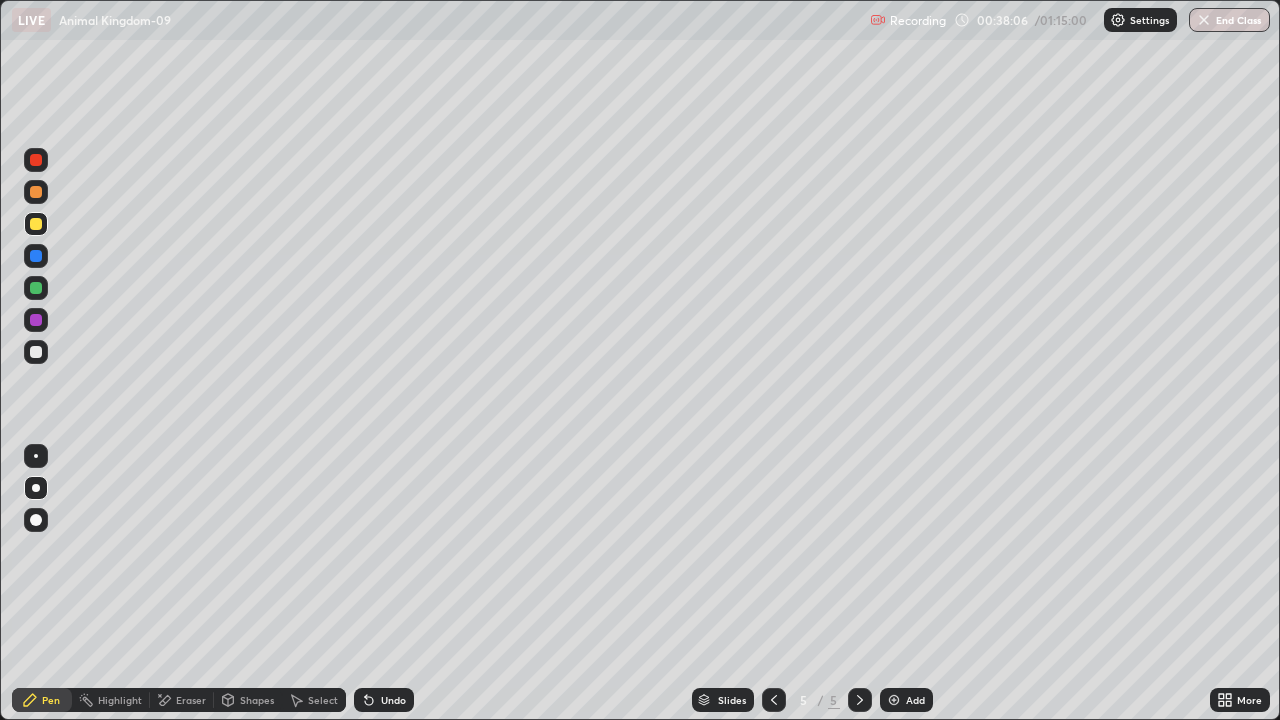 click on "Undo" at bounding box center [393, 700] 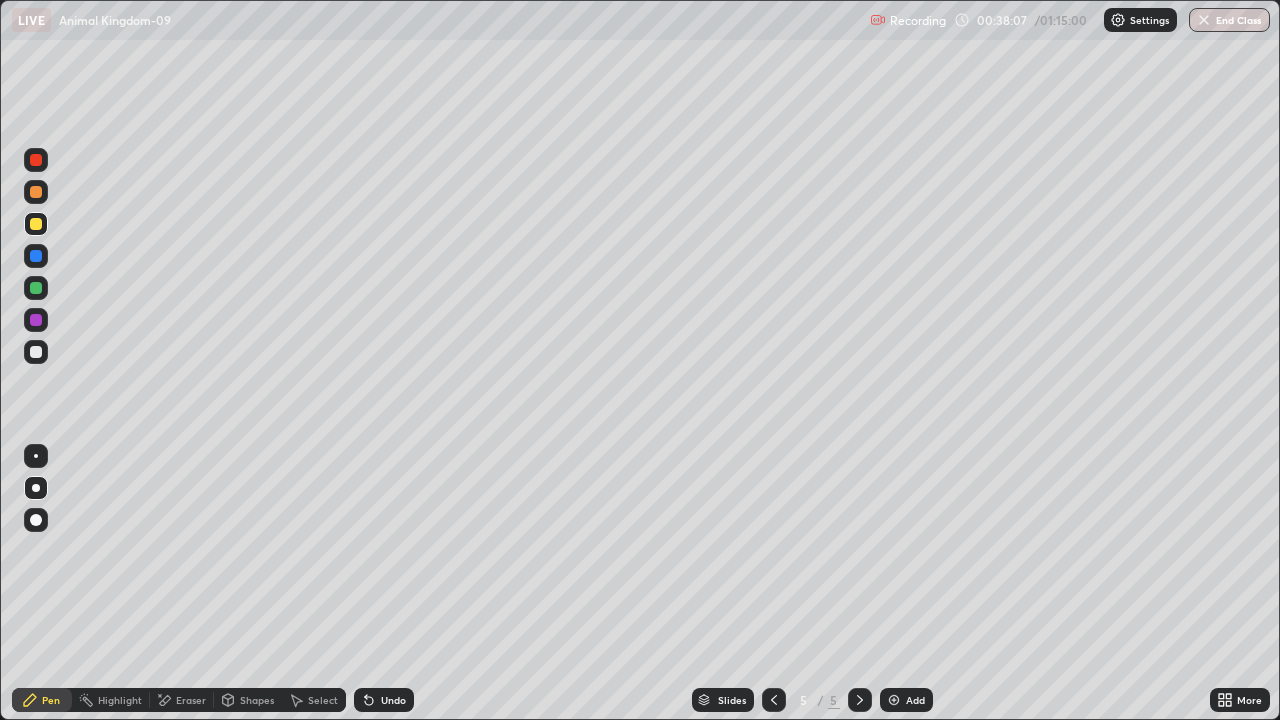 click on "Undo" at bounding box center [393, 700] 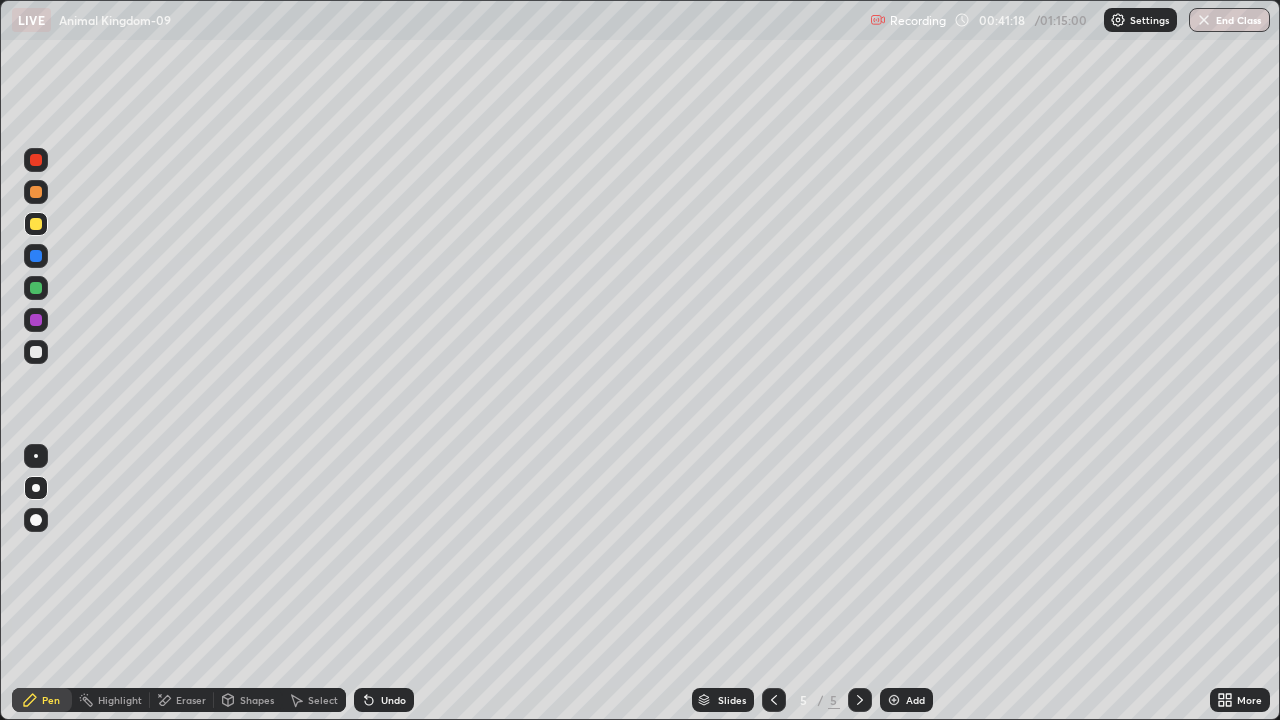 click at bounding box center (36, 288) 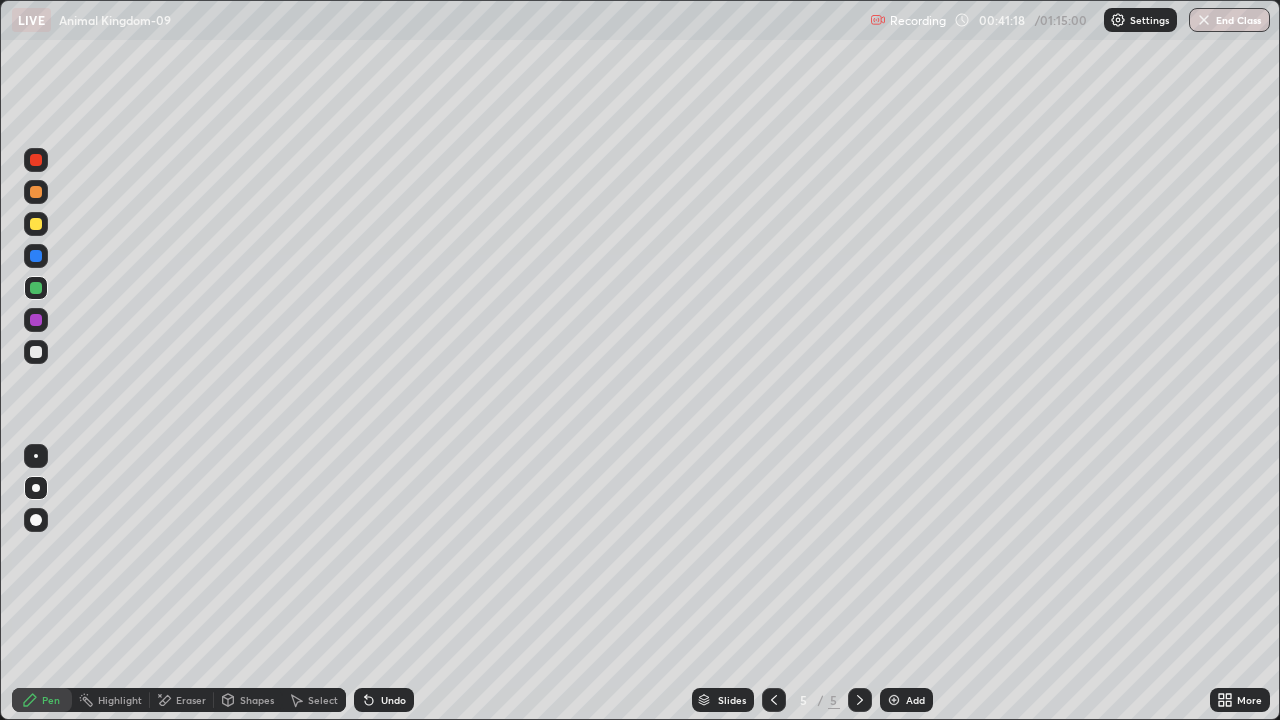 click at bounding box center (36, 288) 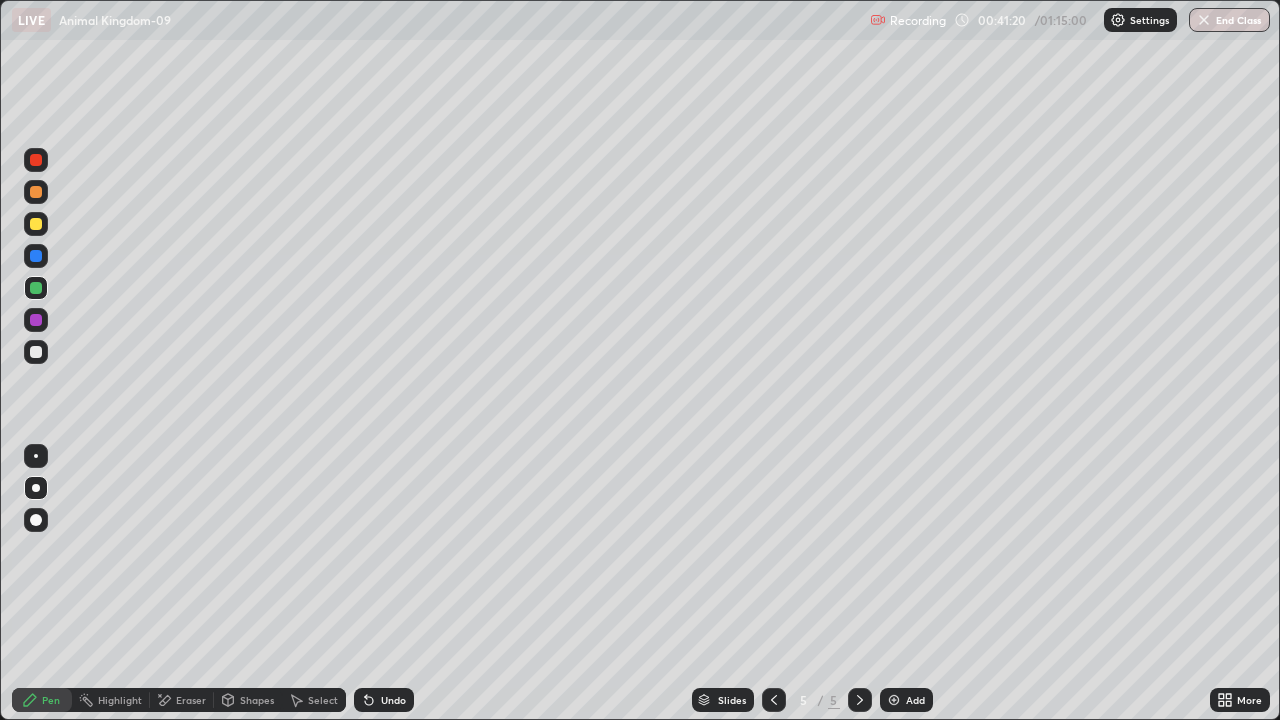 click at bounding box center [36, 256] 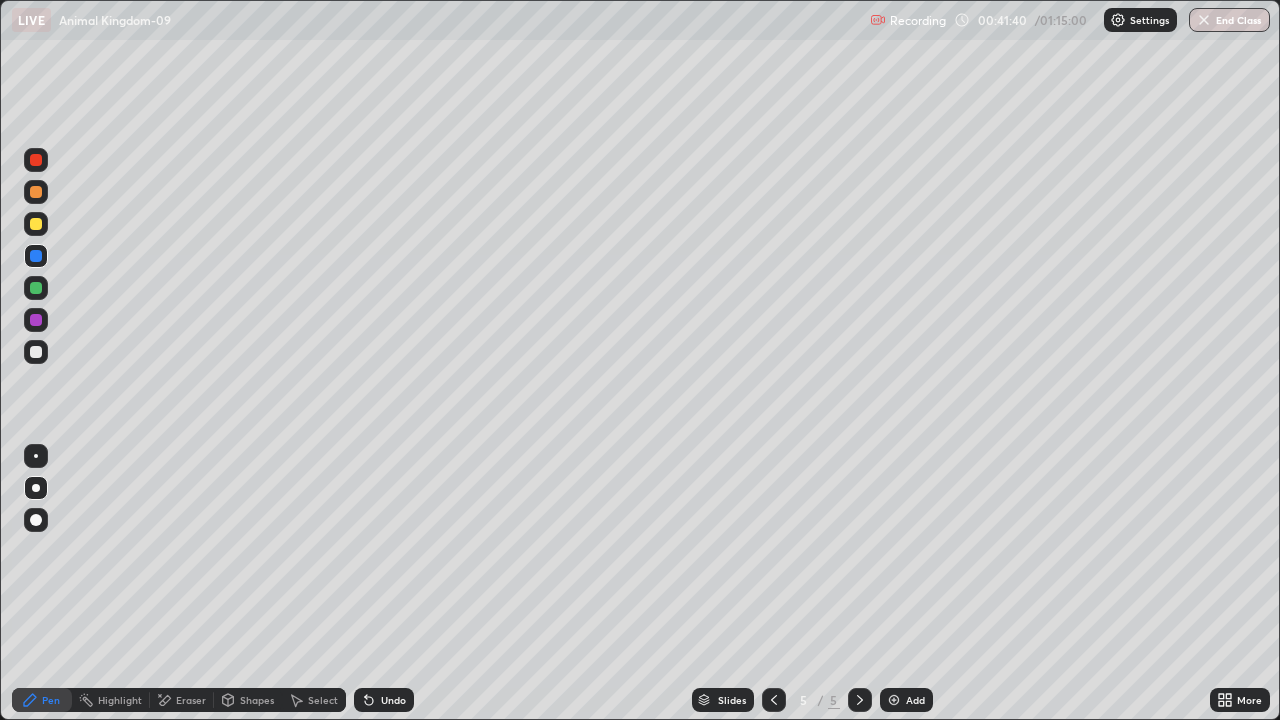 click at bounding box center (36, 160) 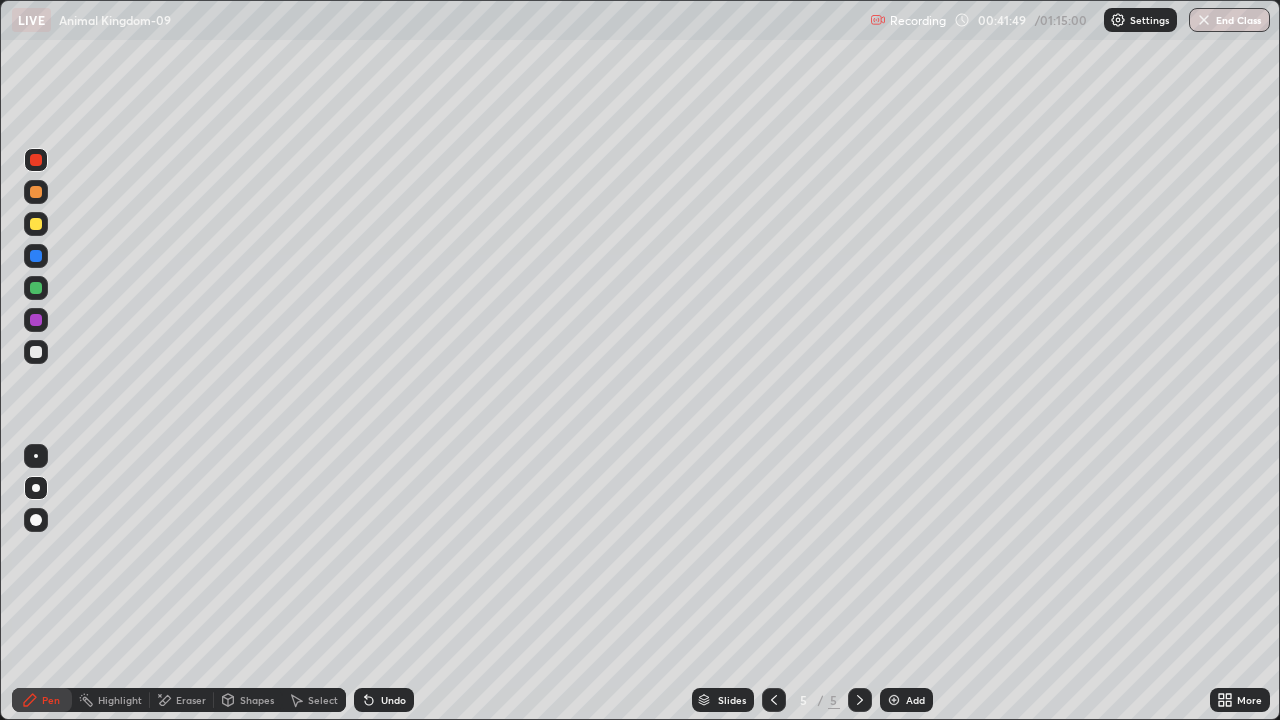 click at bounding box center (36, 288) 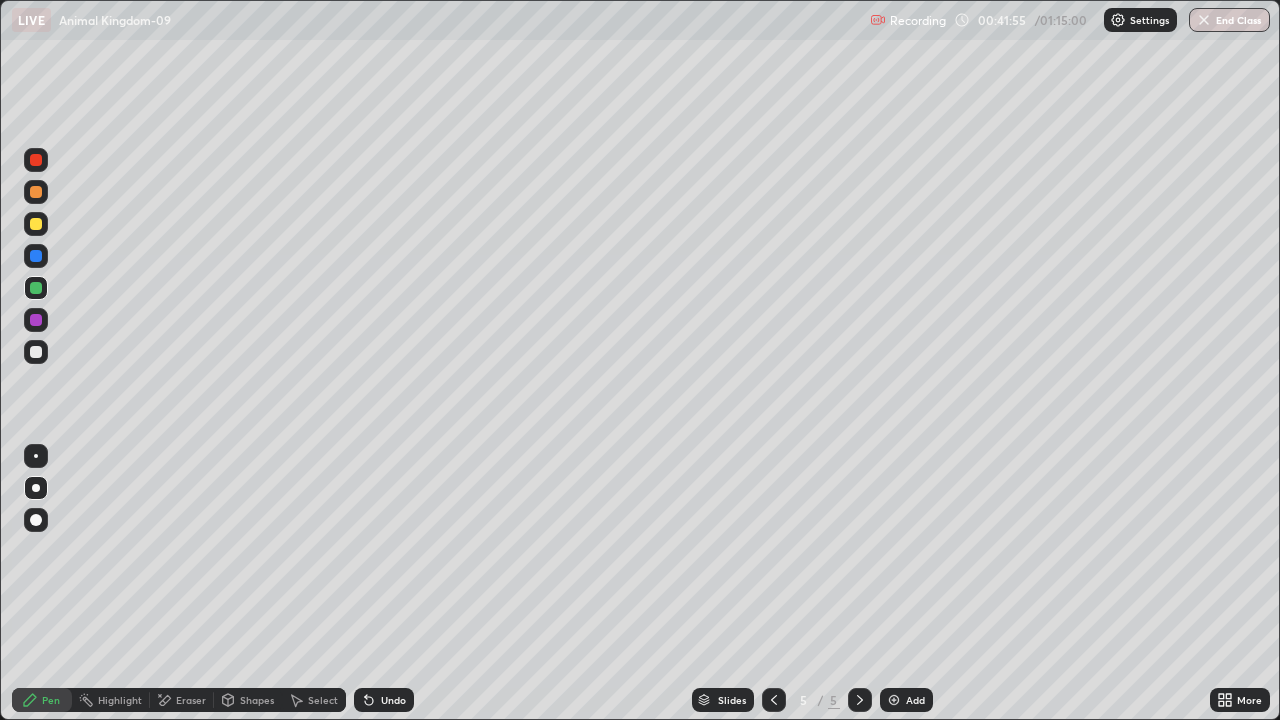 click at bounding box center [36, 352] 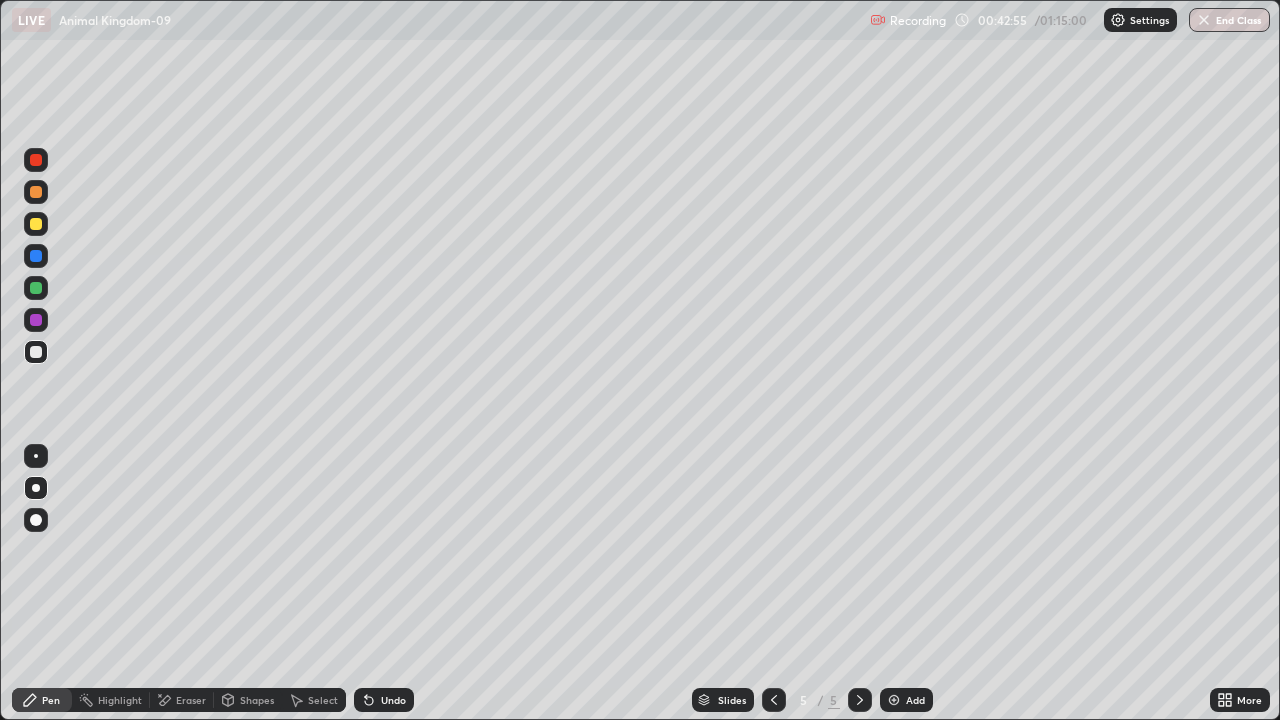 click at bounding box center (36, 224) 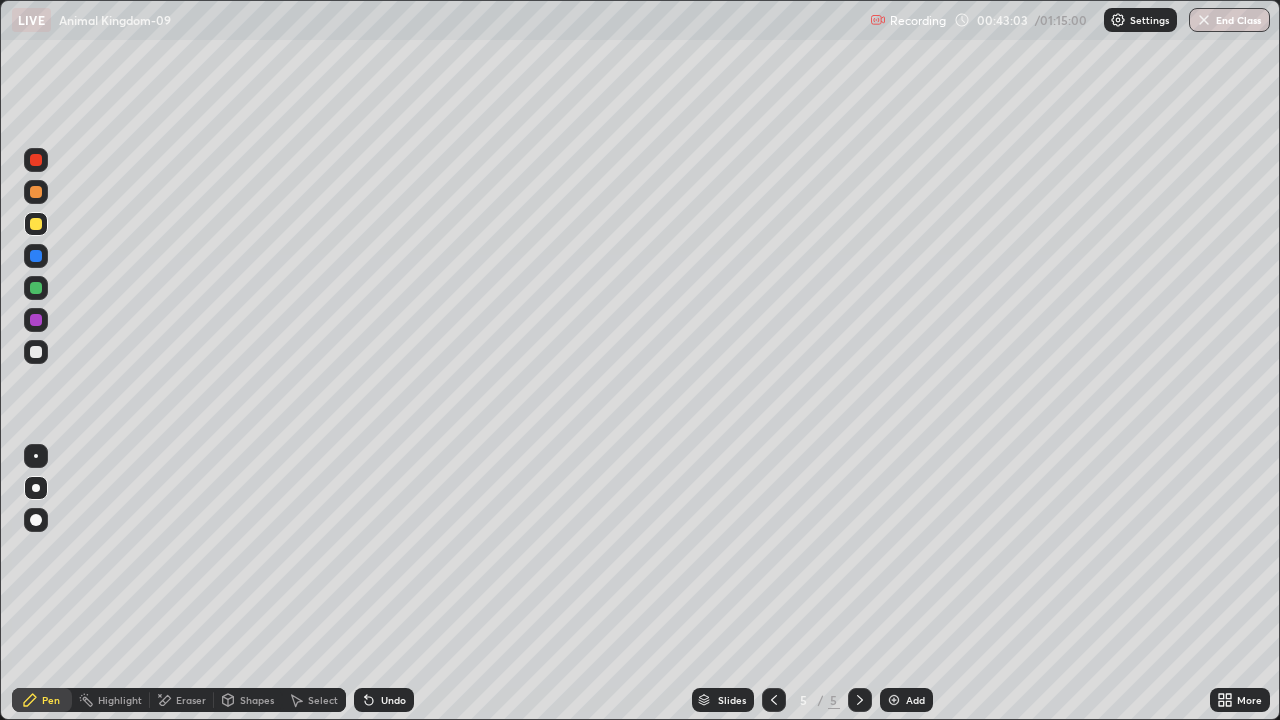 click at bounding box center (36, 288) 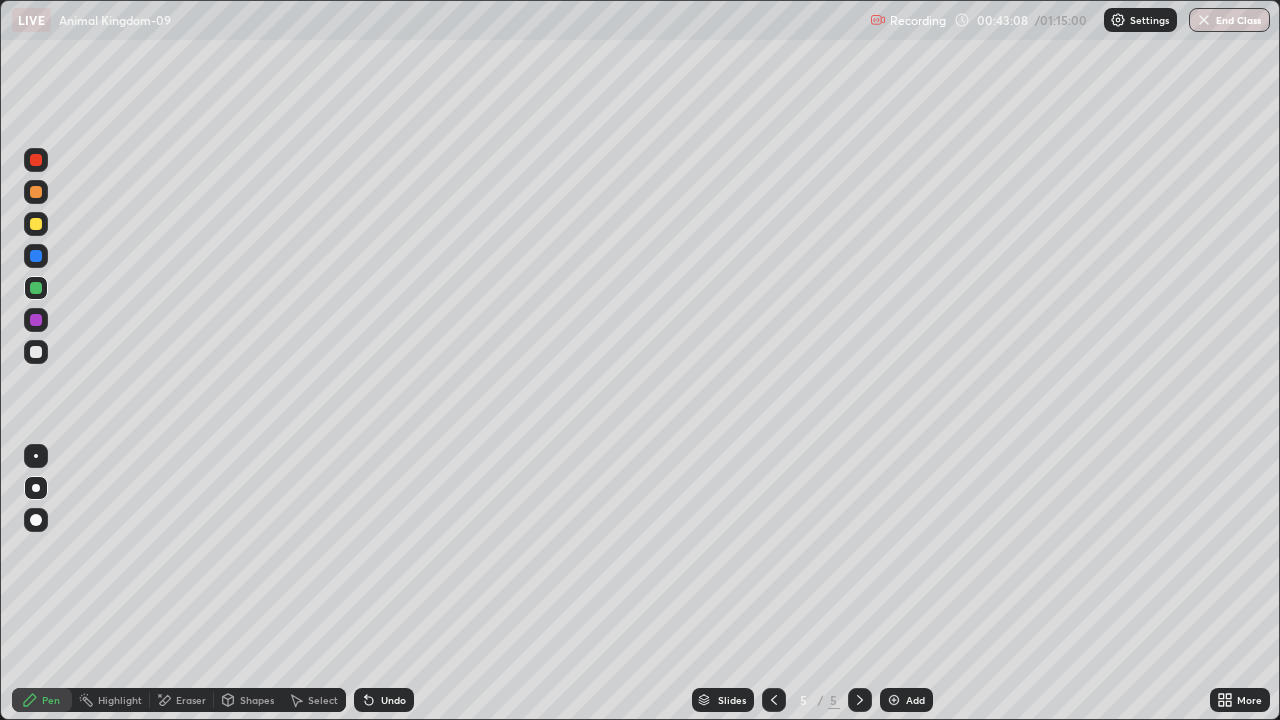 click at bounding box center (36, 224) 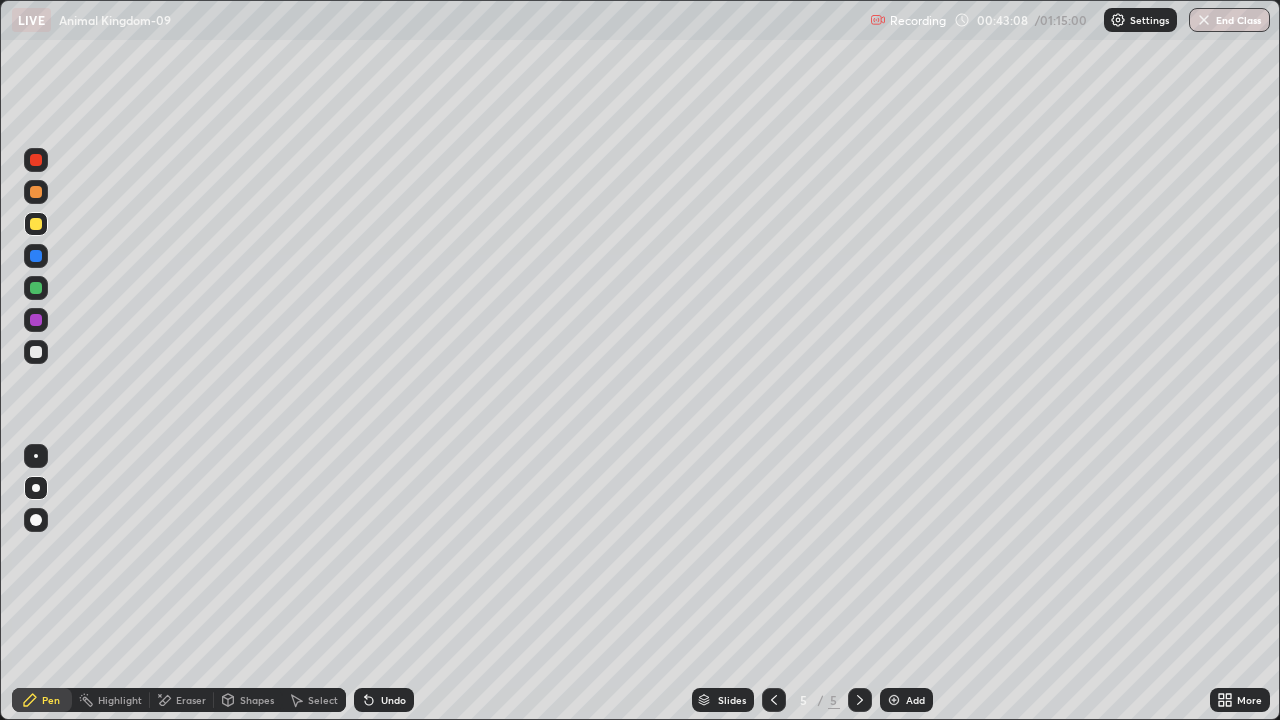click at bounding box center [36, 160] 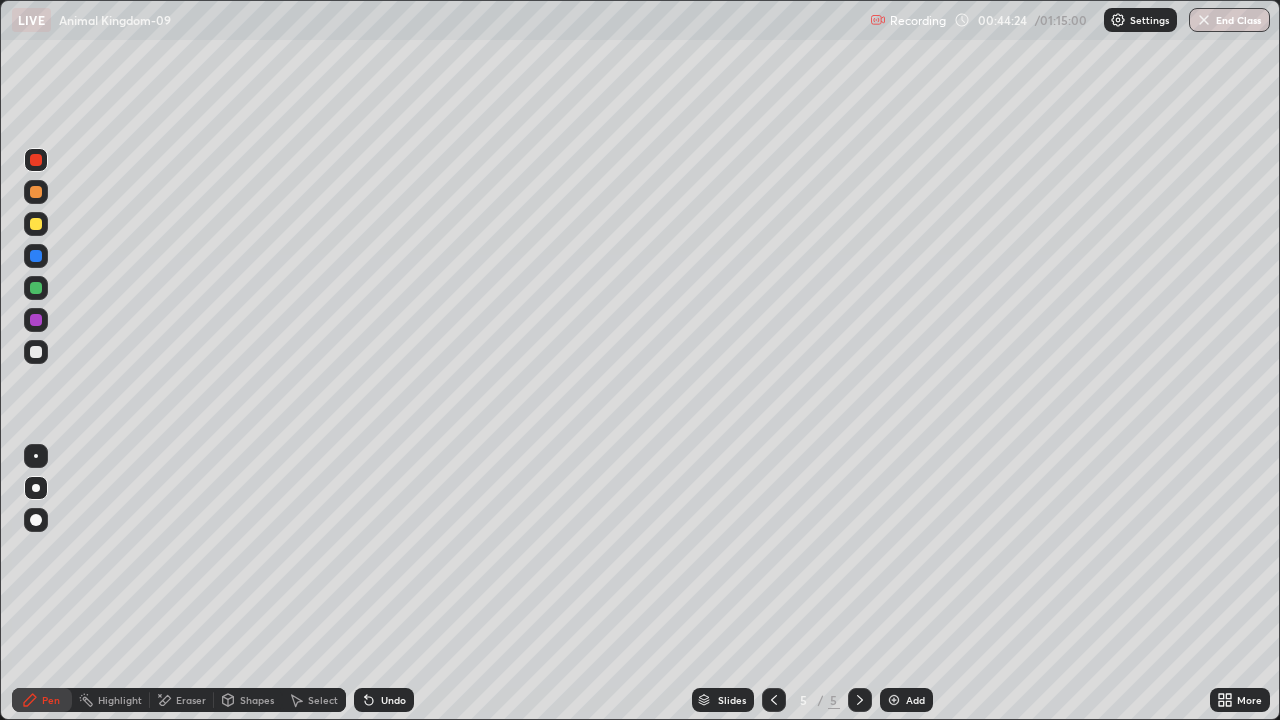 click at bounding box center [36, 352] 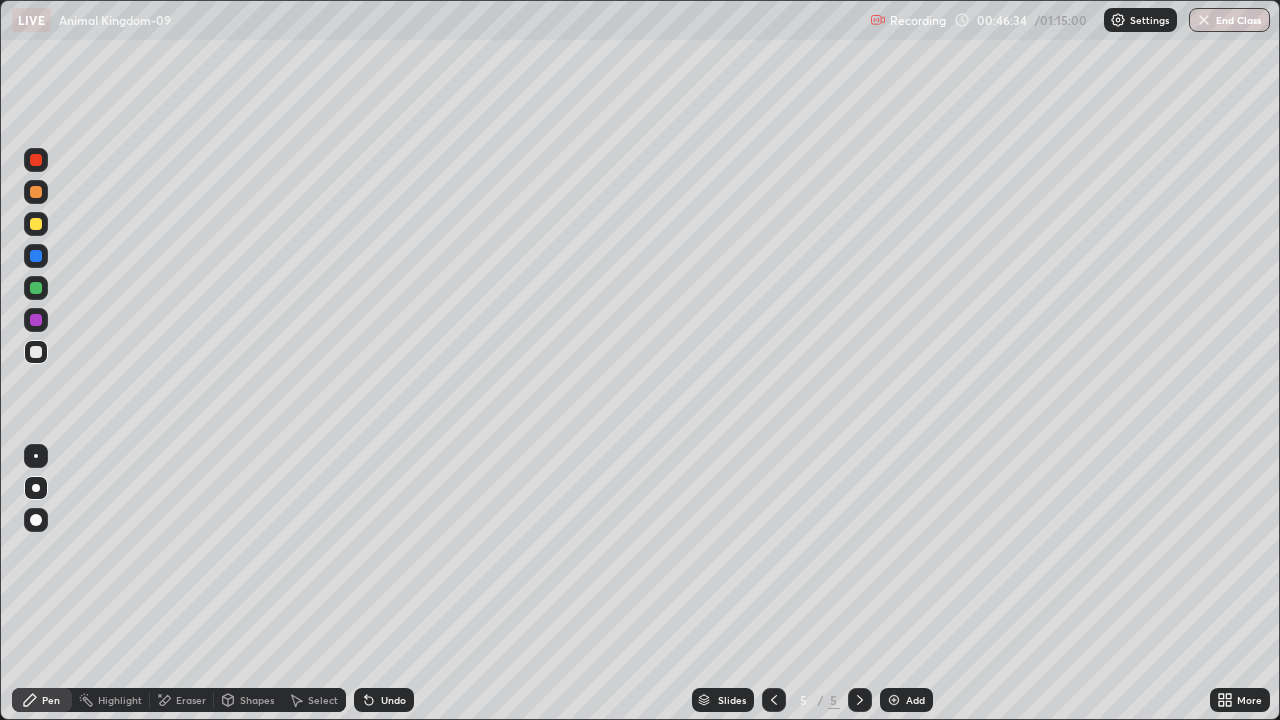 click at bounding box center [36, 224] 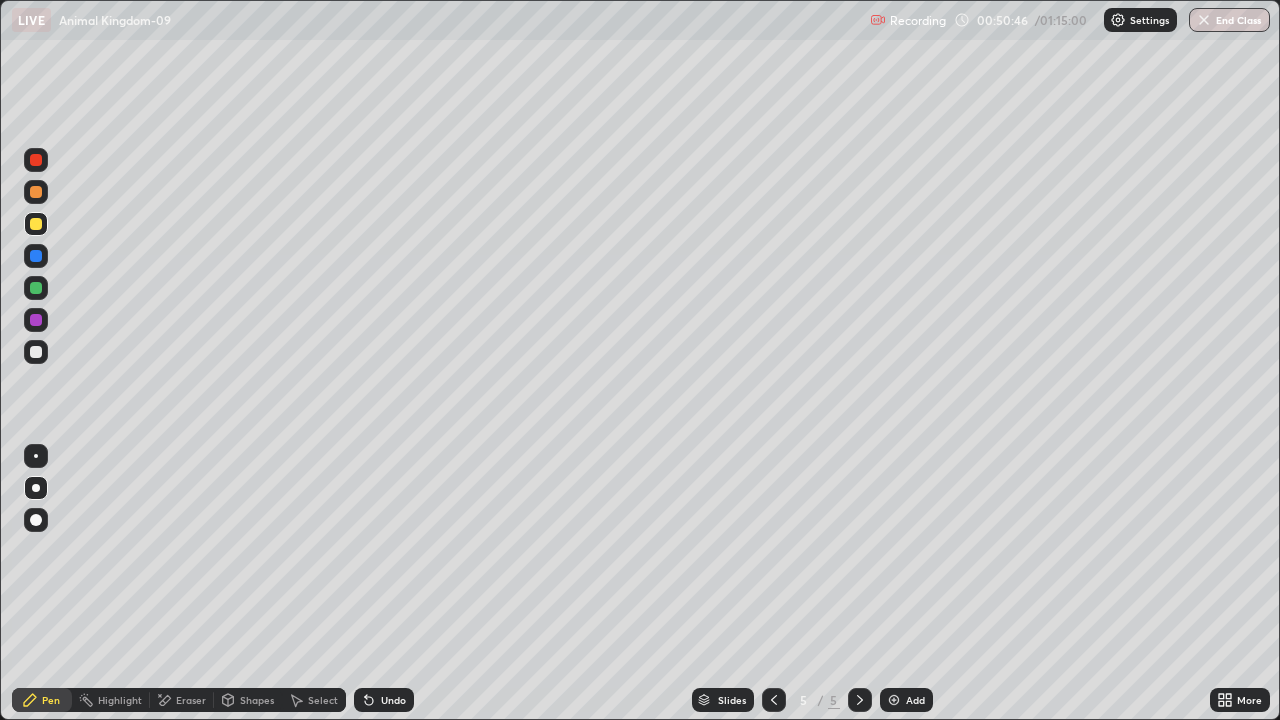 click on "Add" at bounding box center (906, 700) 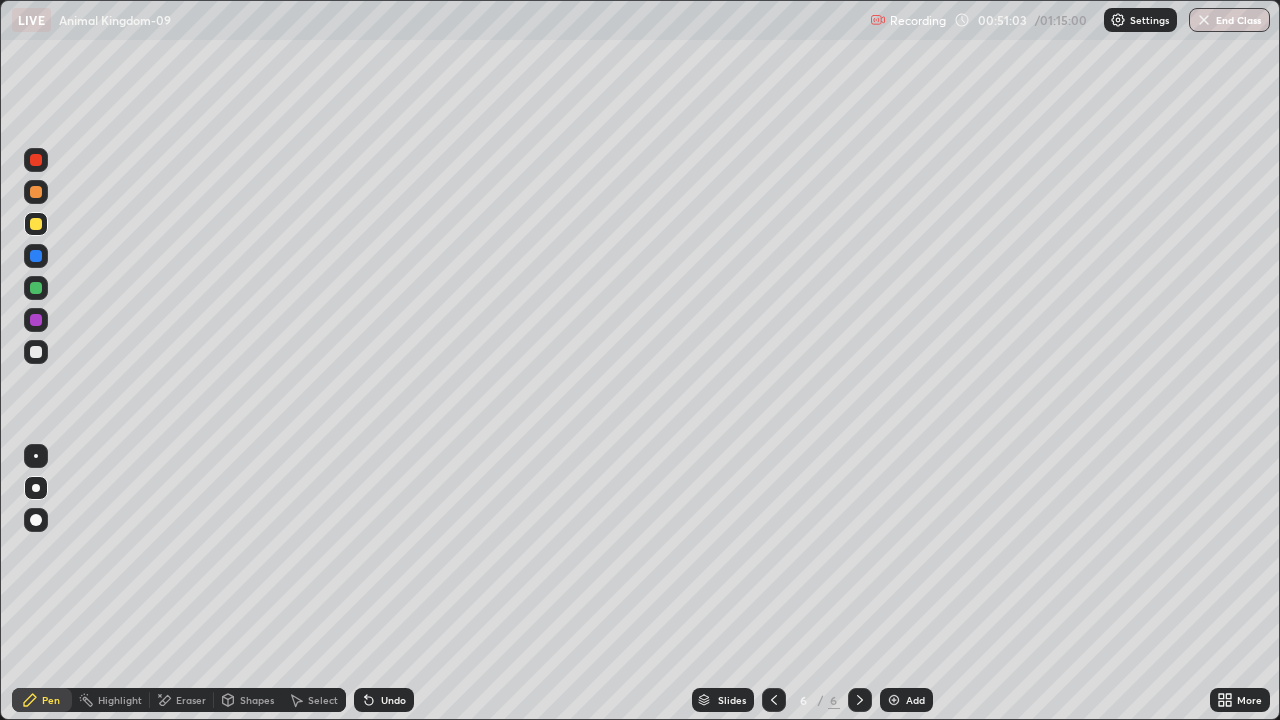 click at bounding box center [36, 352] 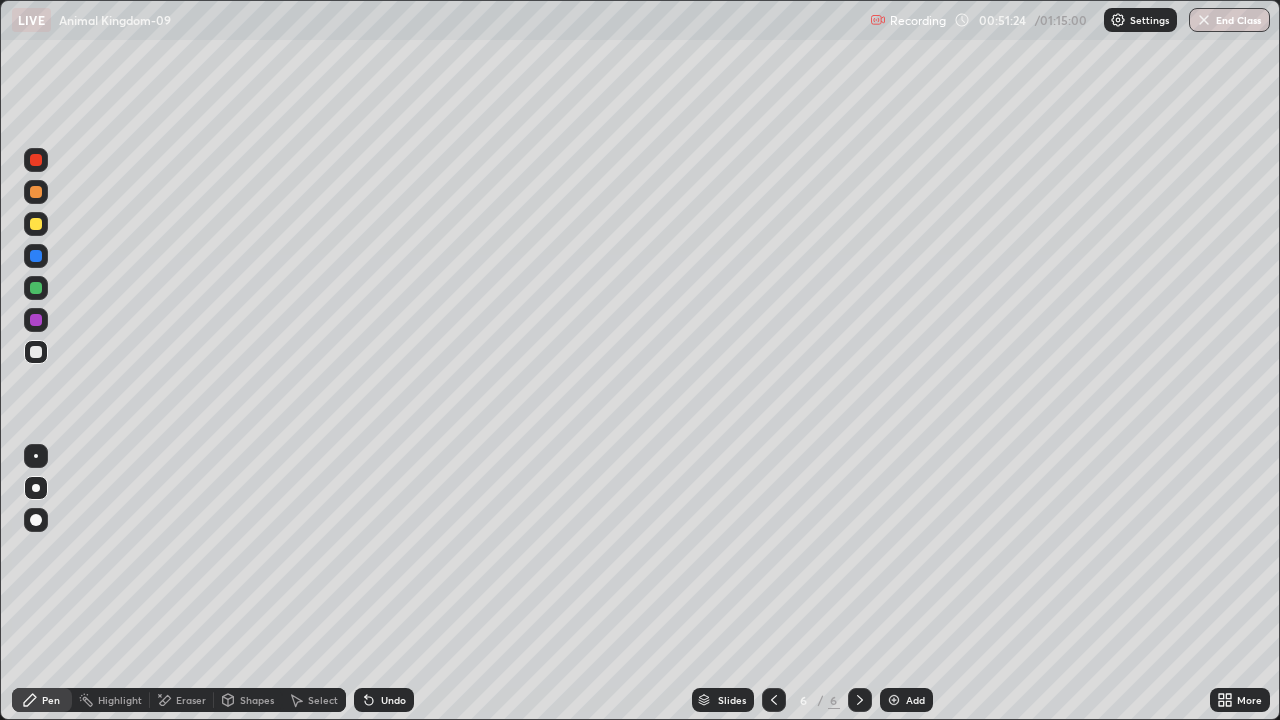 click at bounding box center [36, 224] 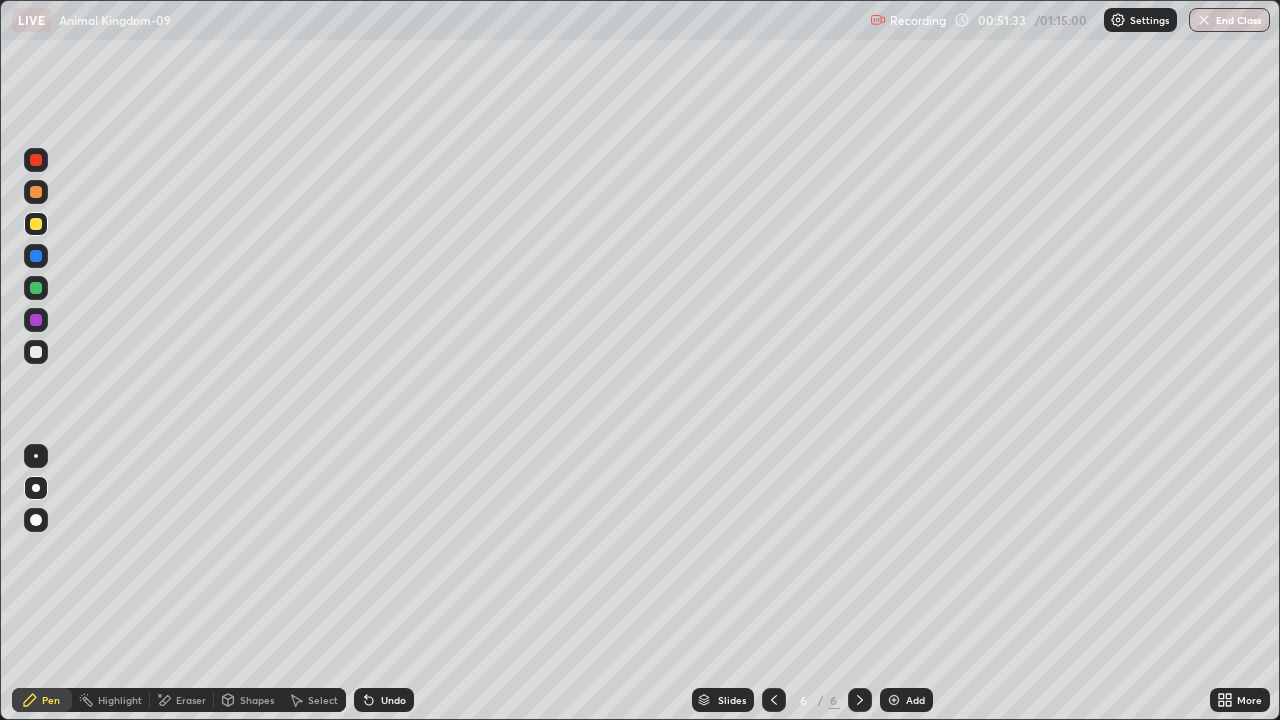 click on "Eraser" at bounding box center (191, 700) 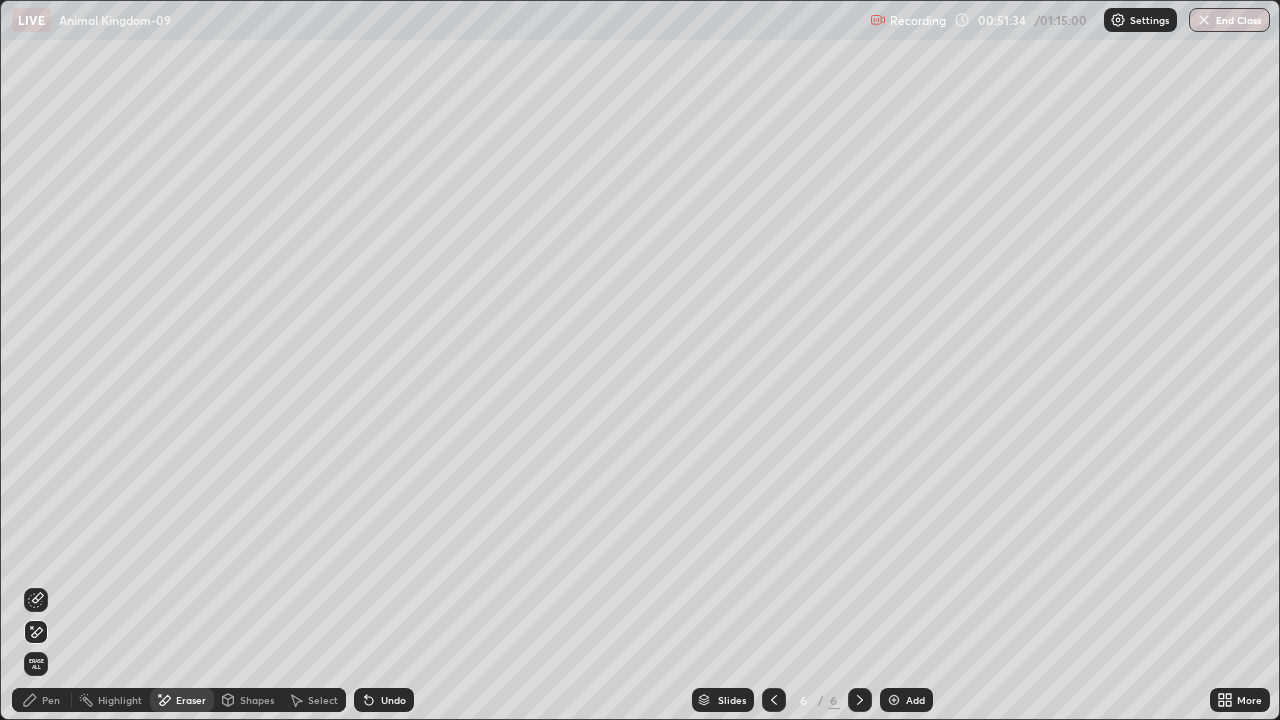 click at bounding box center [36, 632] 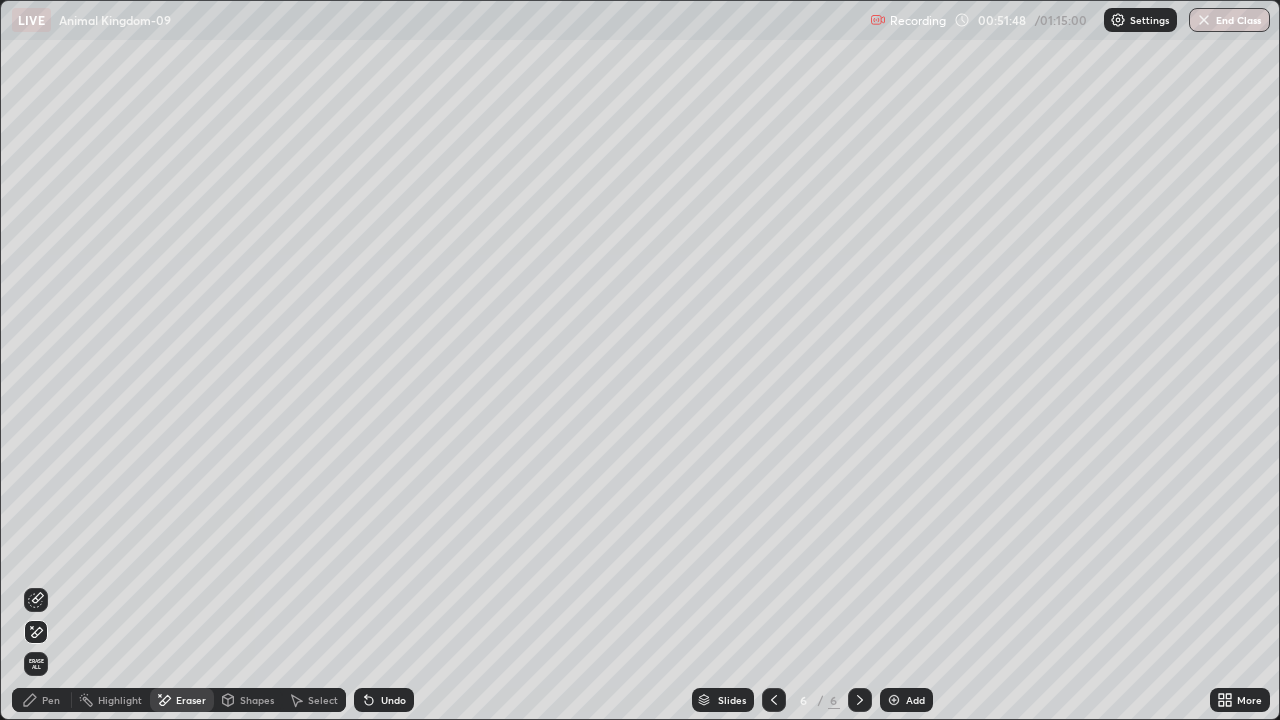 click 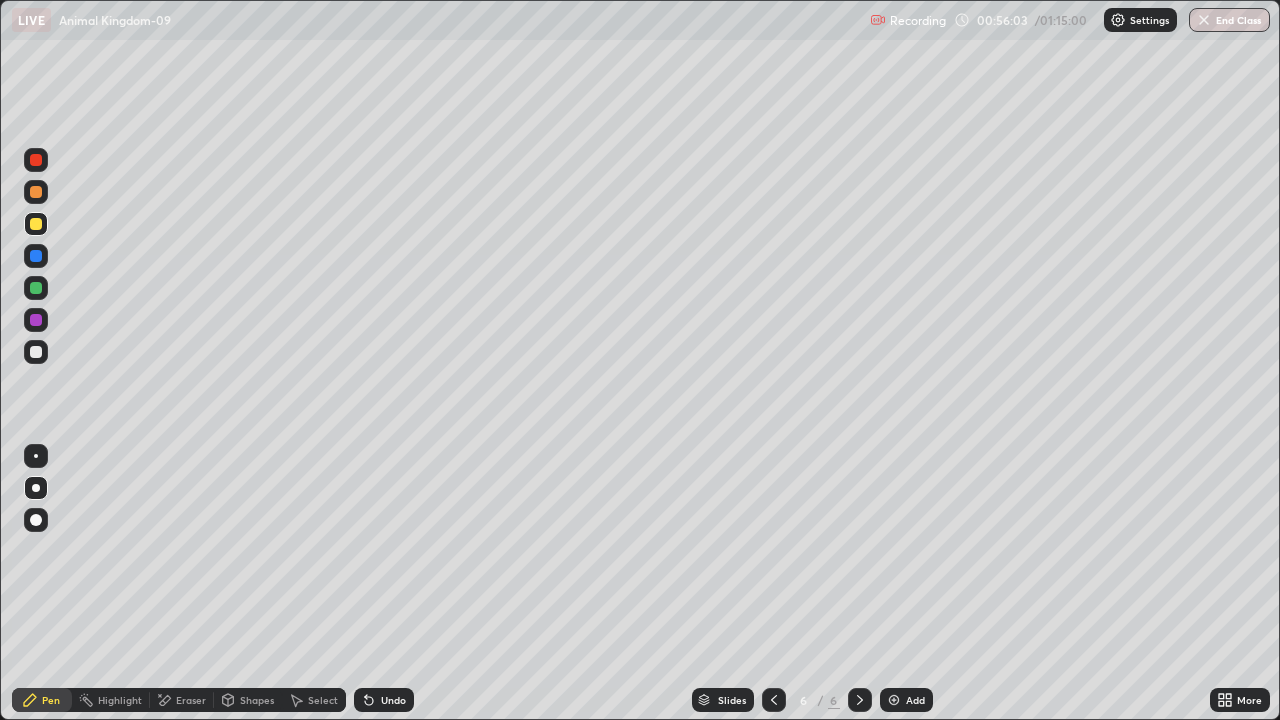 click at bounding box center [36, 352] 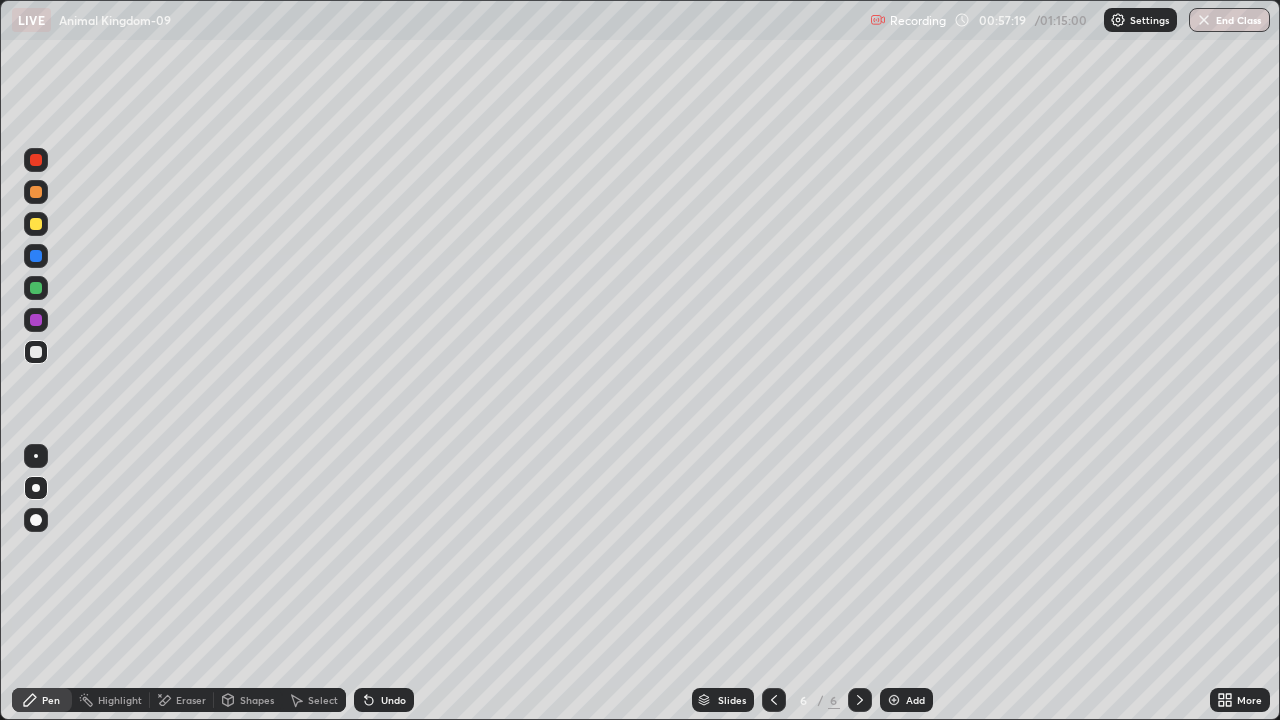 click at bounding box center (36, 224) 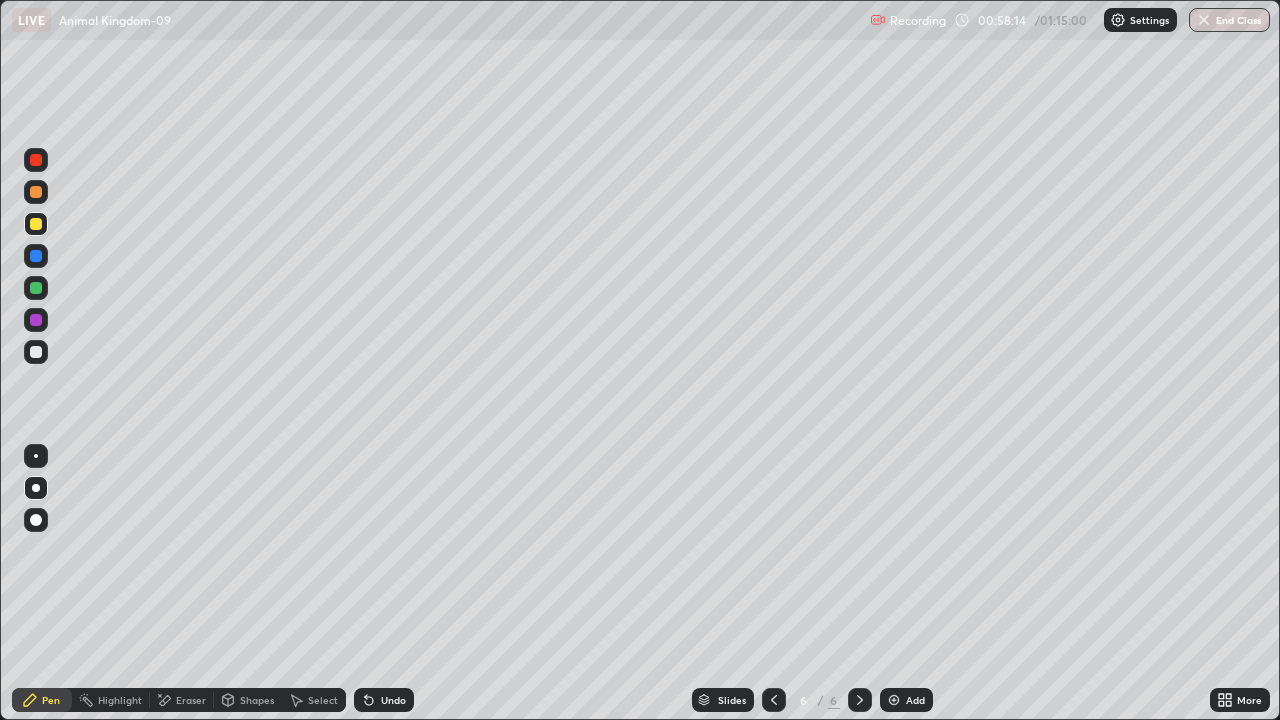 click on "Eraser" at bounding box center [191, 700] 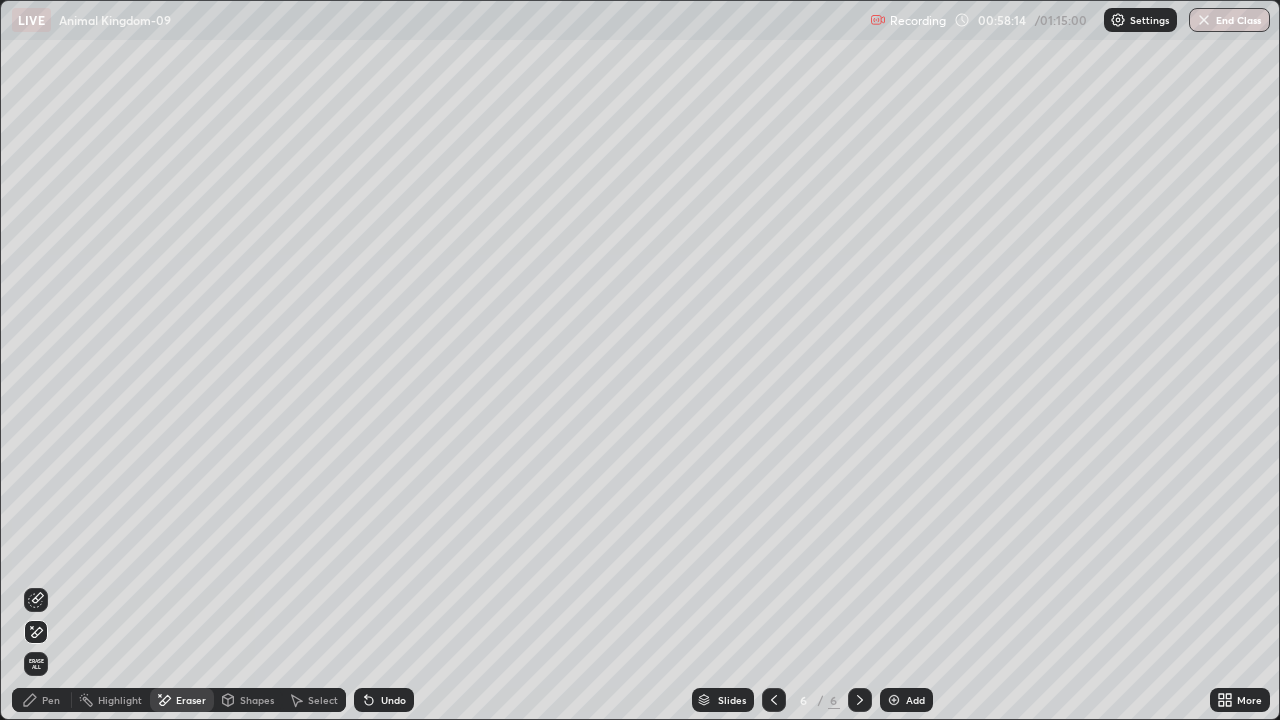 click 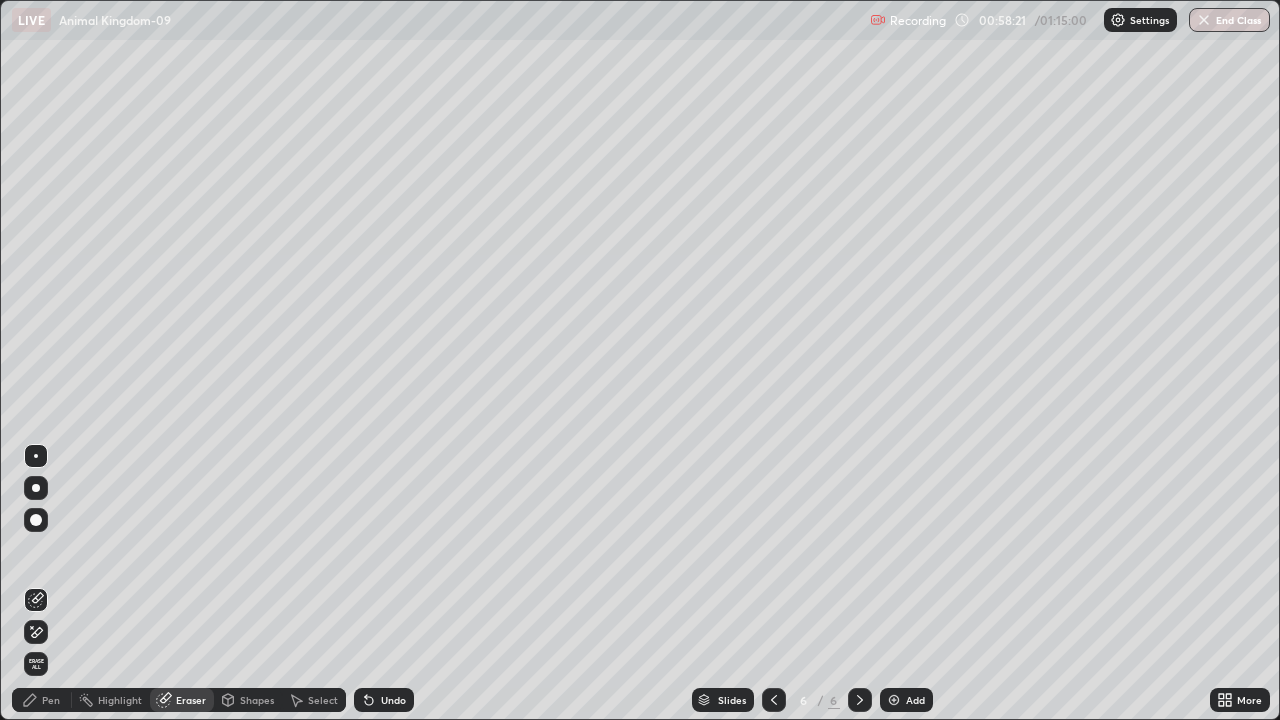 click 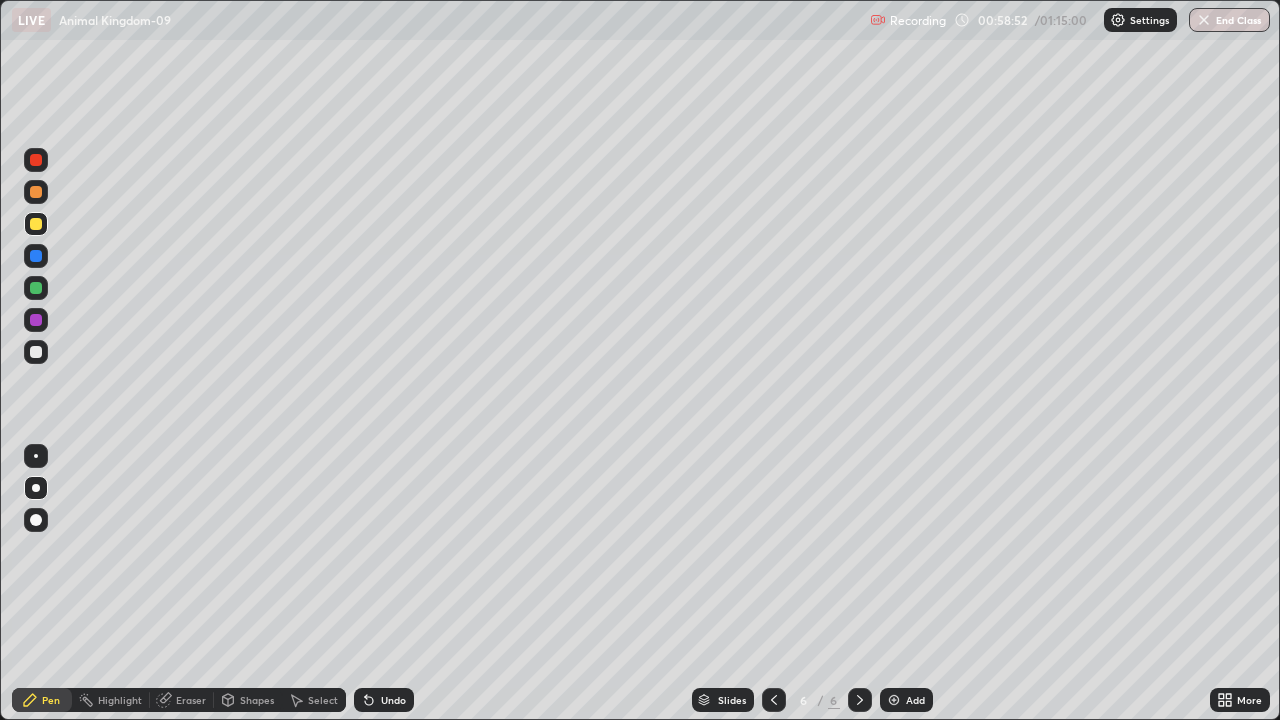 click at bounding box center [36, 256] 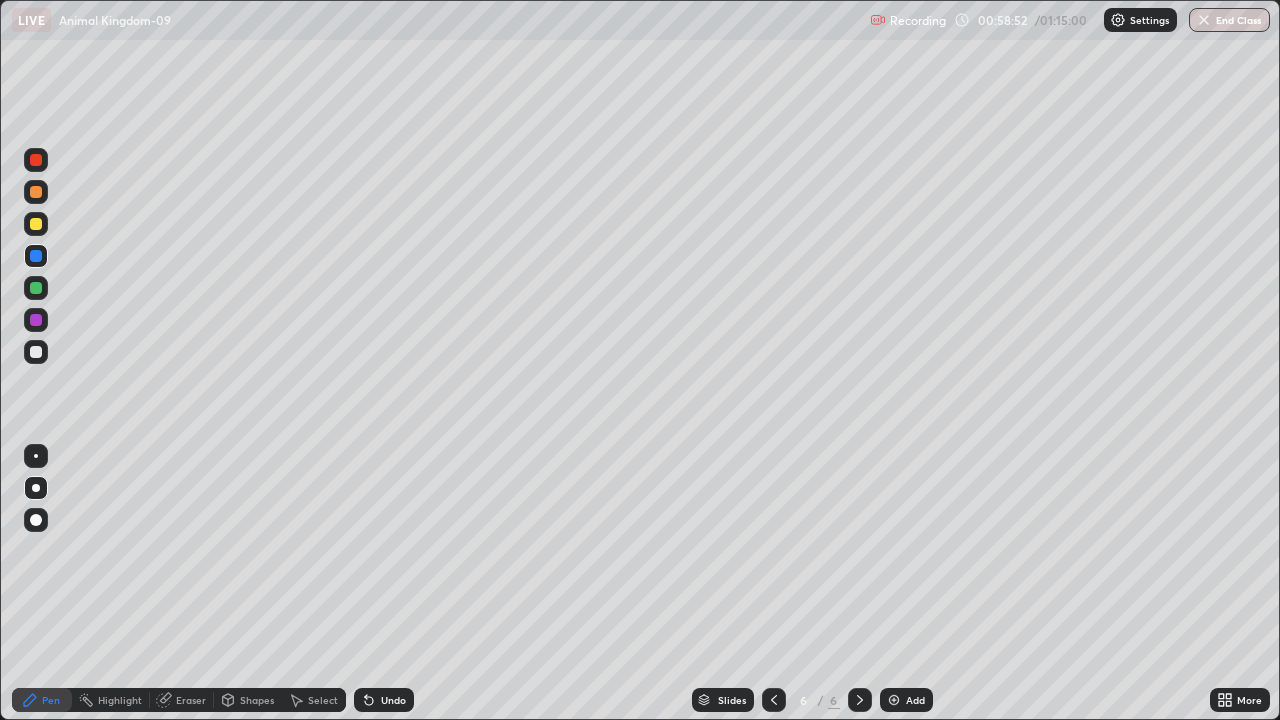 click at bounding box center [36, 256] 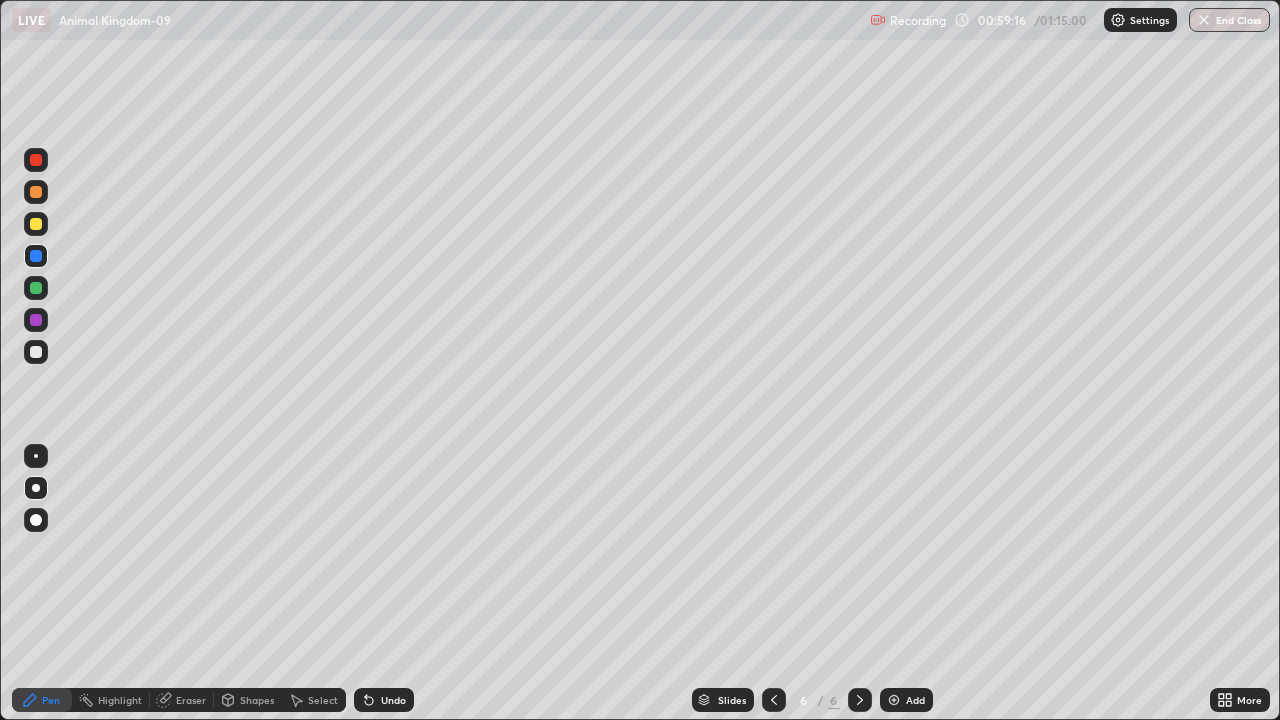 click at bounding box center [36, 320] 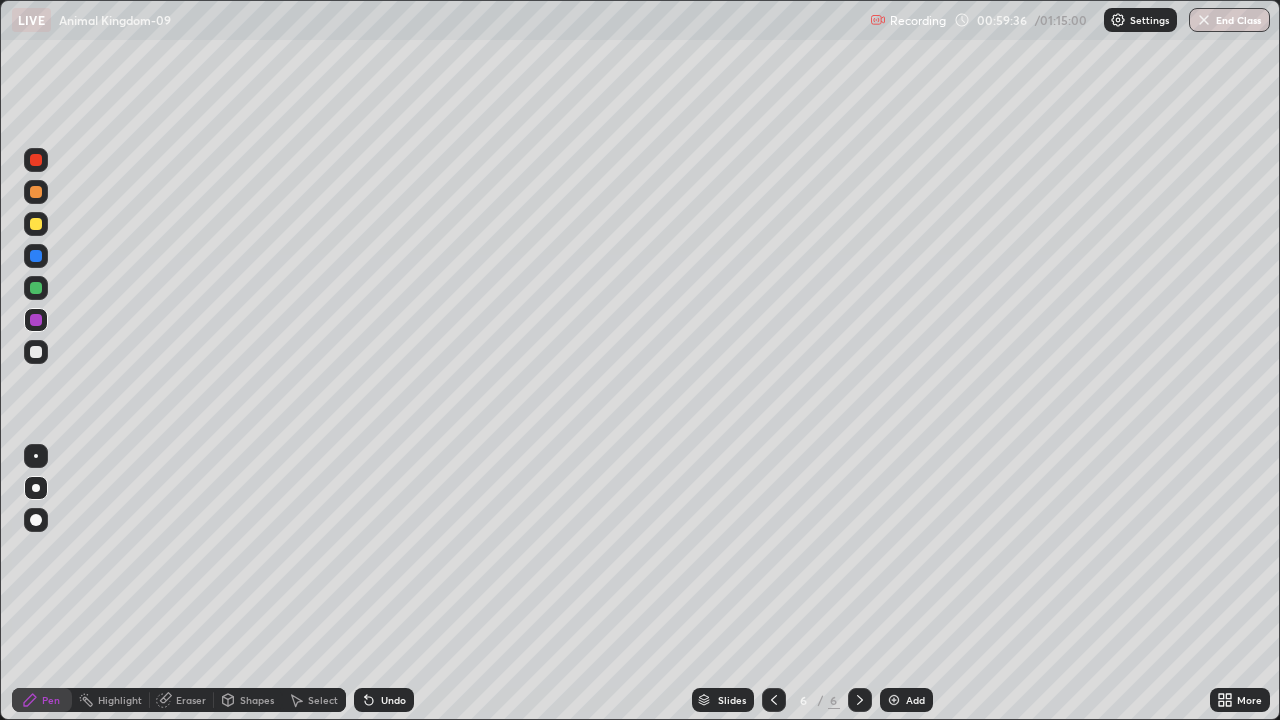 click at bounding box center [36, 352] 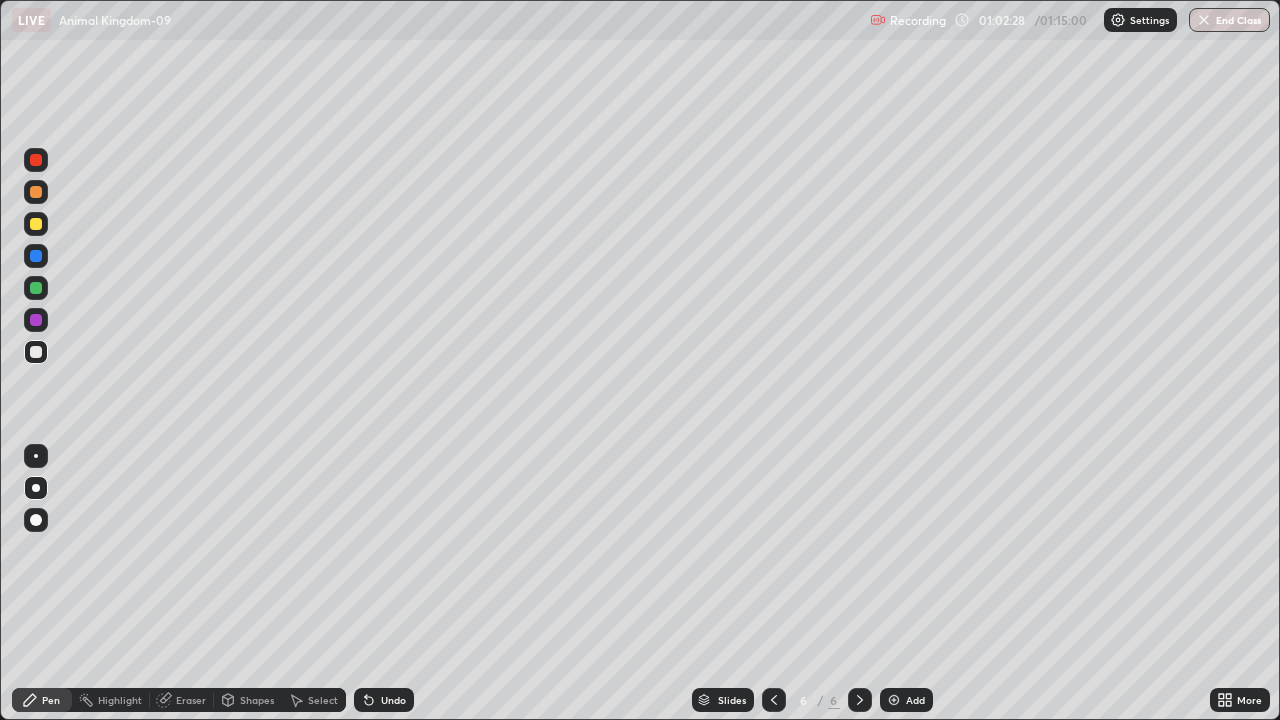 click on "Undo" at bounding box center [393, 700] 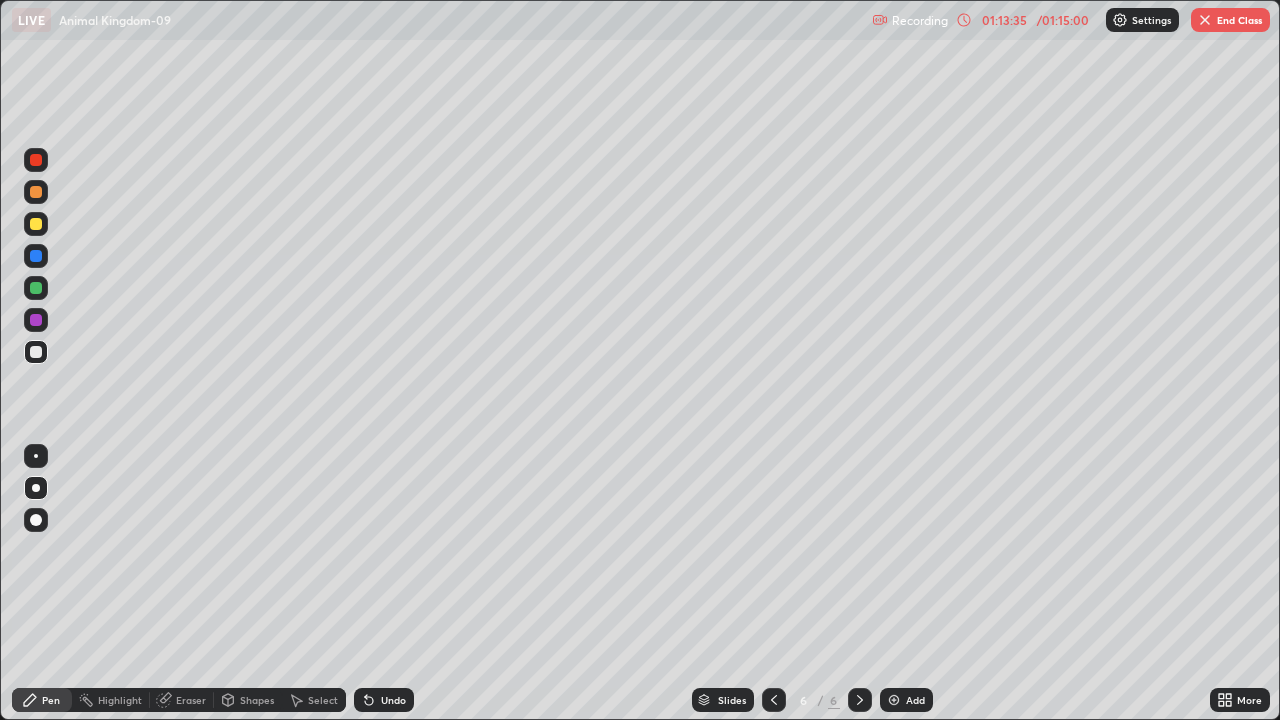 click on "End Class" at bounding box center (1230, 20) 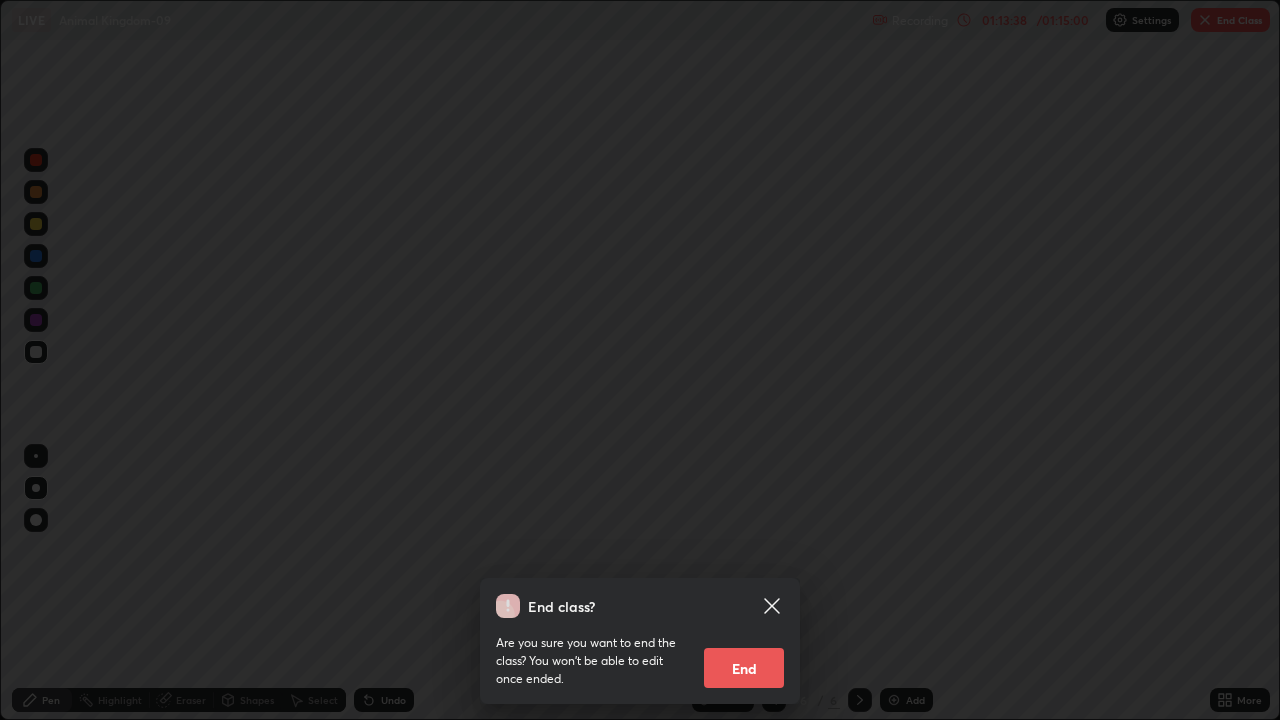 click on "End" at bounding box center (744, 668) 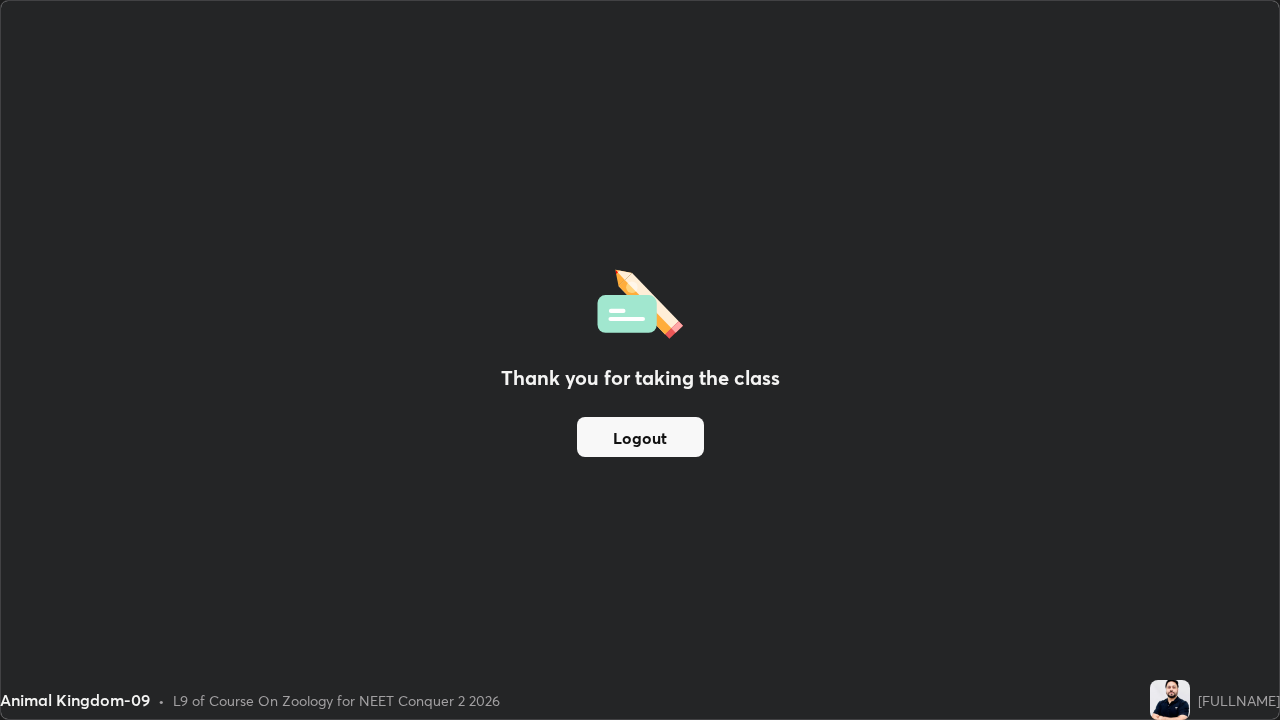 click on "Logout" at bounding box center [640, 437] 